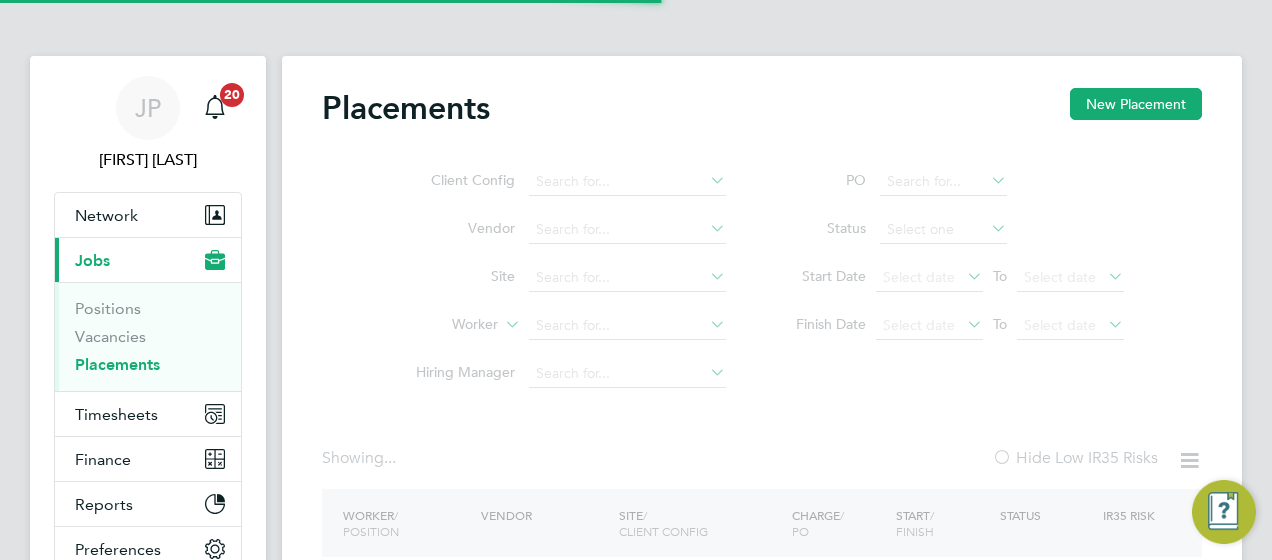 scroll, scrollTop: 0, scrollLeft: 0, axis: both 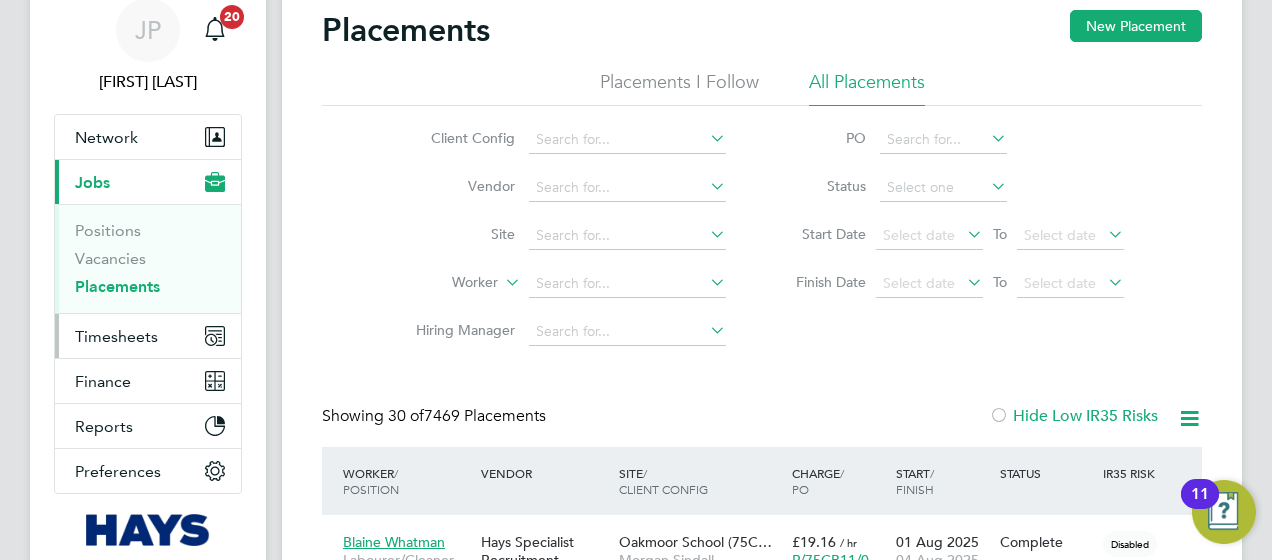 click on "Timesheets" at bounding box center (116, 336) 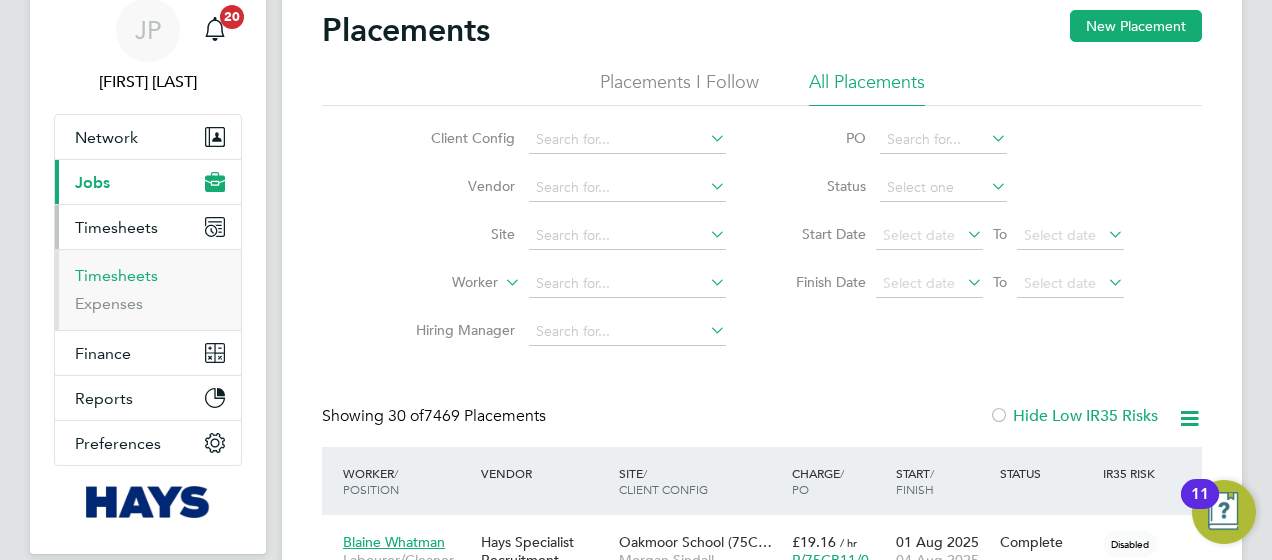 click on "Timesheets" at bounding box center (116, 275) 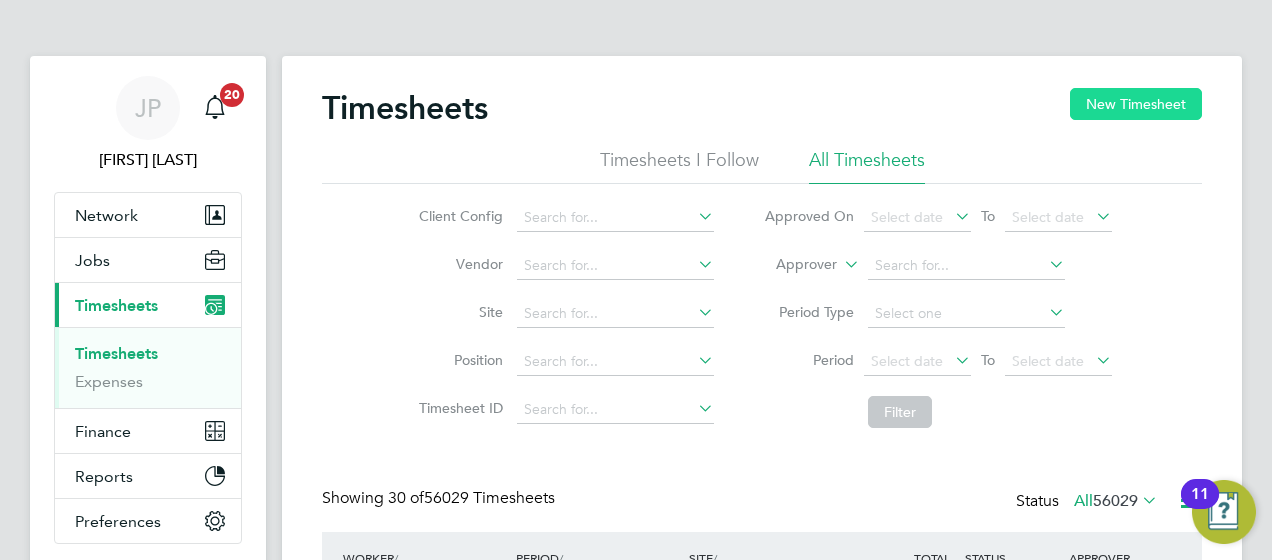 click on "New Timesheet" 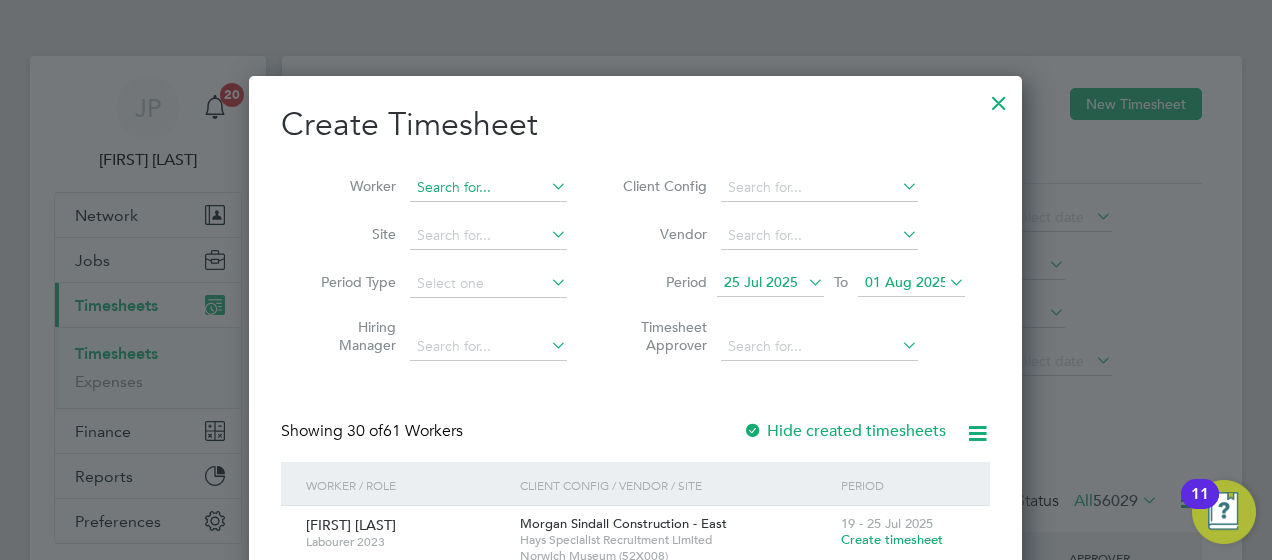 click at bounding box center [488, 188] 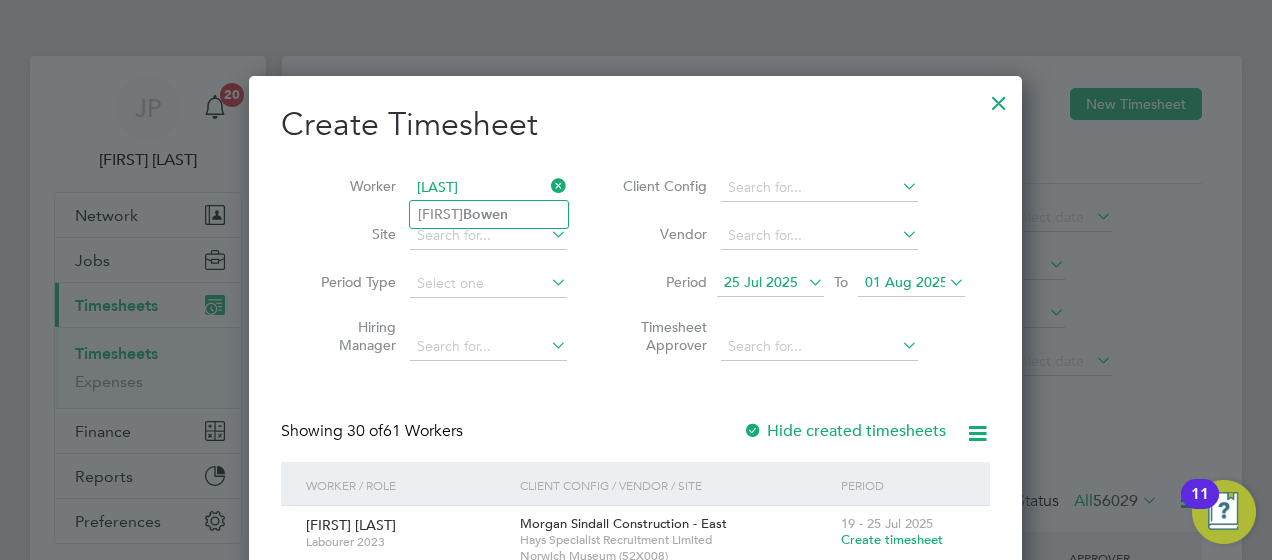 click on "[LAST]" at bounding box center (488, 188) 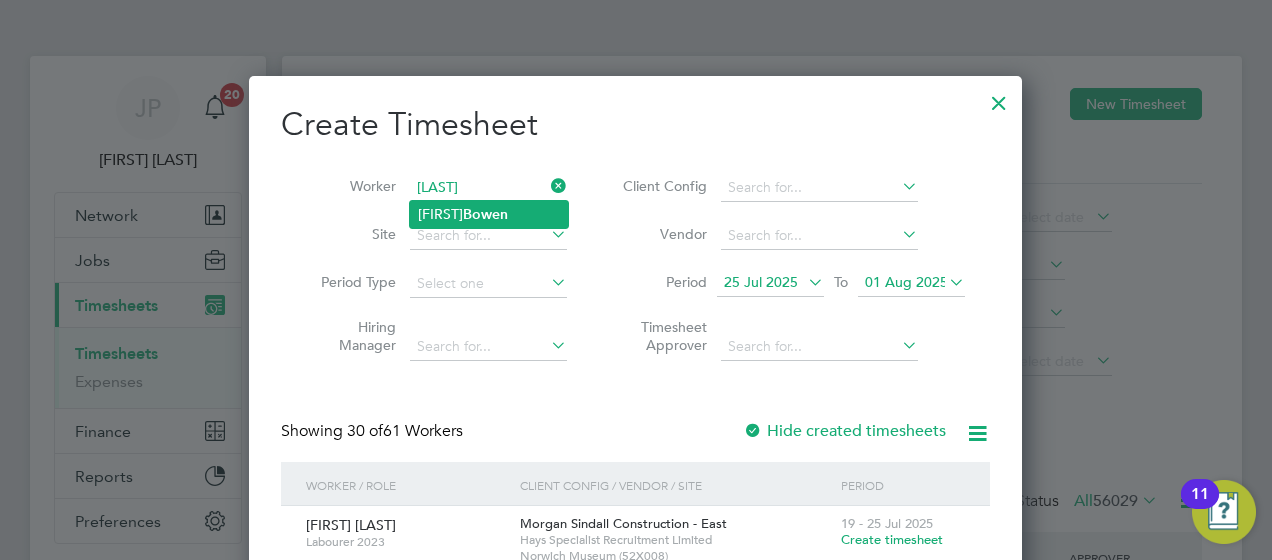 click on "Bowen" 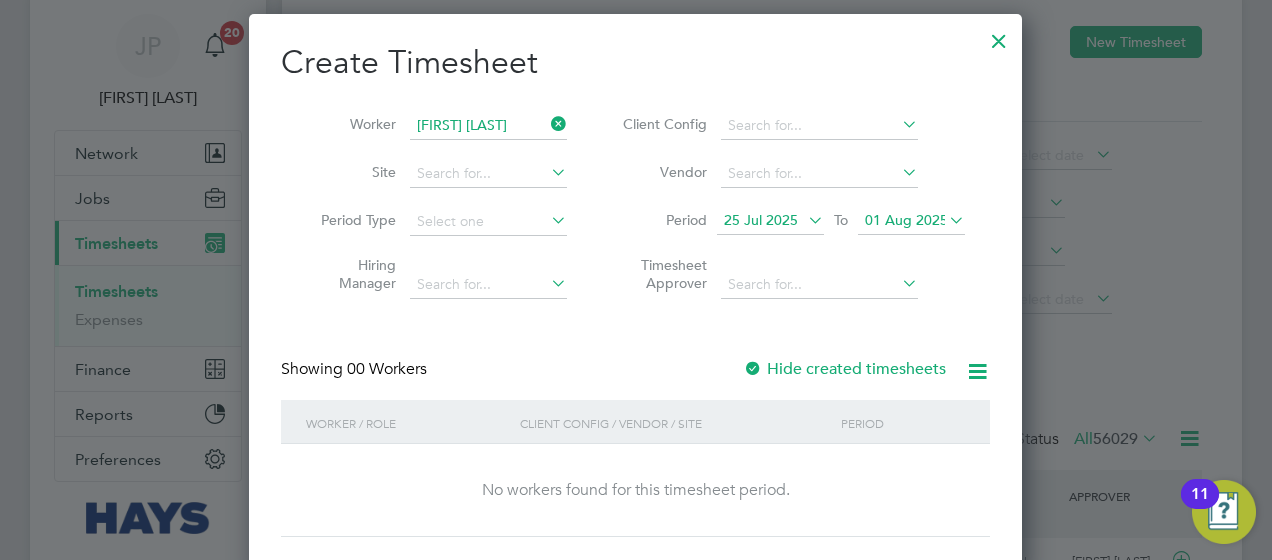 click on "01 Aug 2025" at bounding box center (906, 220) 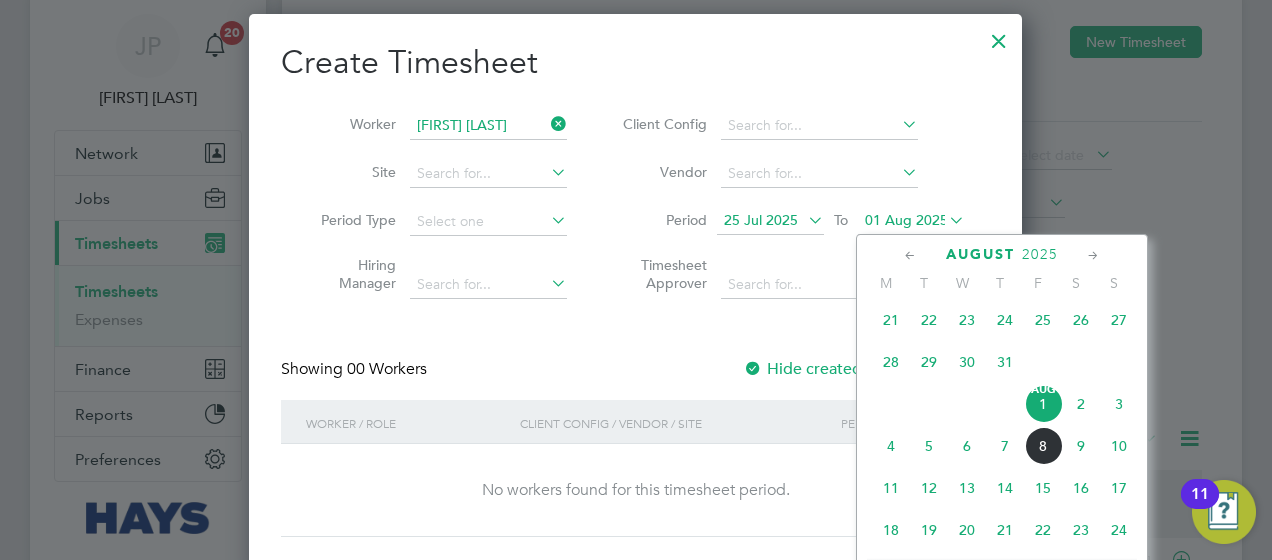 click on "8" 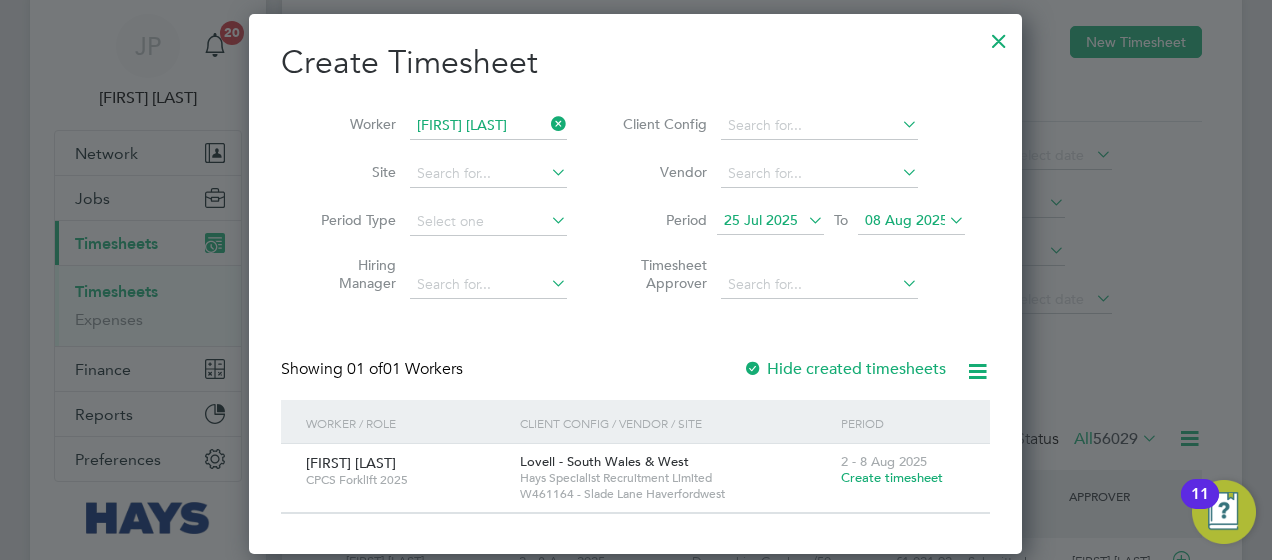 click on "Create timesheet" at bounding box center [892, 477] 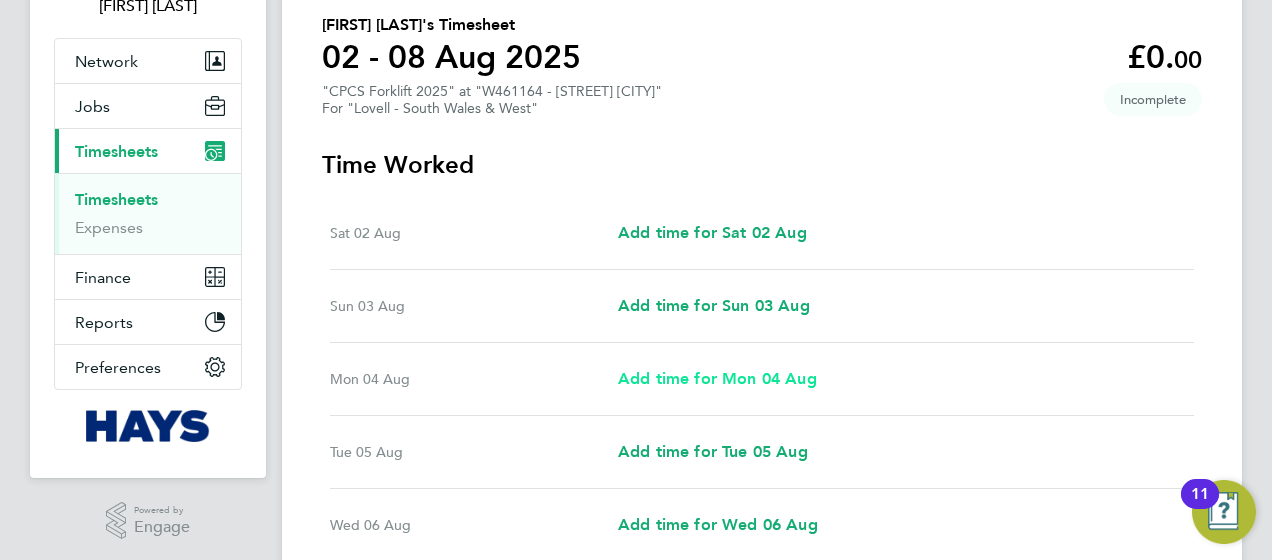 click on "Add time for Mon 04 Aug" at bounding box center [717, 378] 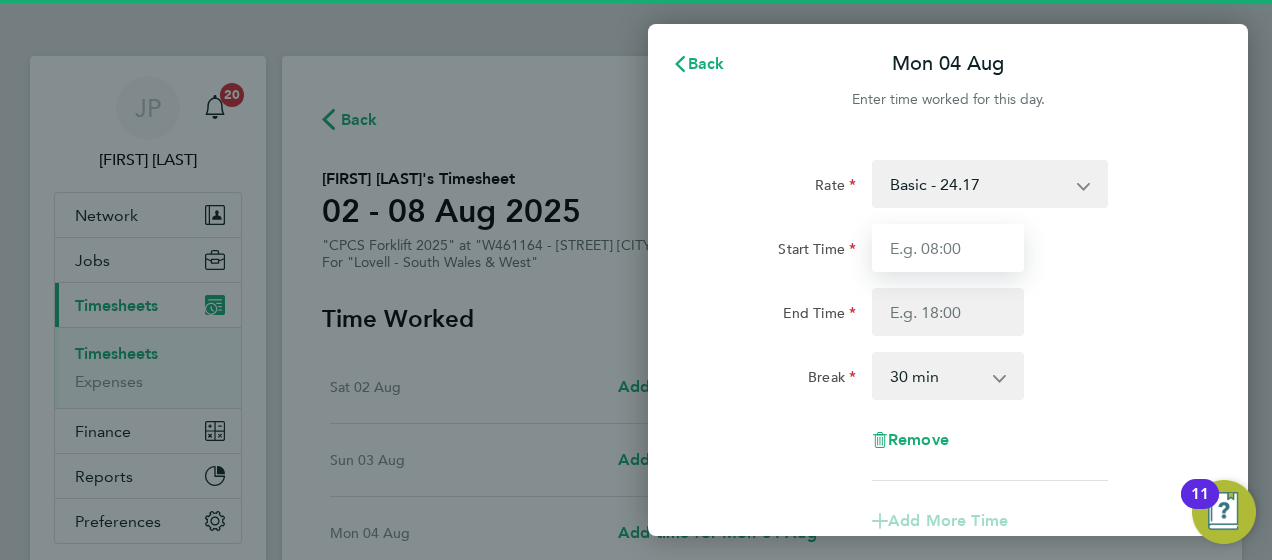 click on "Start Time" at bounding box center (948, 248) 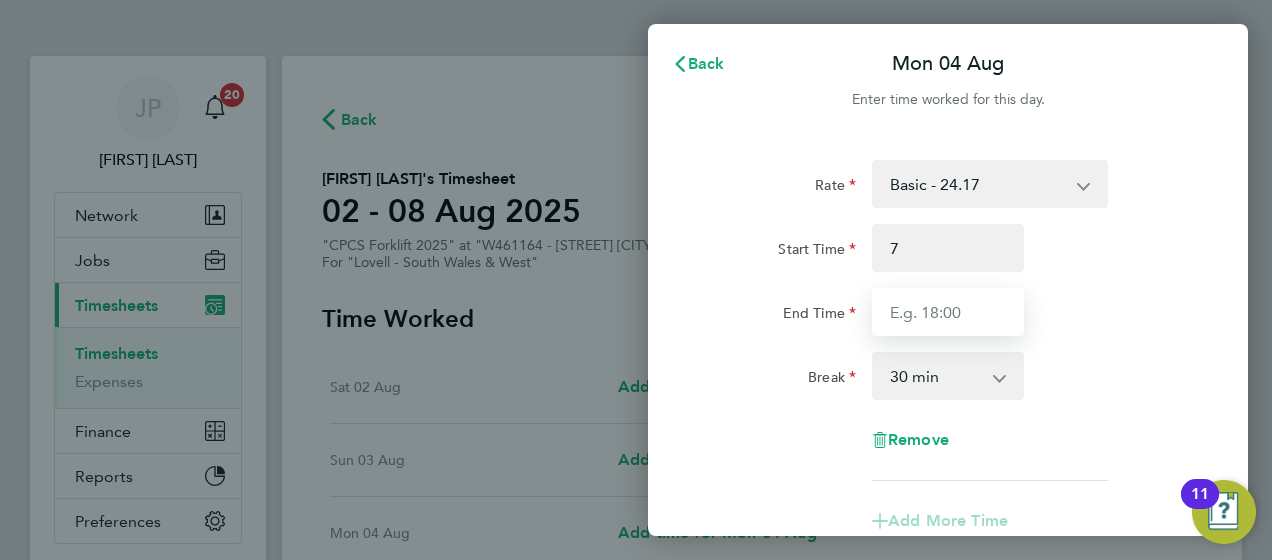 type on "07:00" 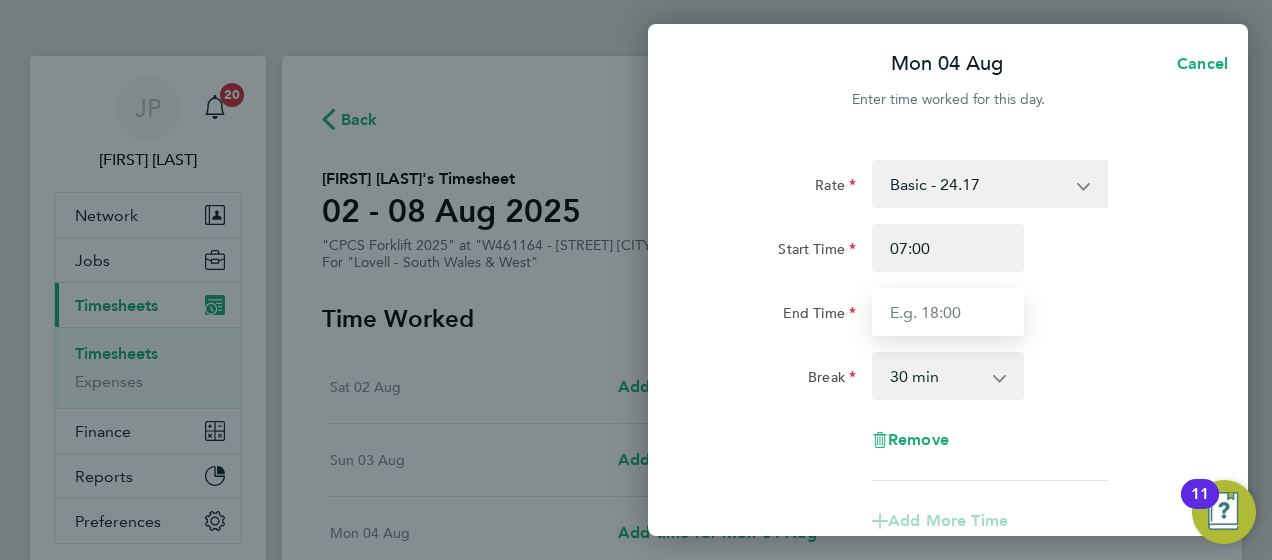 click on "End Time" at bounding box center (948, 312) 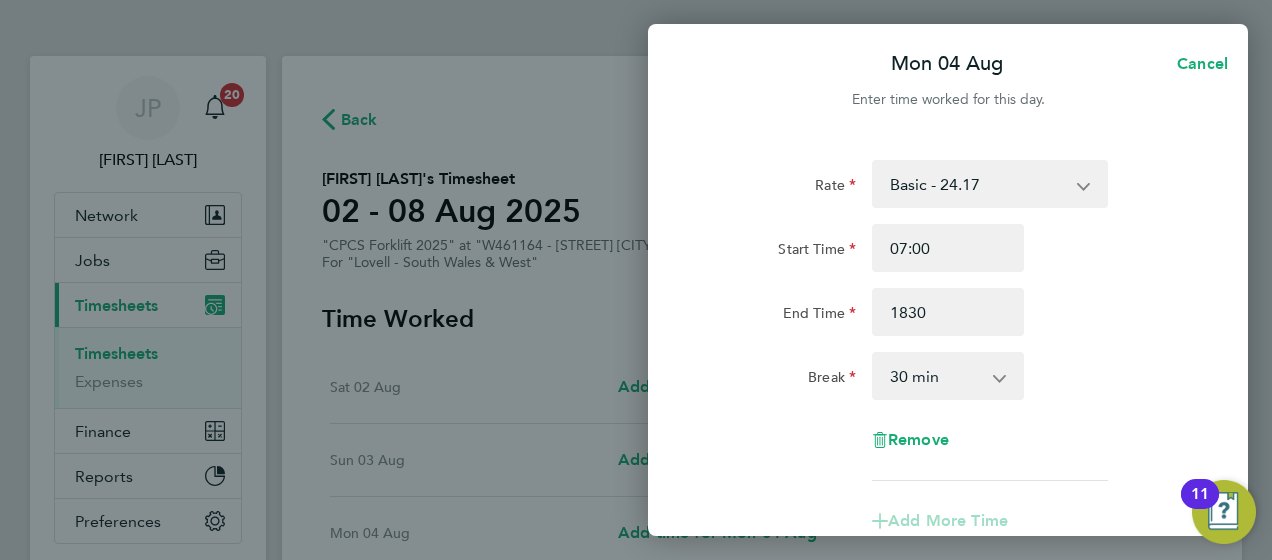 type on "18:30" 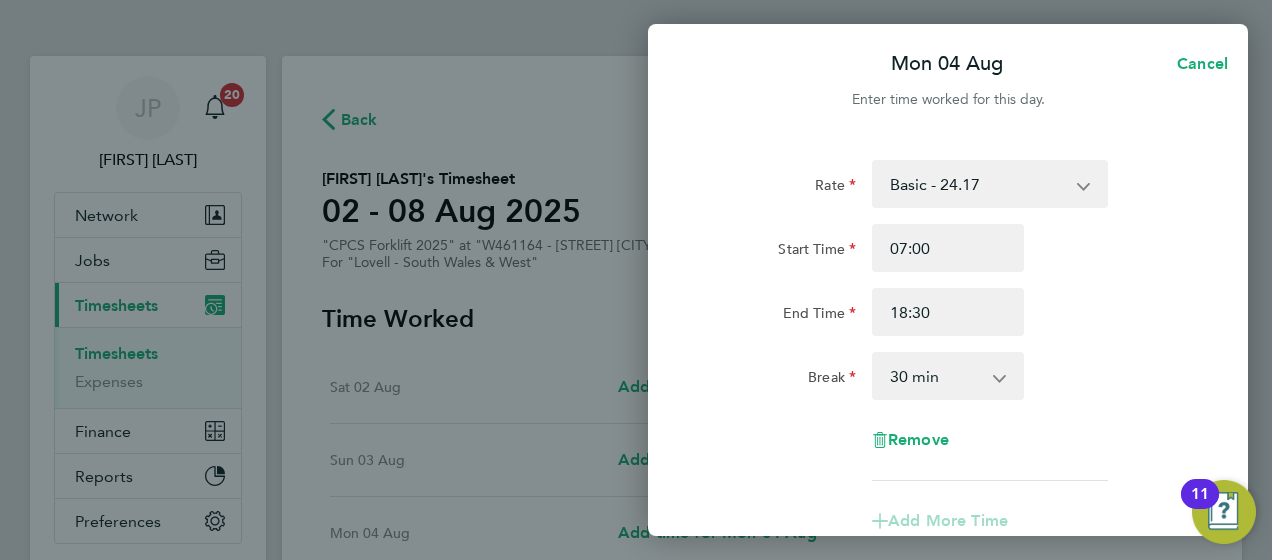 click on "0 min   15 min   30 min   45 min   60 min   75 min   90 min" at bounding box center (936, 376) 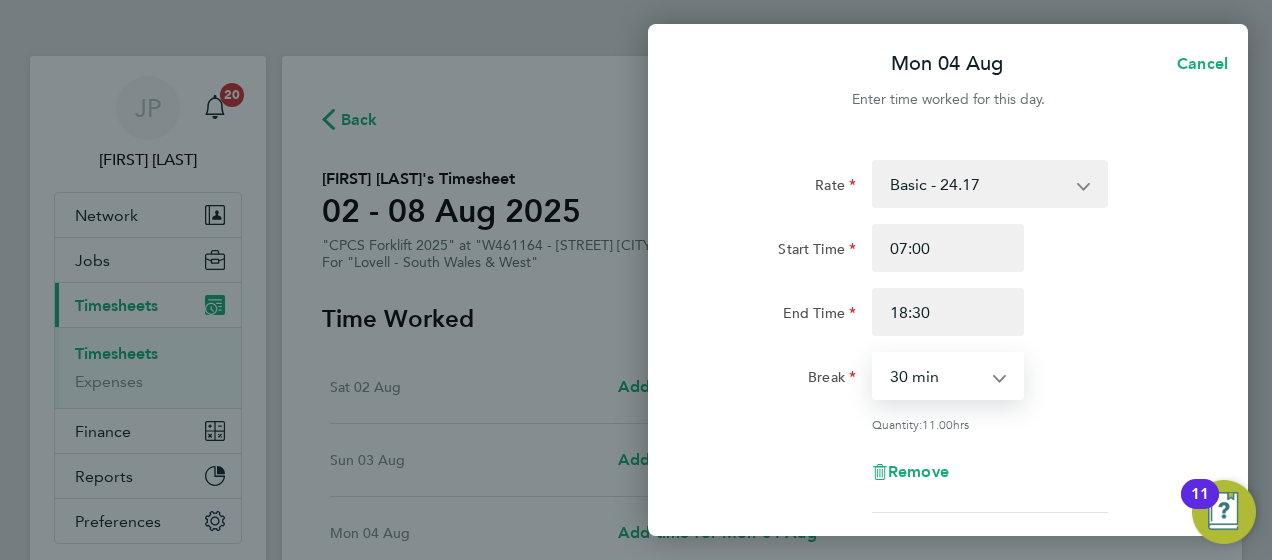 click on "0 min   15 min   30 min   45 min   60 min   75 min   90 min" at bounding box center (936, 376) 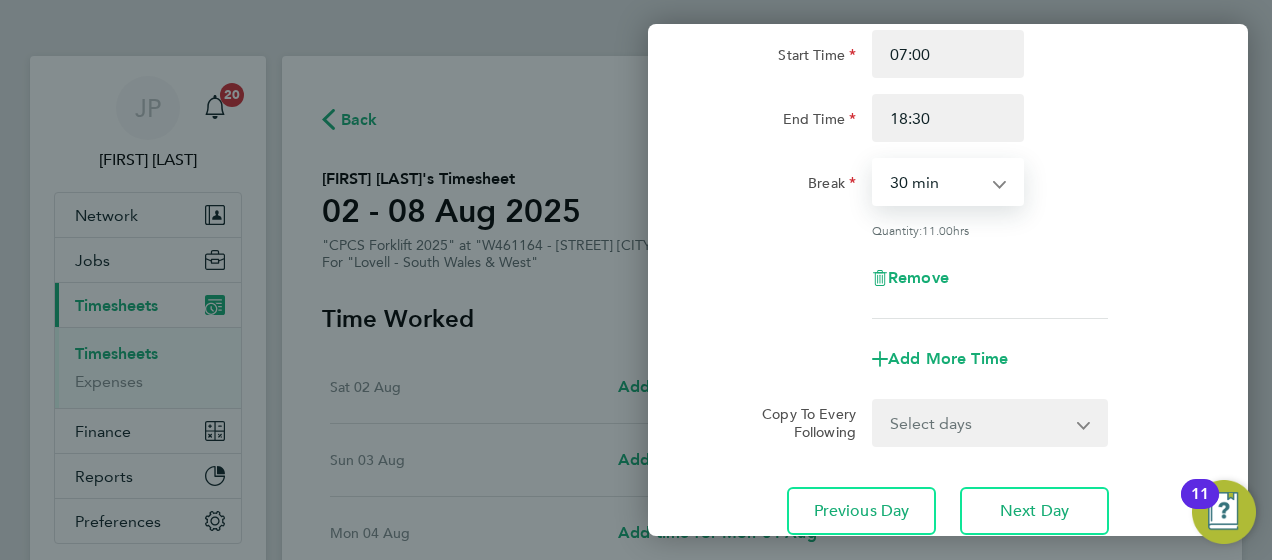 click on "Select days   Day   Tuesday   Wednesday   Thursday   Friday" at bounding box center (979, 423) 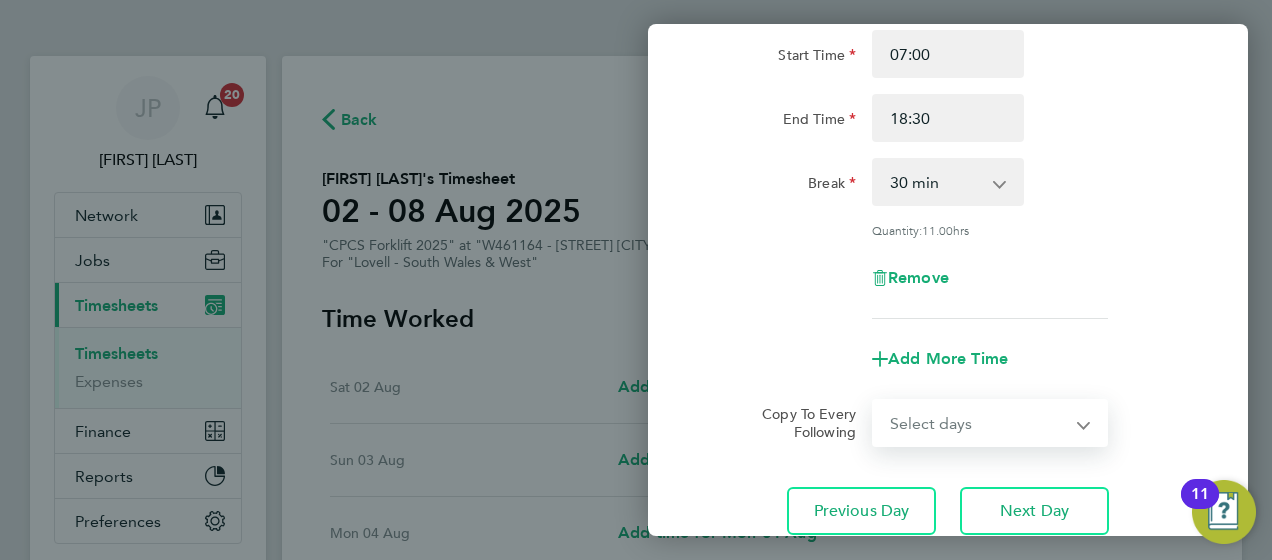 select on "DAY" 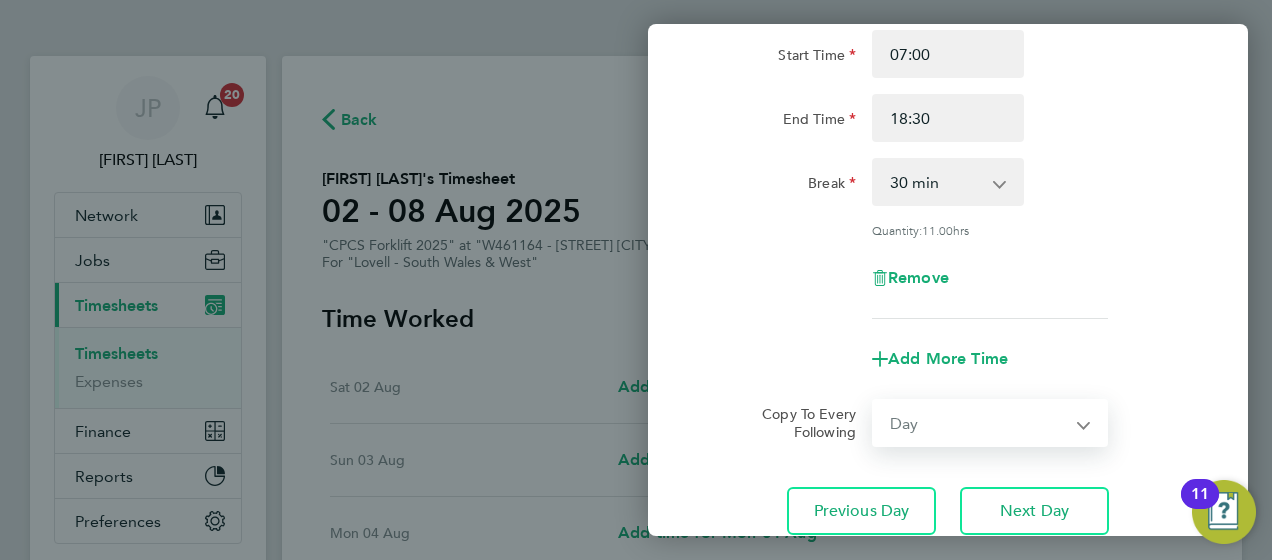 click on "Select days   Day   Tuesday   Wednesday   Thursday   Friday" at bounding box center [979, 423] 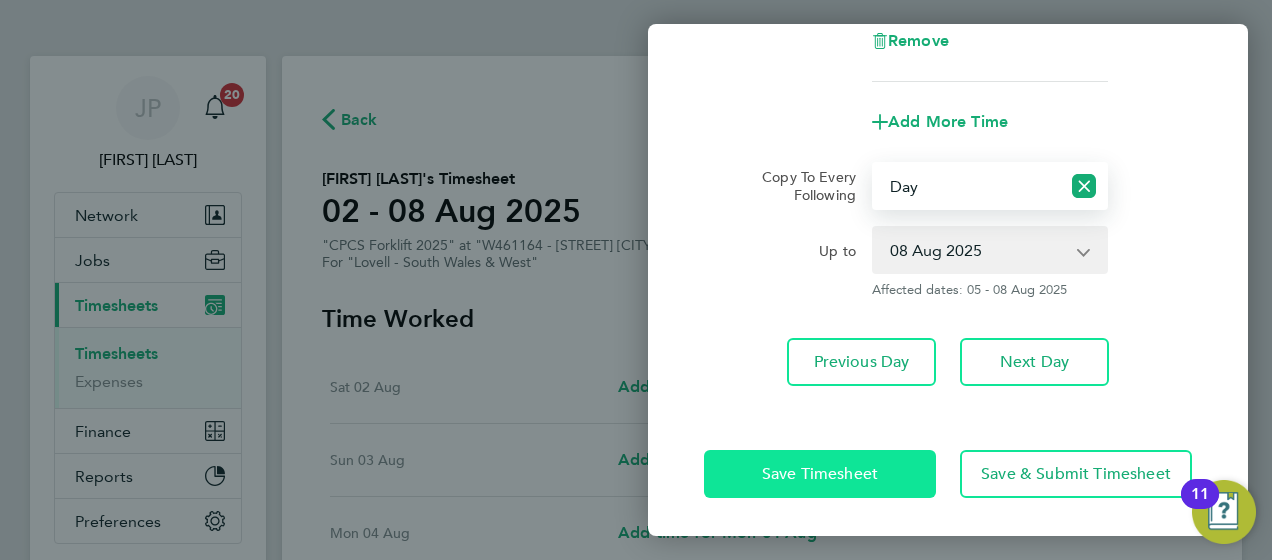 click on "Save Timesheet" 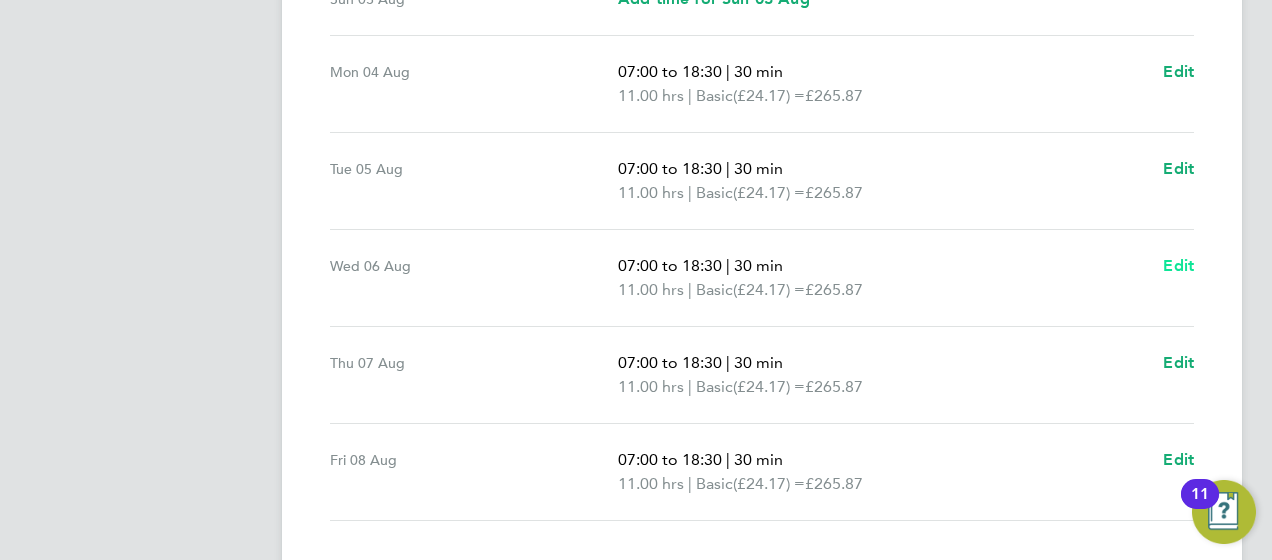click on "Edit" at bounding box center (1178, 265) 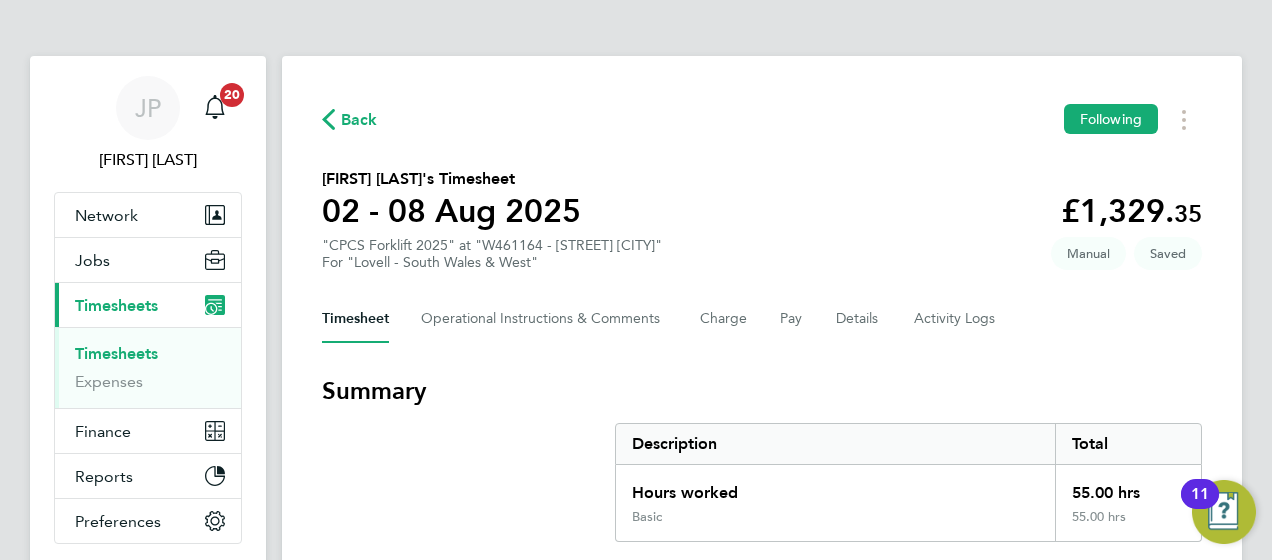 select on "30" 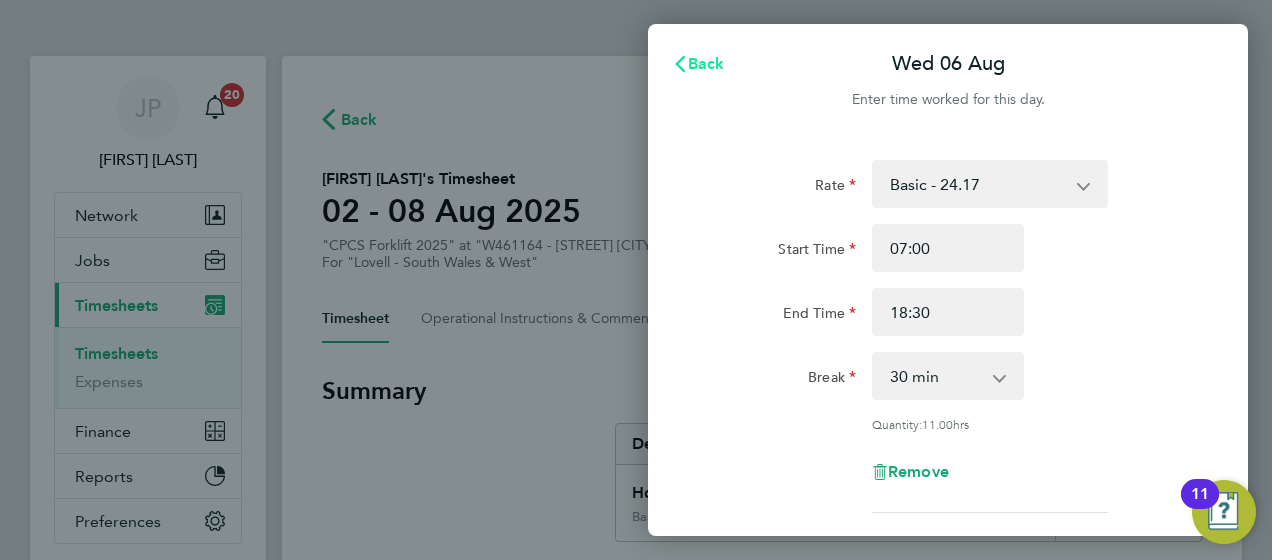 click on "Back" 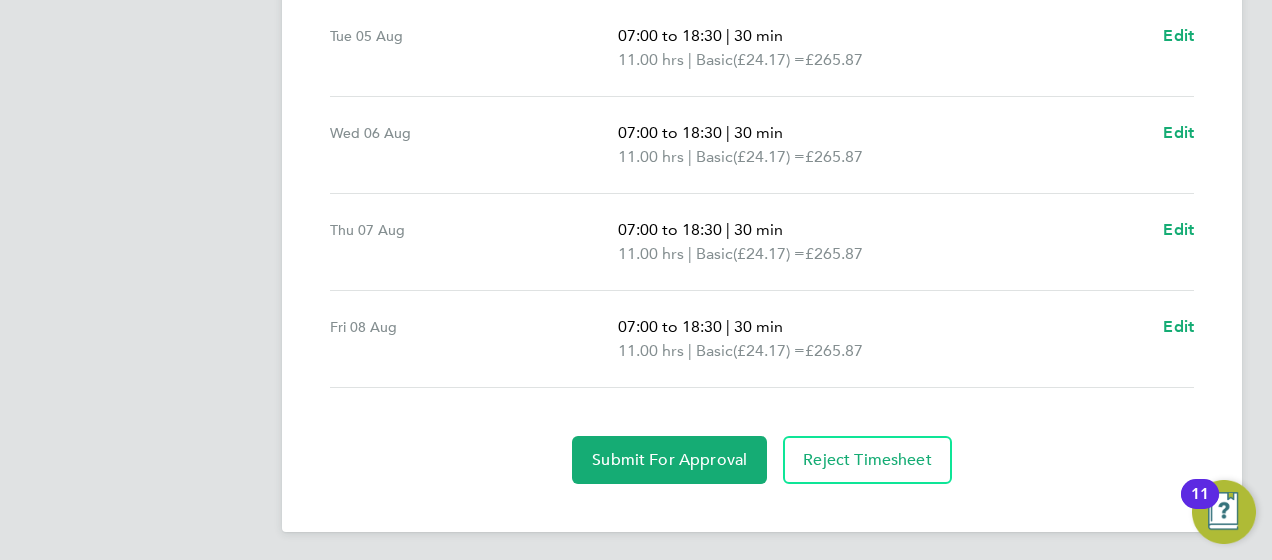 click on "11.00 hrs   |   Basic   (£24.17) =   £265.87" at bounding box center [882, 254] 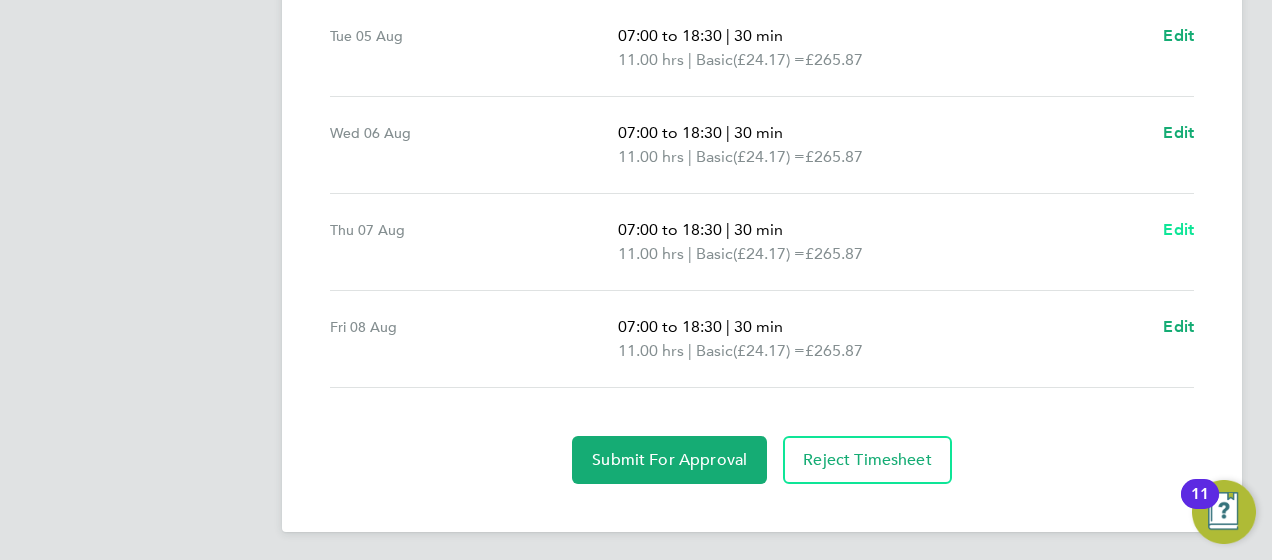 click on "Edit" at bounding box center [1178, 229] 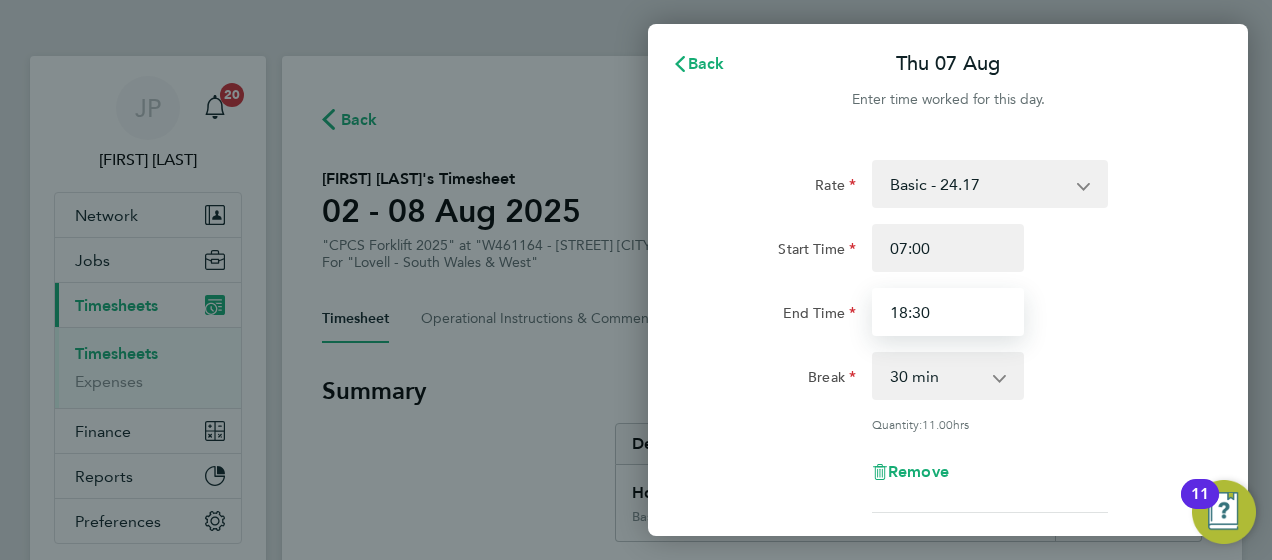 click on "18:30" at bounding box center [948, 312] 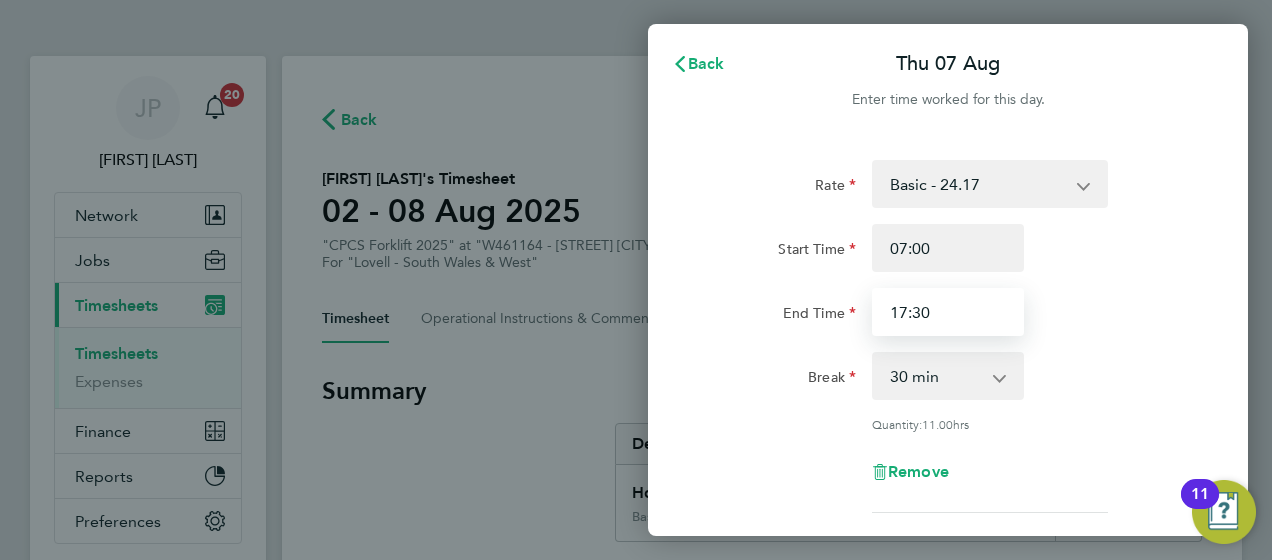 type on "17:30" 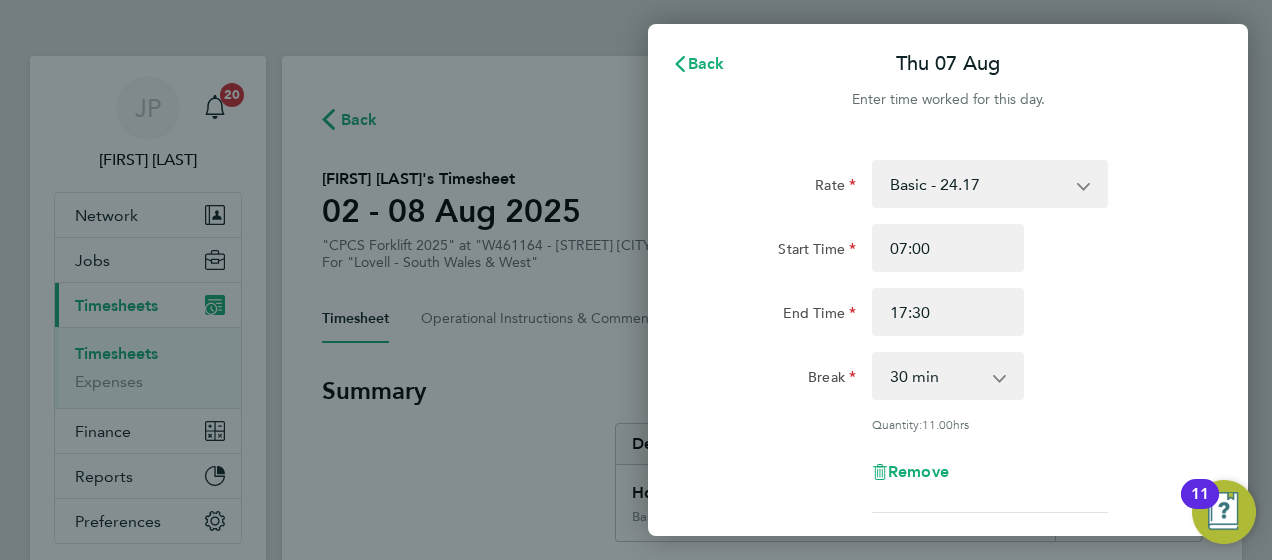 click on "End Time" 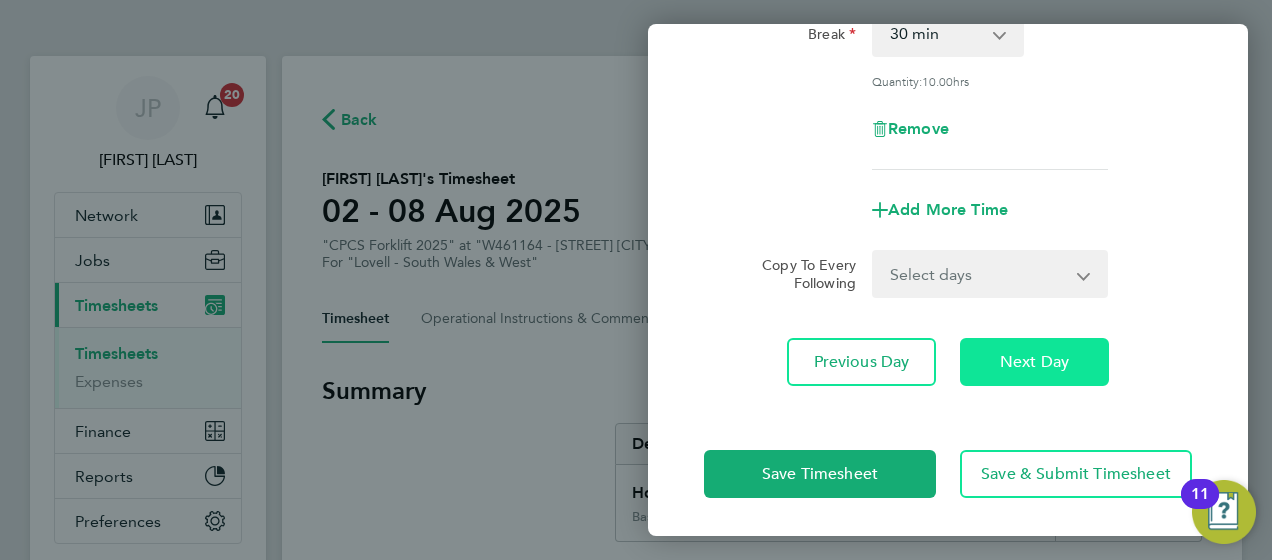 click on "Next Day" 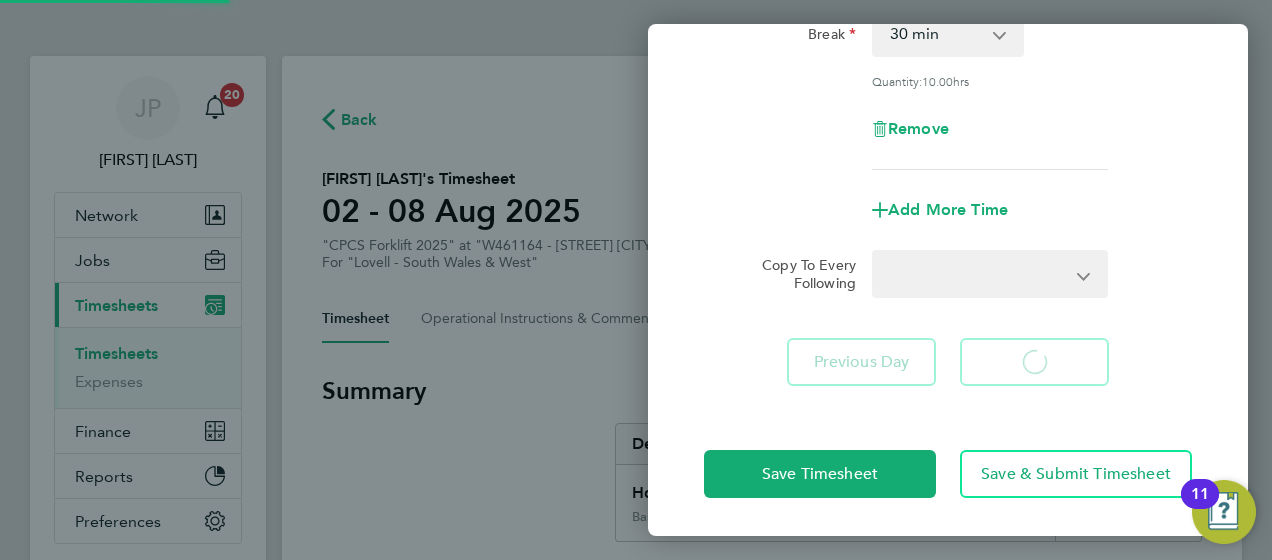 select on "30" 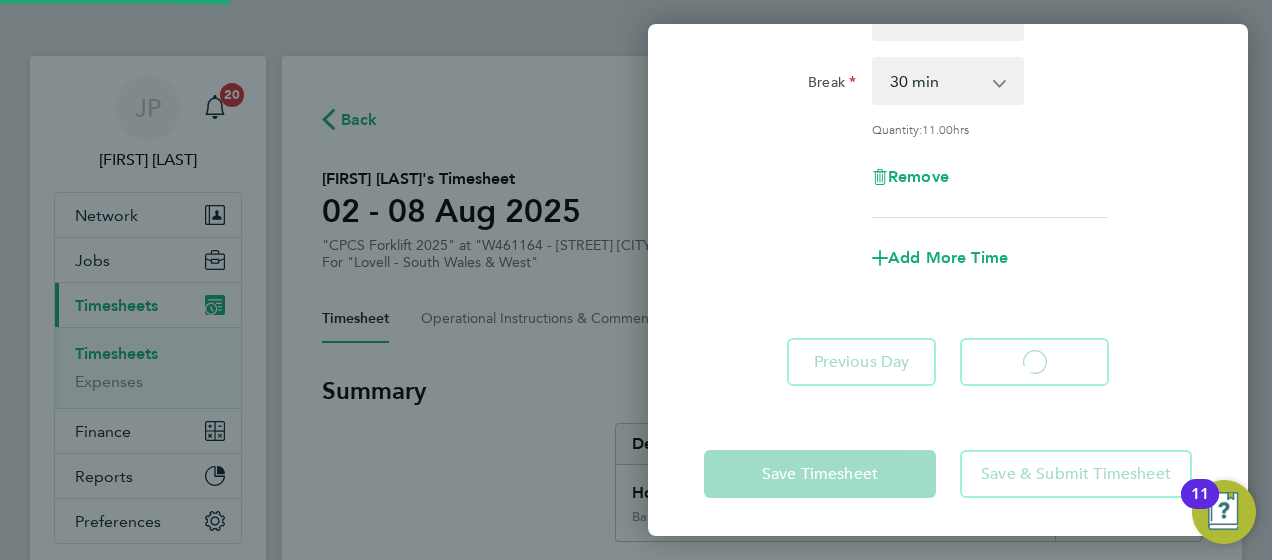 select on "30" 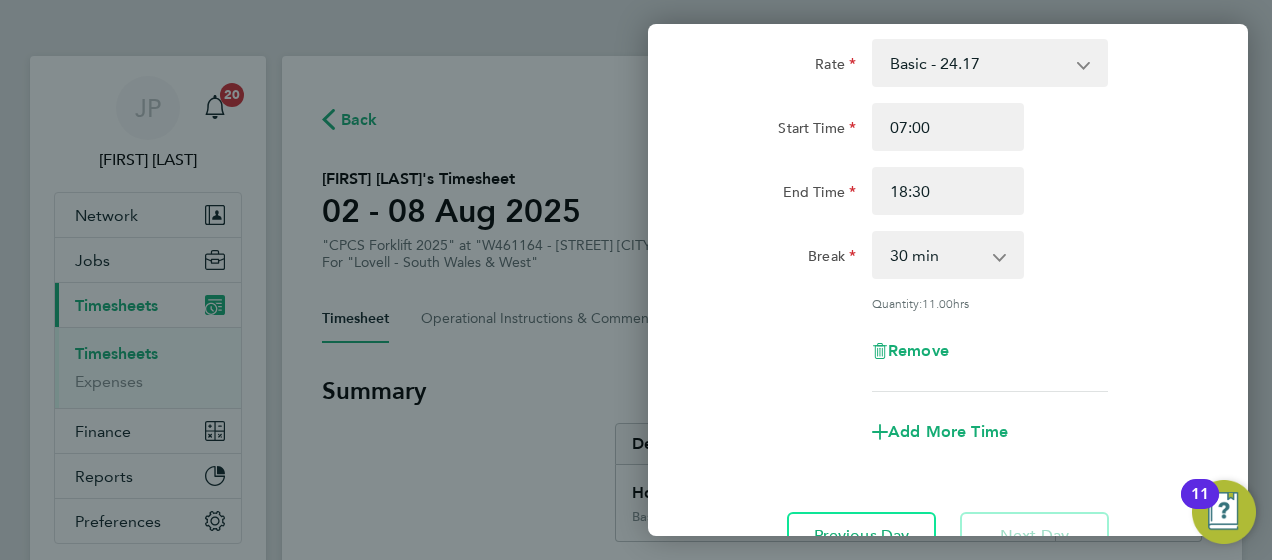 click on "Basic - 24.17   Weekday OT 39h+ - 35.11   Sat first 4h - 35.11   Sat after 4h - 46.05   Sunday - 46.05   Bank Holiday - 46.05" at bounding box center (978, 63) 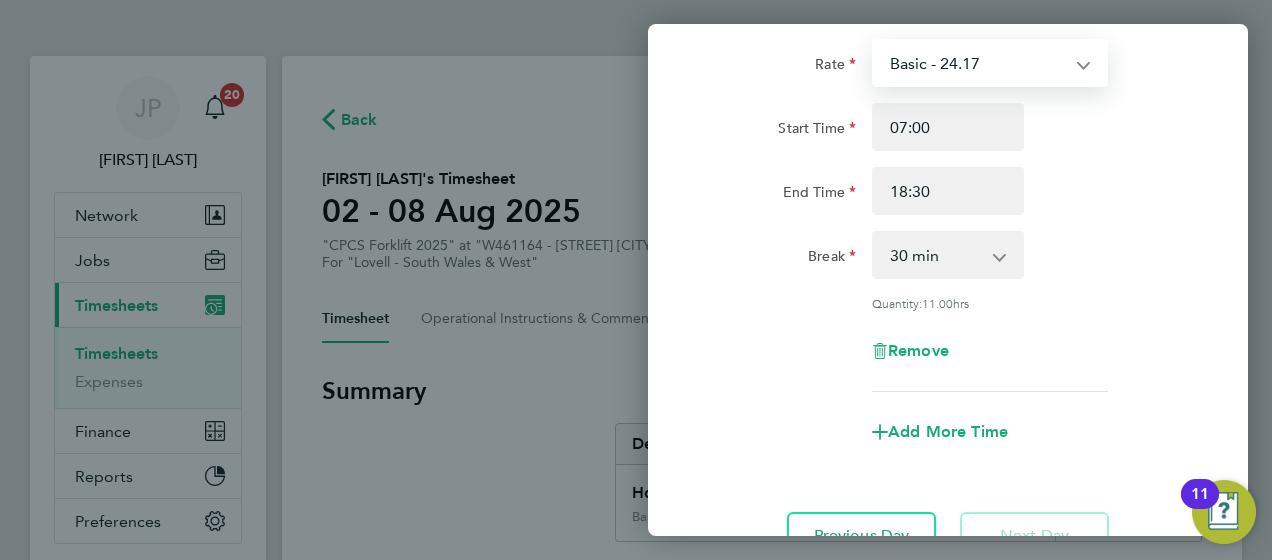 select on "30" 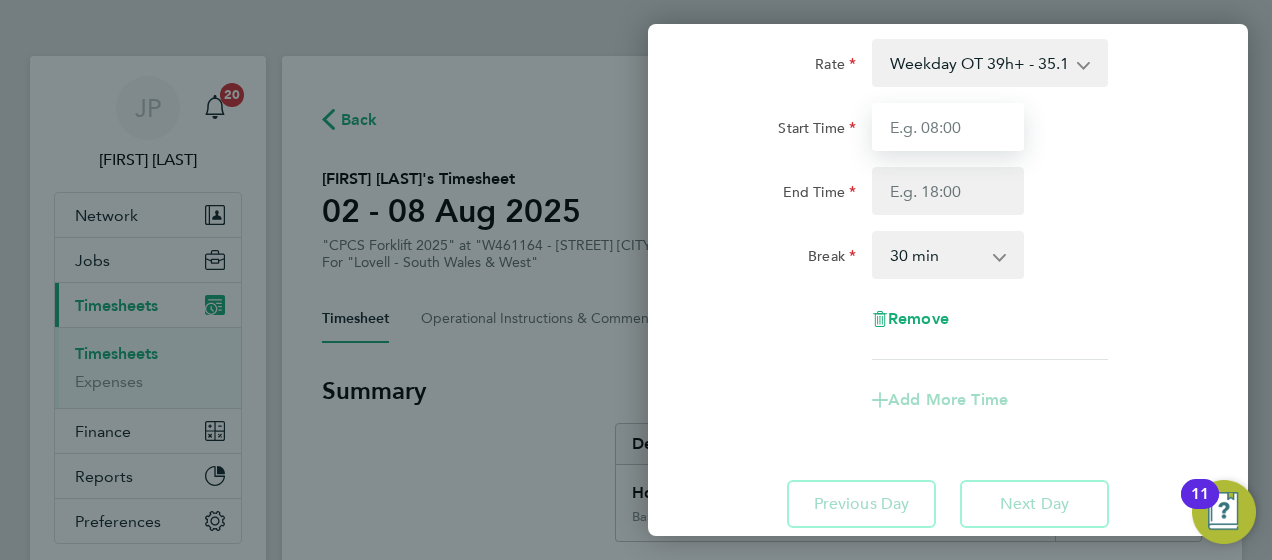 click on "Start Time" at bounding box center [948, 127] 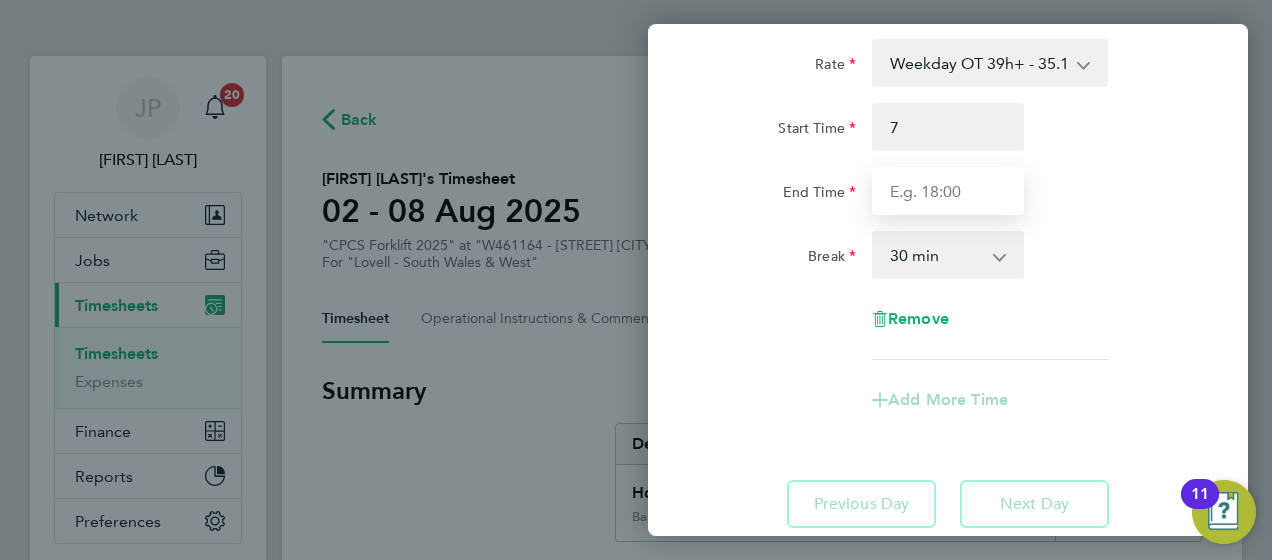 type on "07:00" 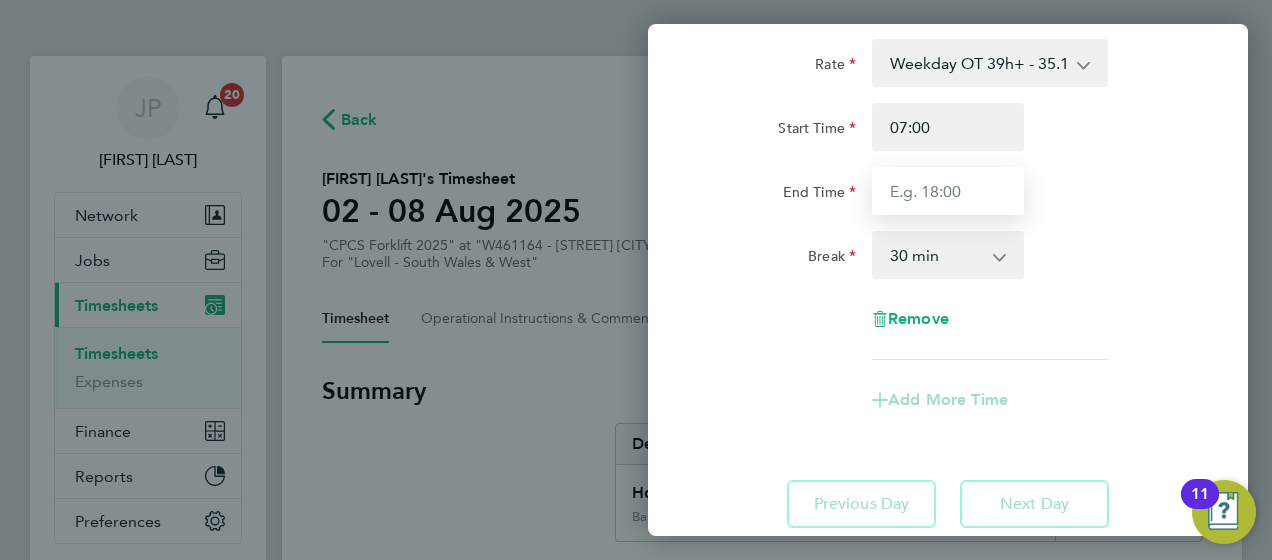 click on "End Time" at bounding box center [948, 191] 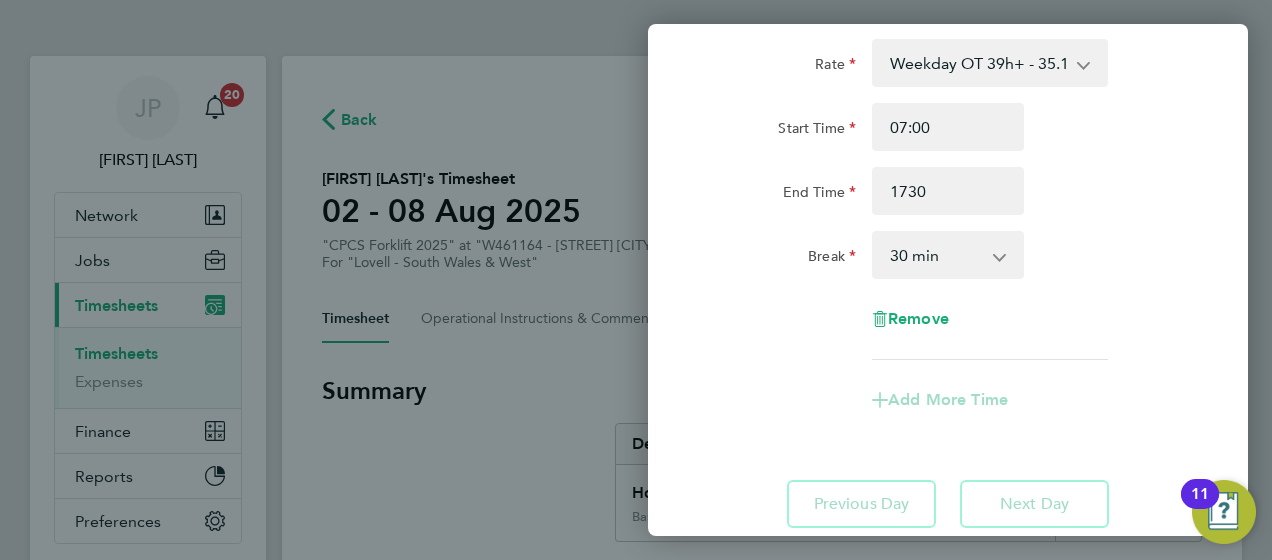 type on "17:30" 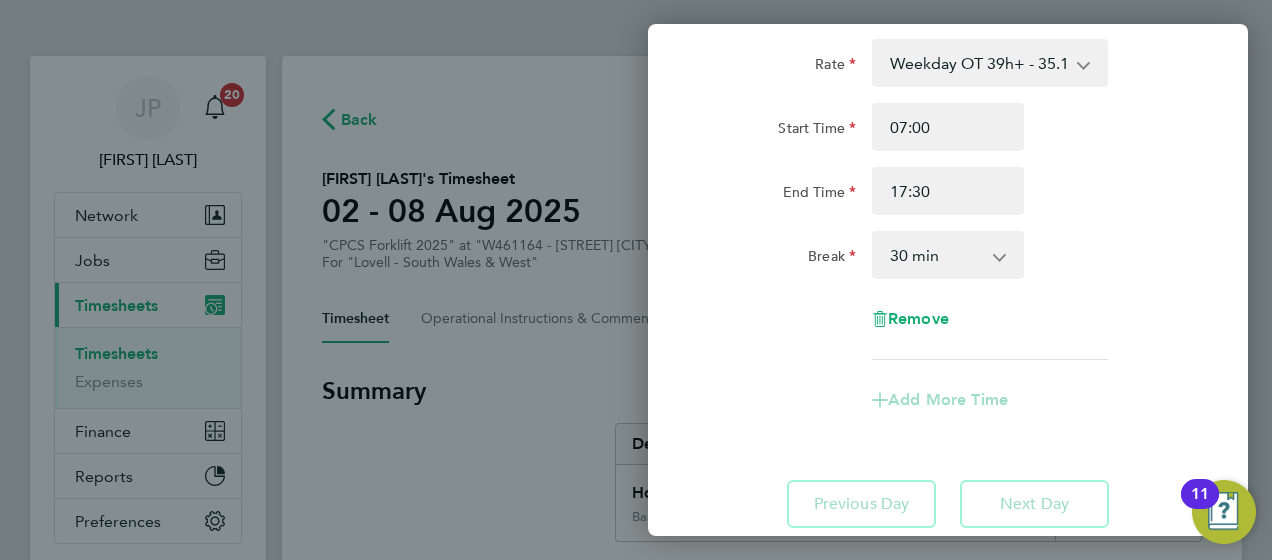 click on "Break  0 min   15 min   30 min   45 min   60 min   75 min   90 min" 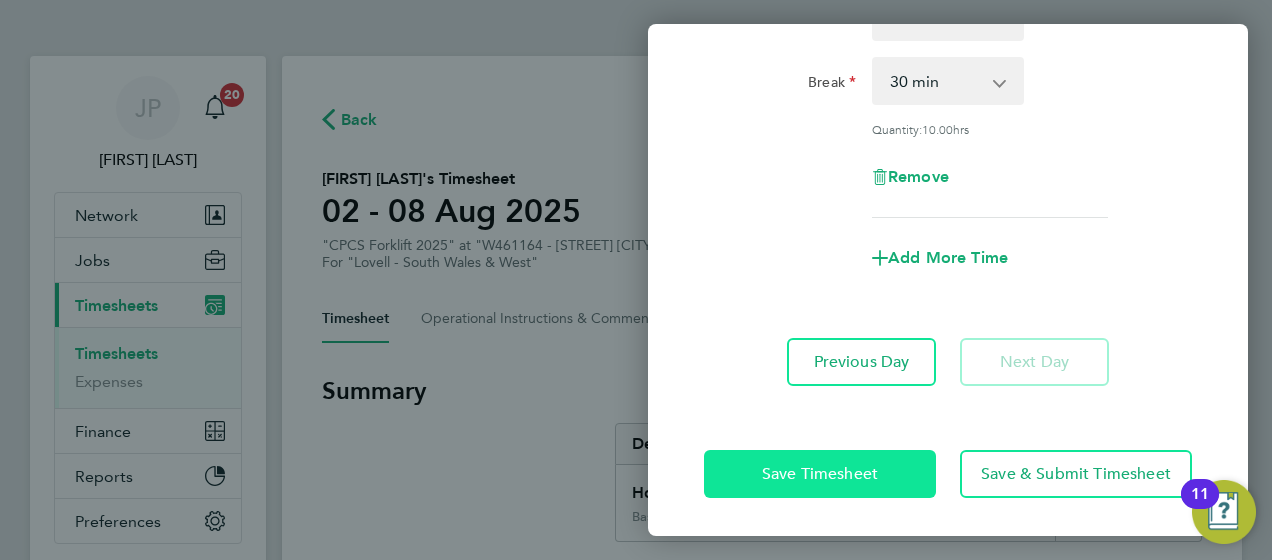click on "Save Timesheet" 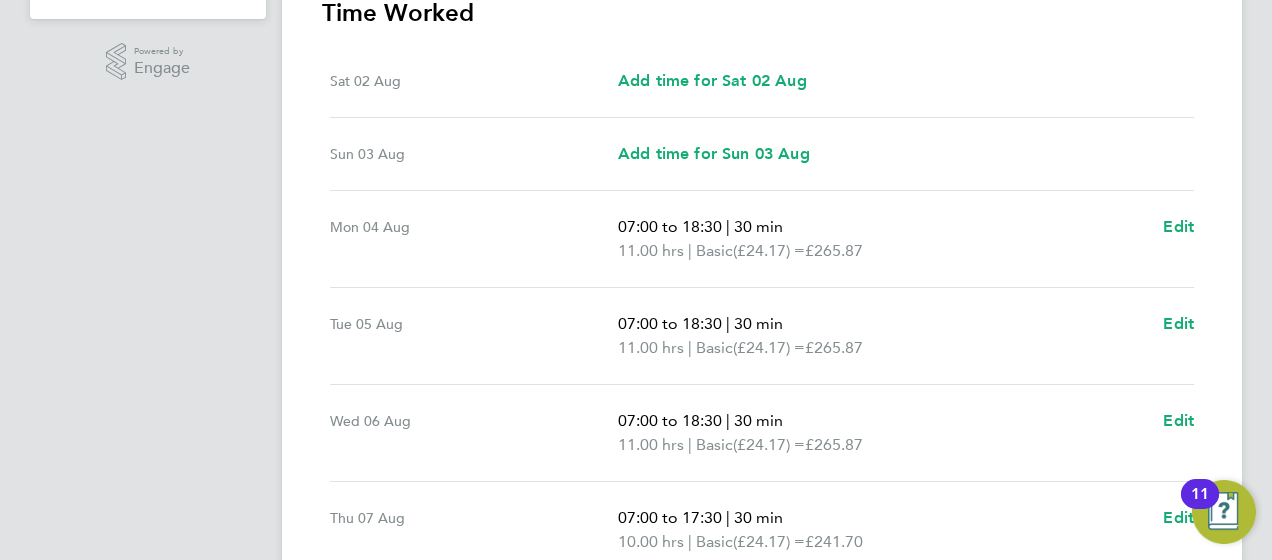 scroll, scrollTop: 788, scrollLeft: 0, axis: vertical 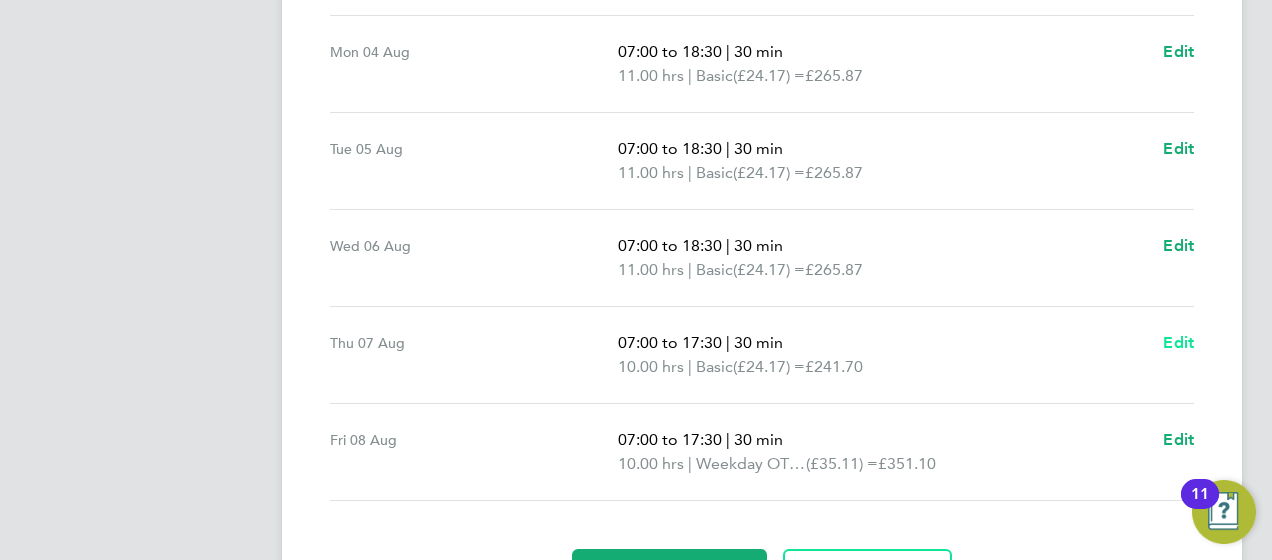 click on "Edit" at bounding box center (1178, 342) 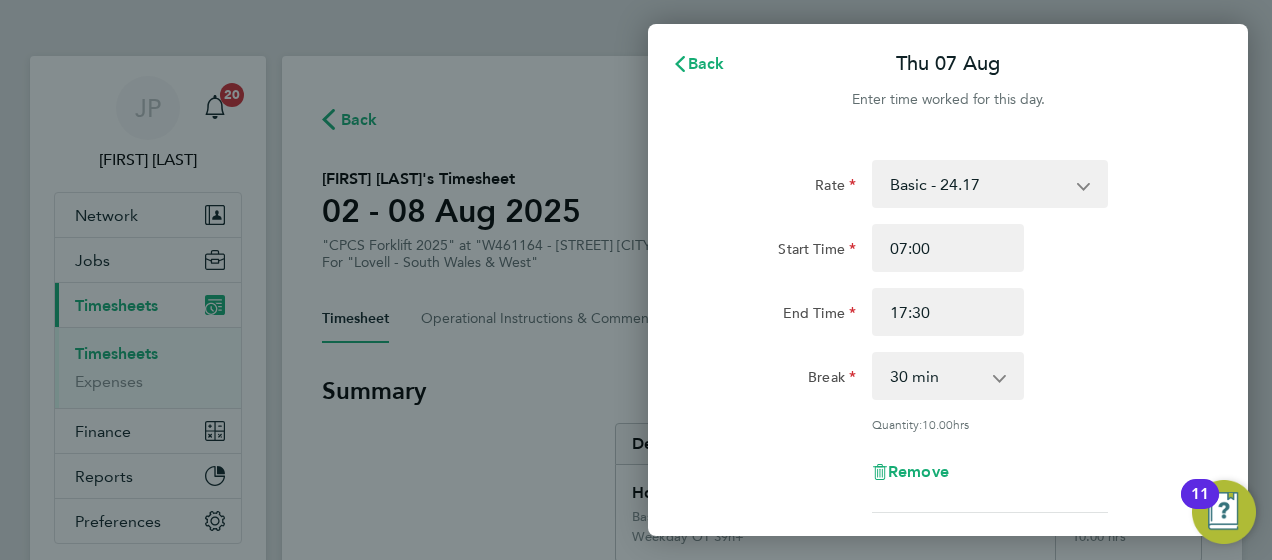 scroll, scrollTop: 0, scrollLeft: 0, axis: both 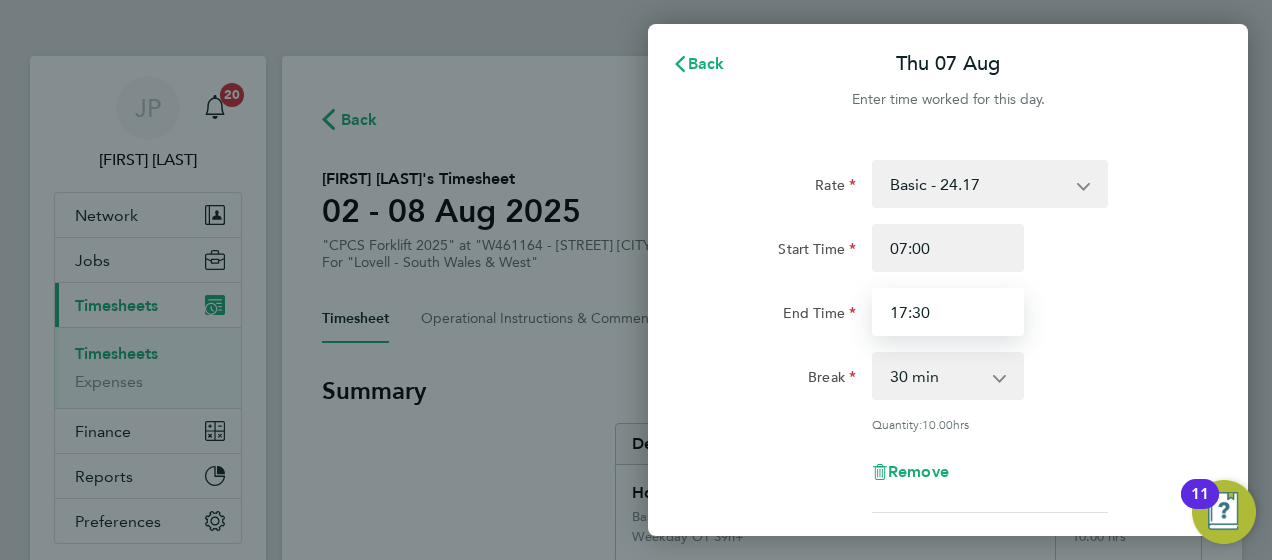 click on "17:30" at bounding box center [948, 312] 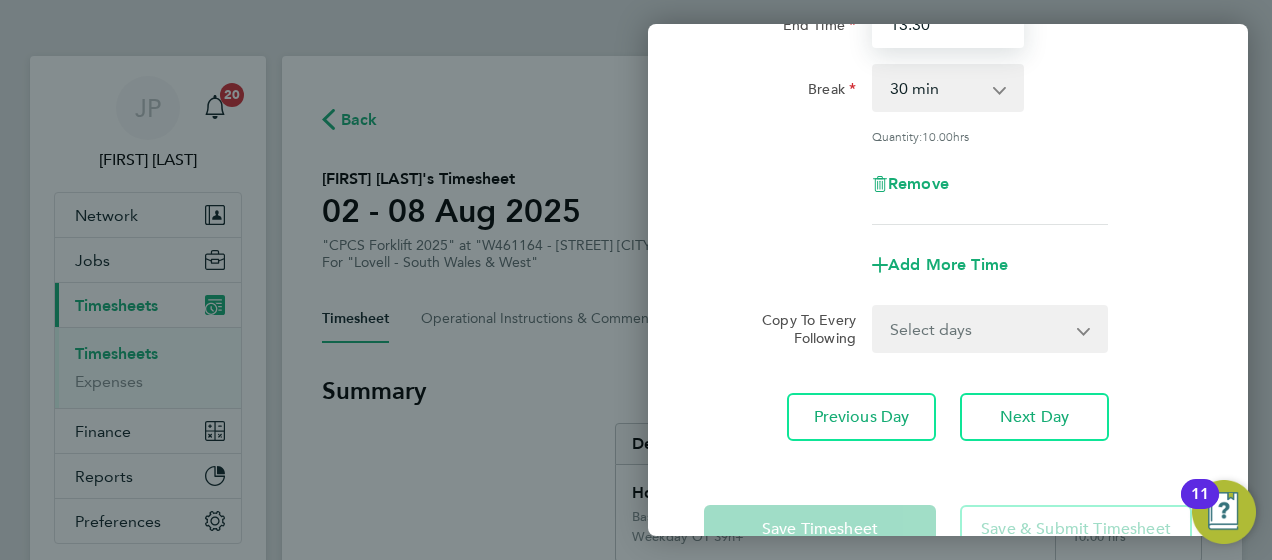 scroll, scrollTop: 299, scrollLeft: 0, axis: vertical 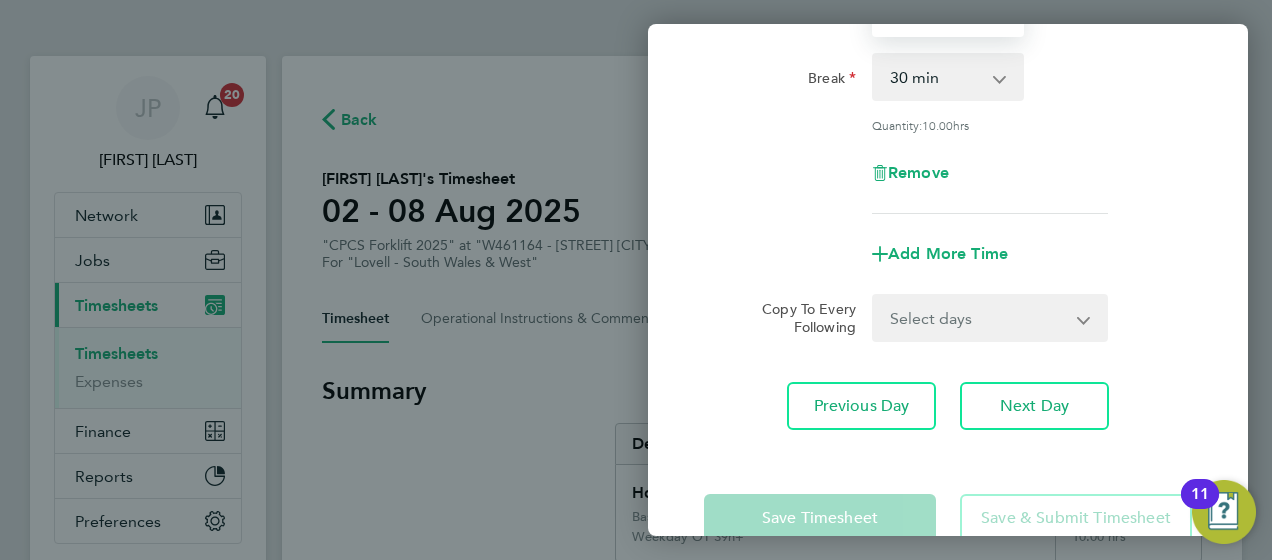 type on "13:30" 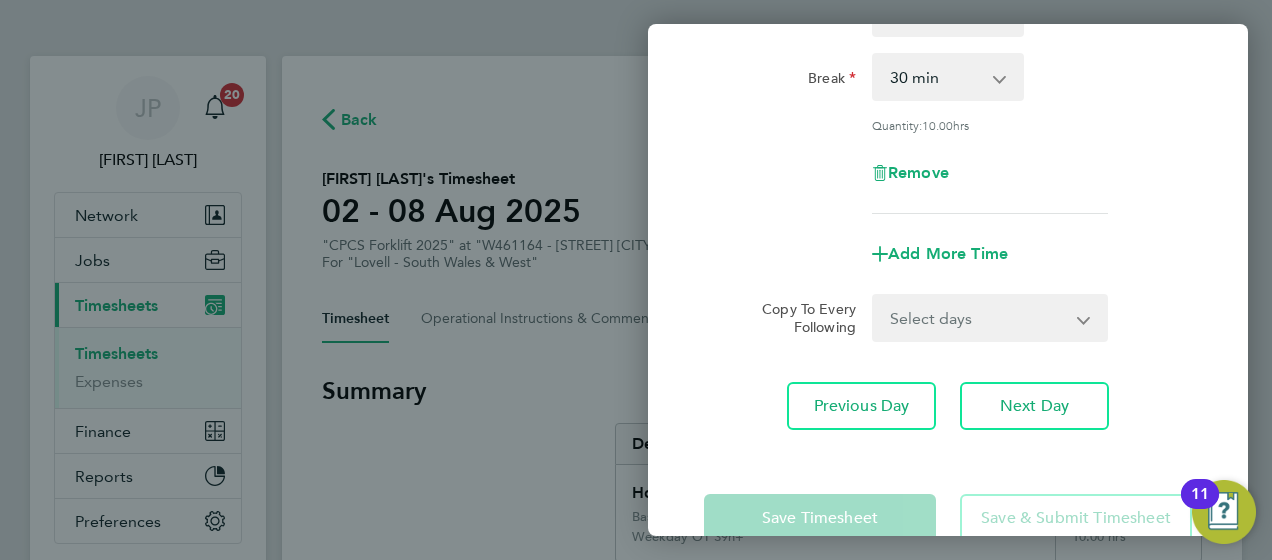 click on "Select days   Friday" at bounding box center [979, 318] 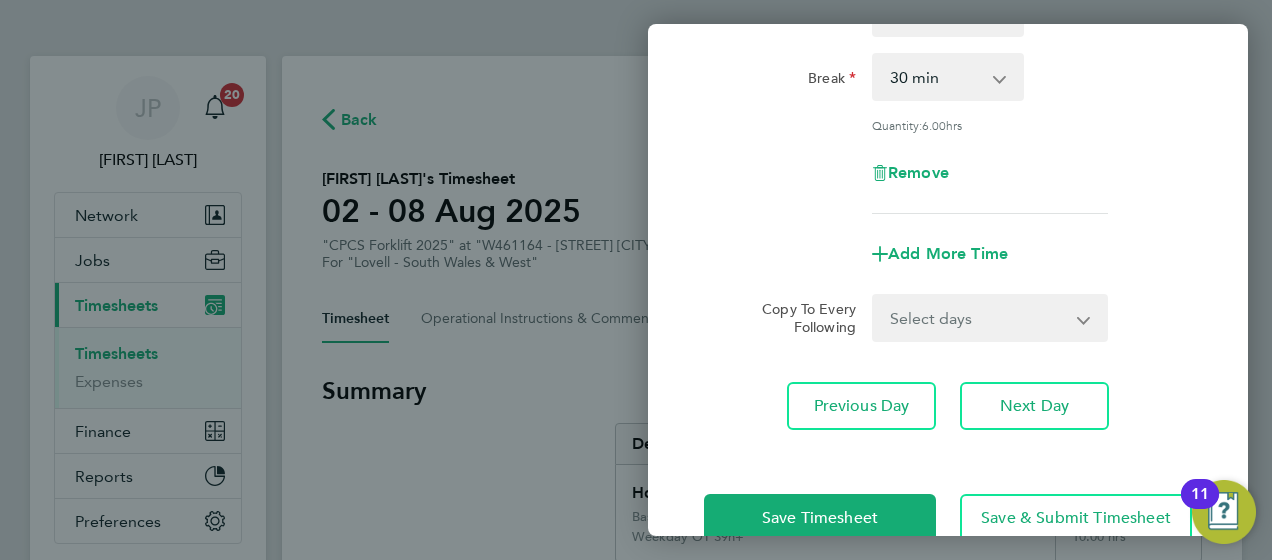 click on "Add More Time" 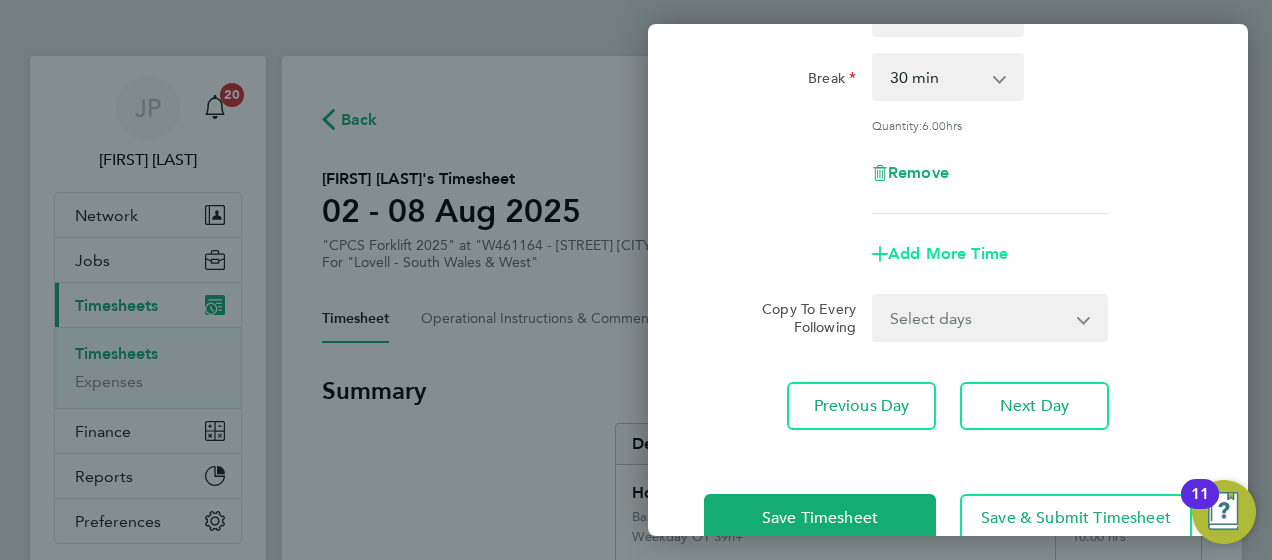 click on "Add More Time" 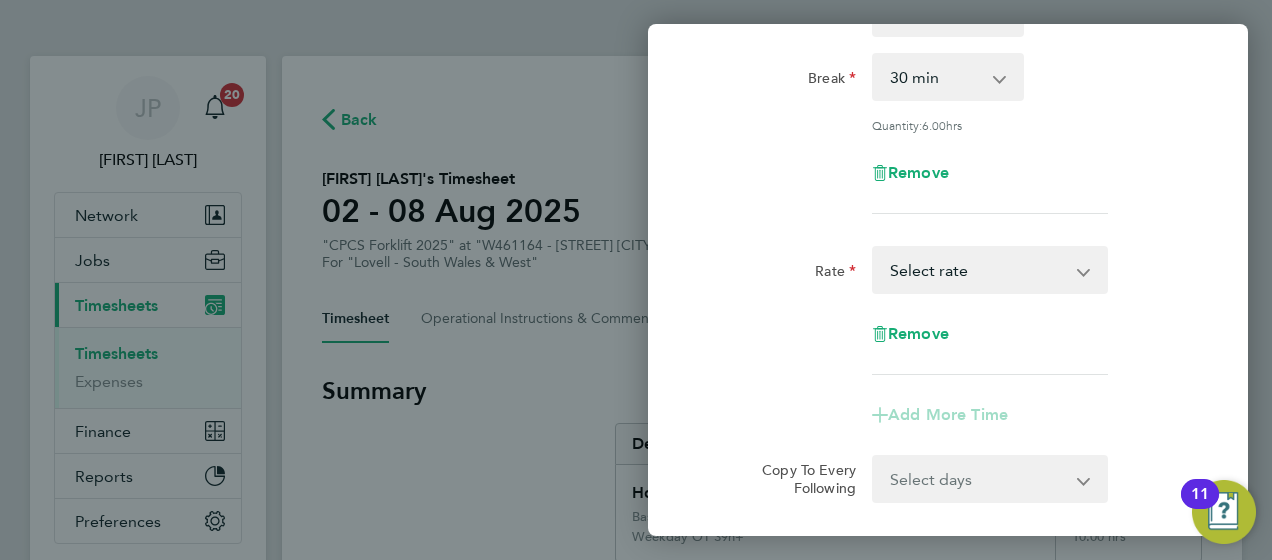 click on "Basic - 24.17   Weekday OT 39h+ - 35.11   Sat first 4h - 35.11   Sat after 4h - 46.05   Sunday - 46.05   Bank Holiday - 46.05   Select rate" at bounding box center [978, 270] 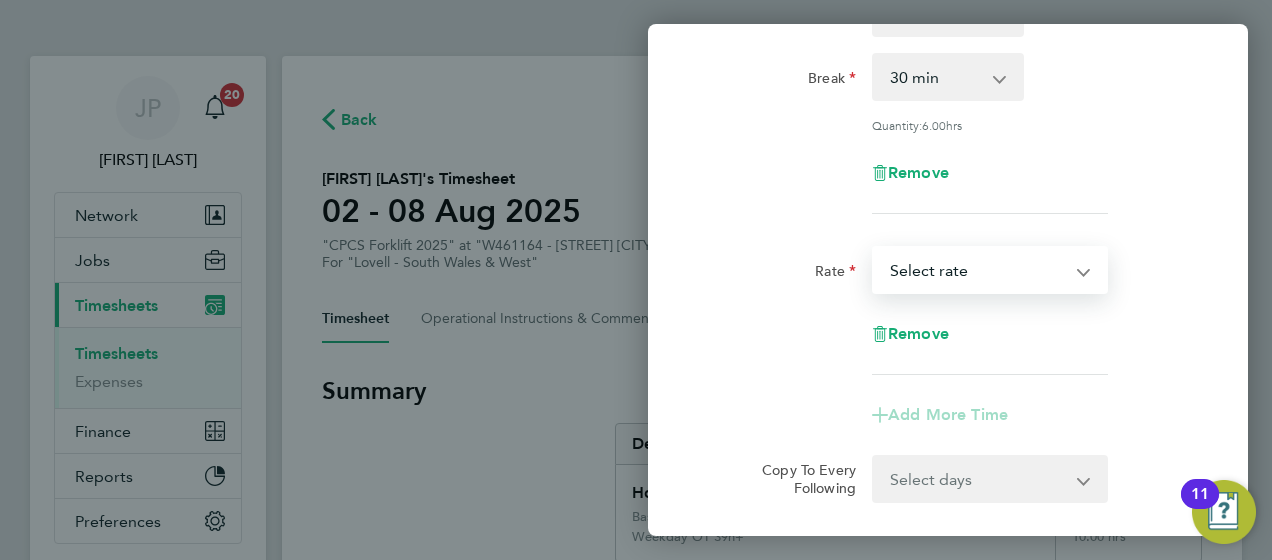 select on "30" 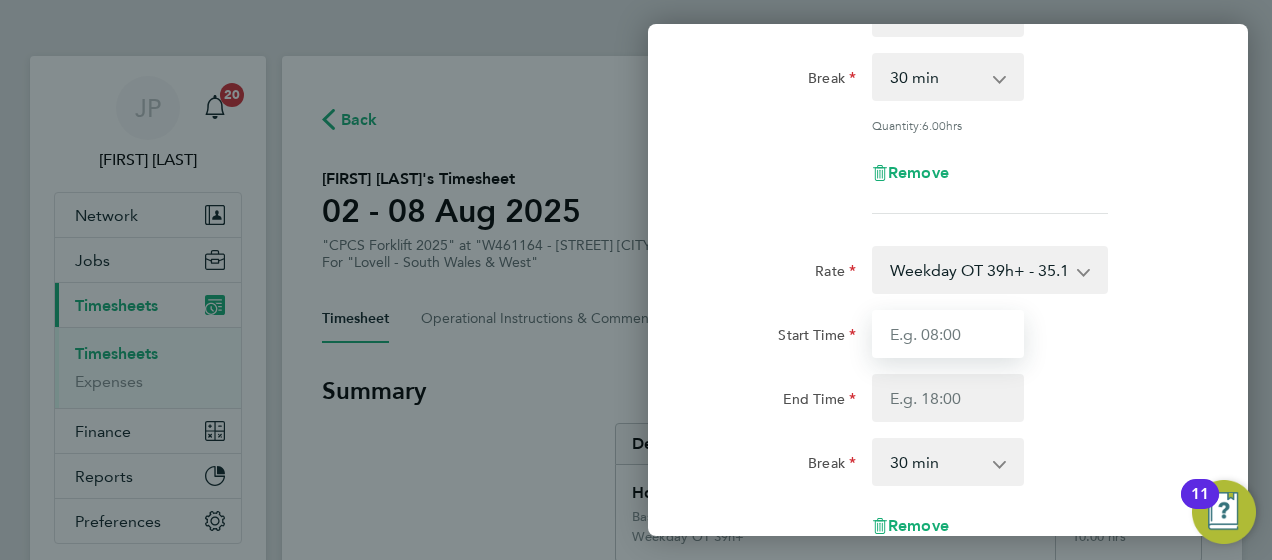 click on "Start Time" at bounding box center [948, 334] 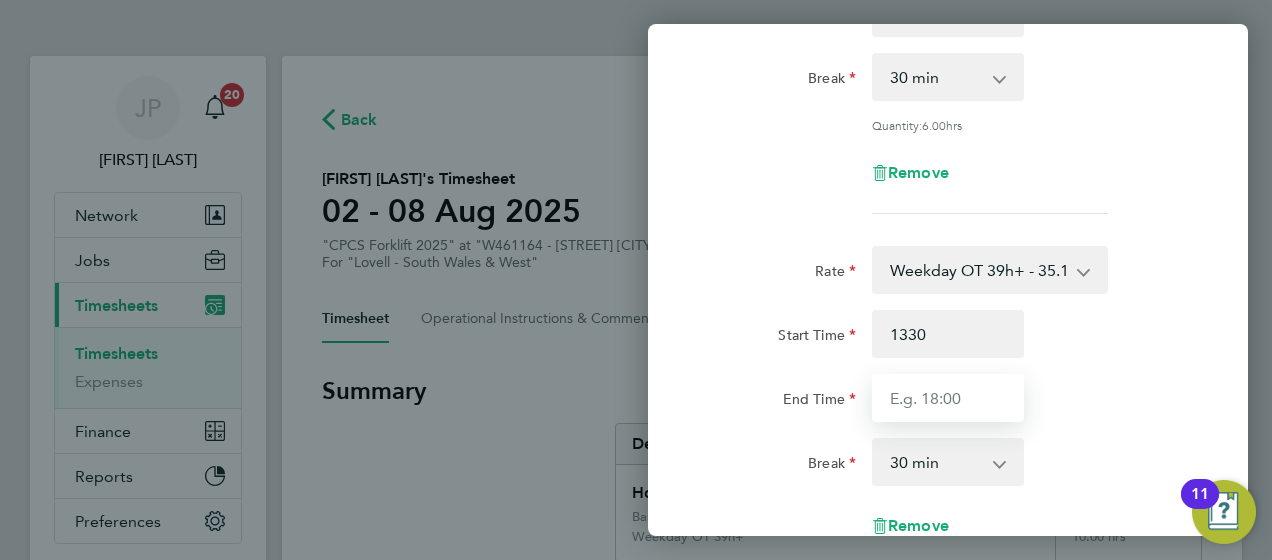 type on "13:30" 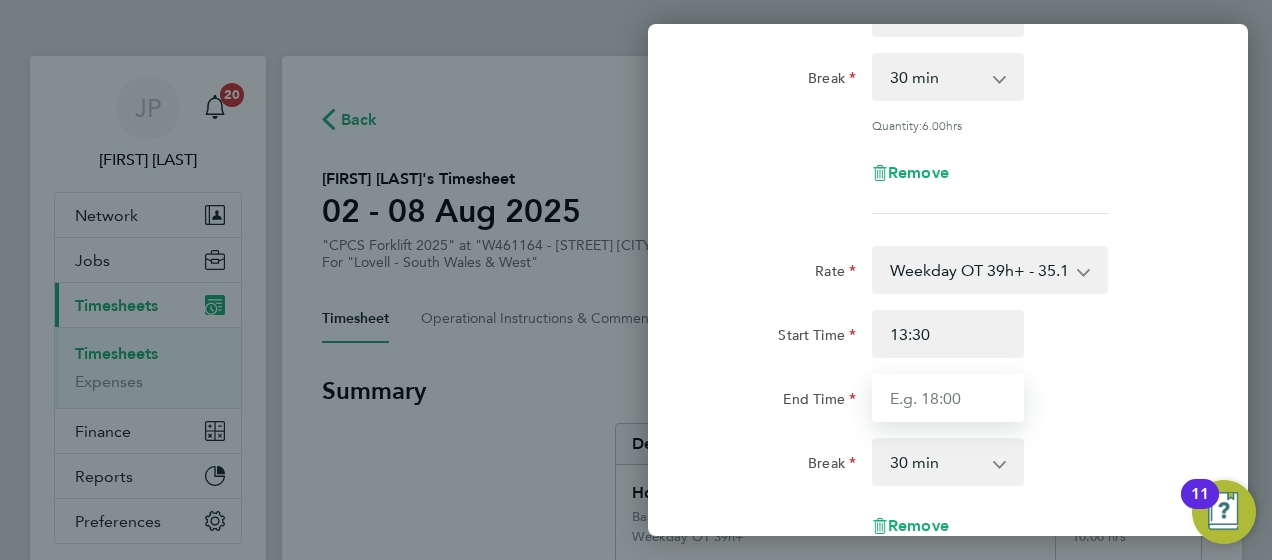 click on "End Time" at bounding box center (948, 398) 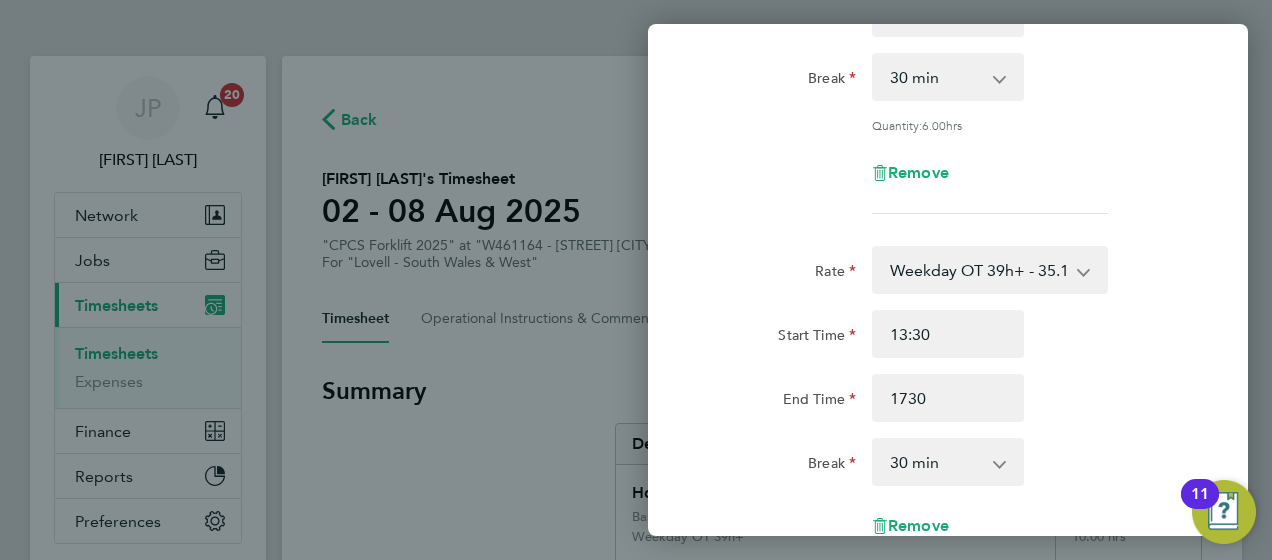 type on "17:30" 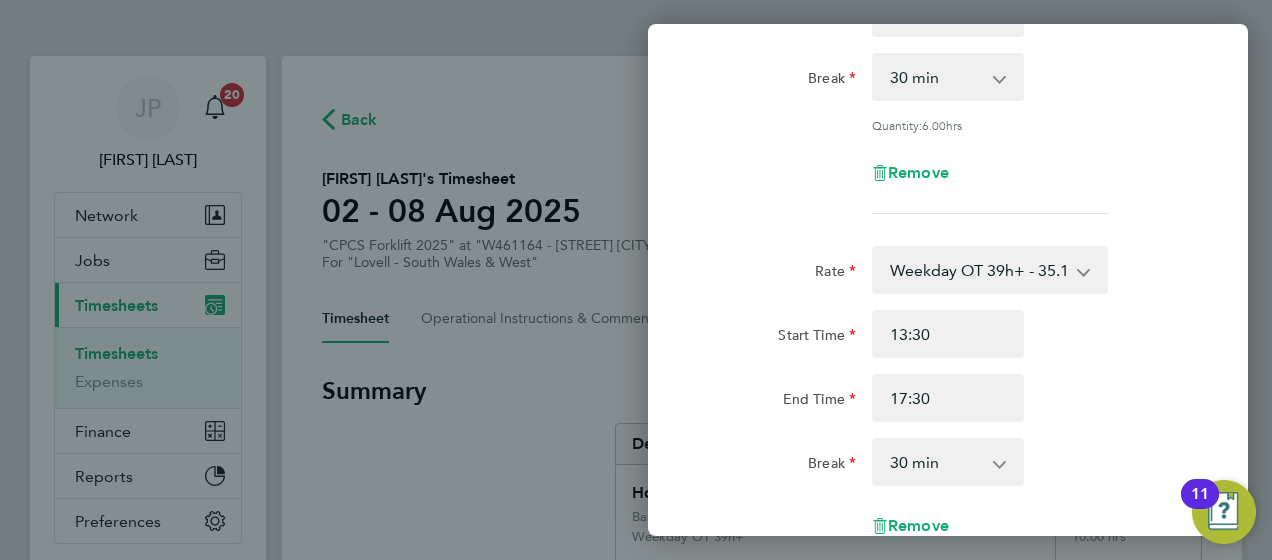 click on "End Time 17:30" 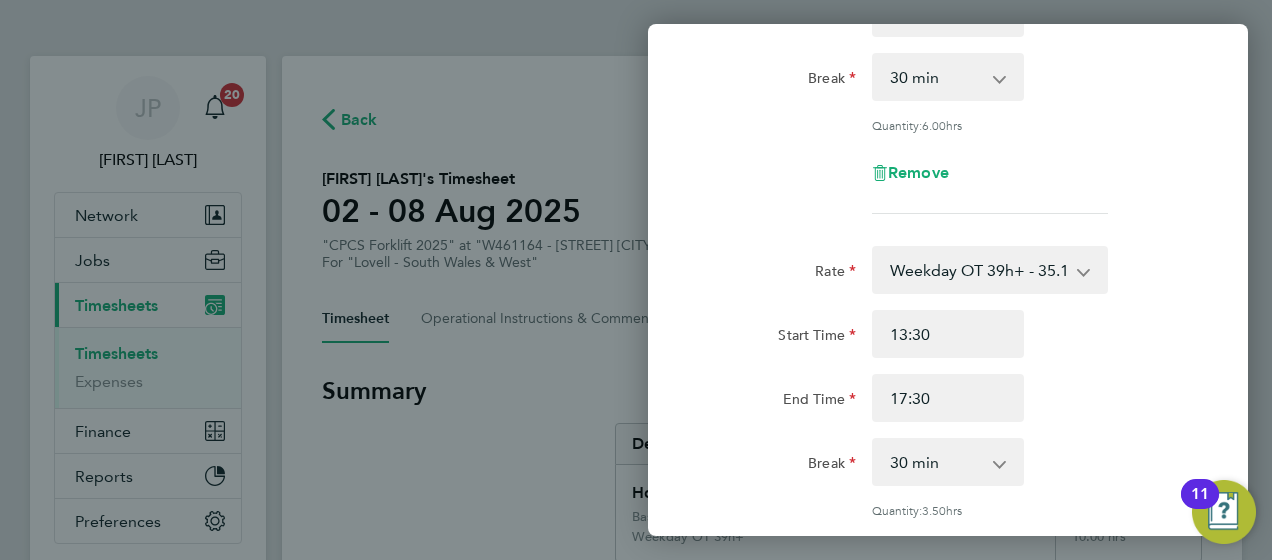 click on "0 min   15 min   30 min   45 min   60 min   75 min   90 min" at bounding box center [936, 462] 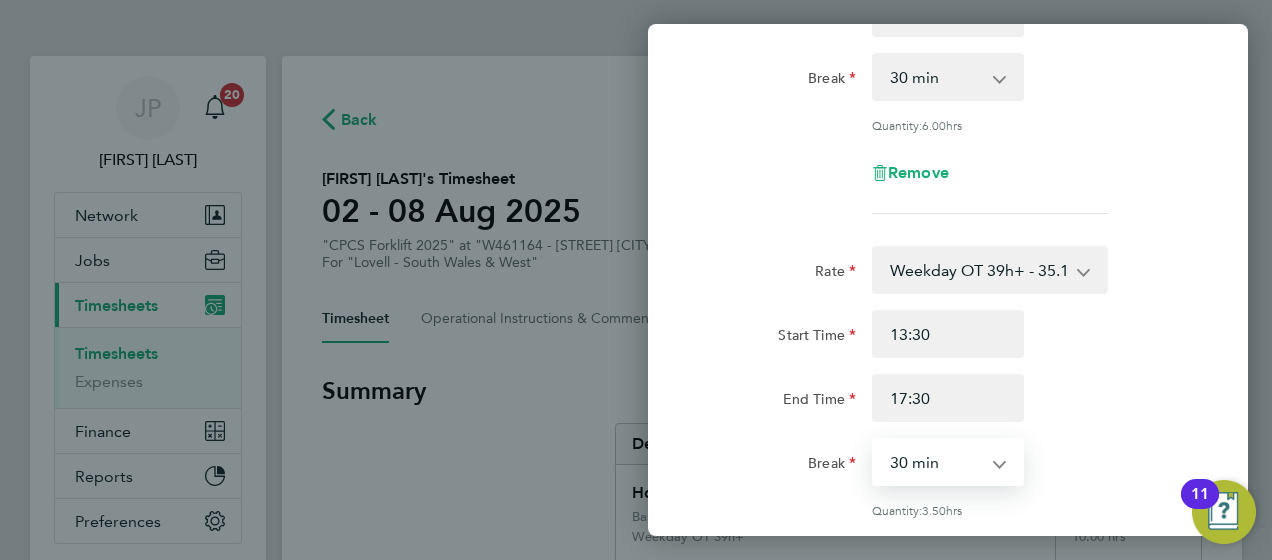 select on "0" 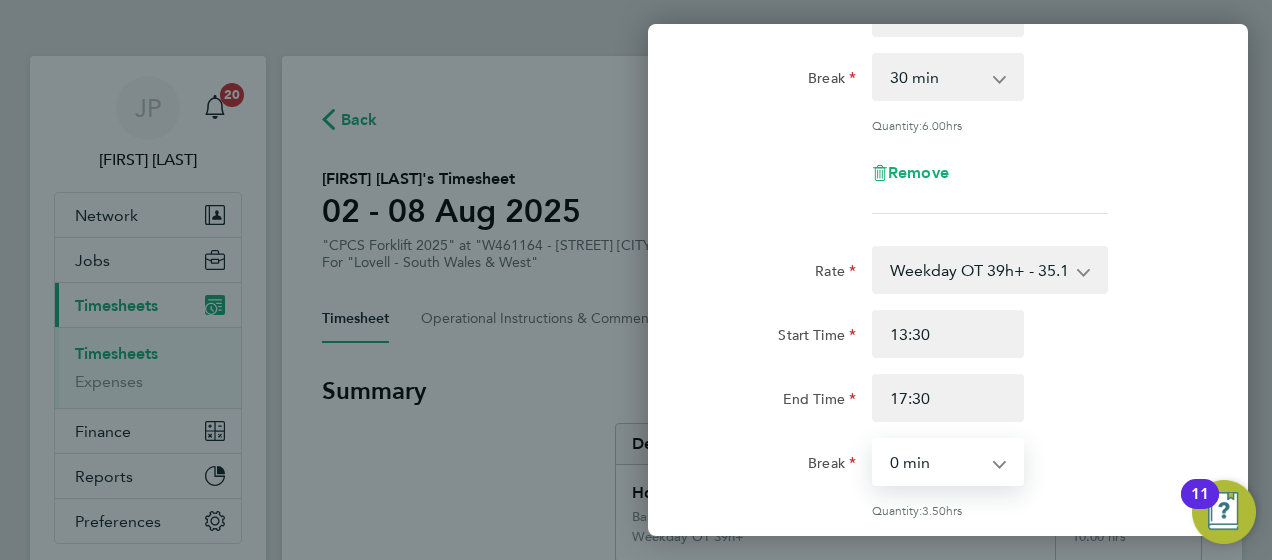 click on "0 min   15 min   30 min   45 min   60 min   75 min   90 min" at bounding box center [936, 462] 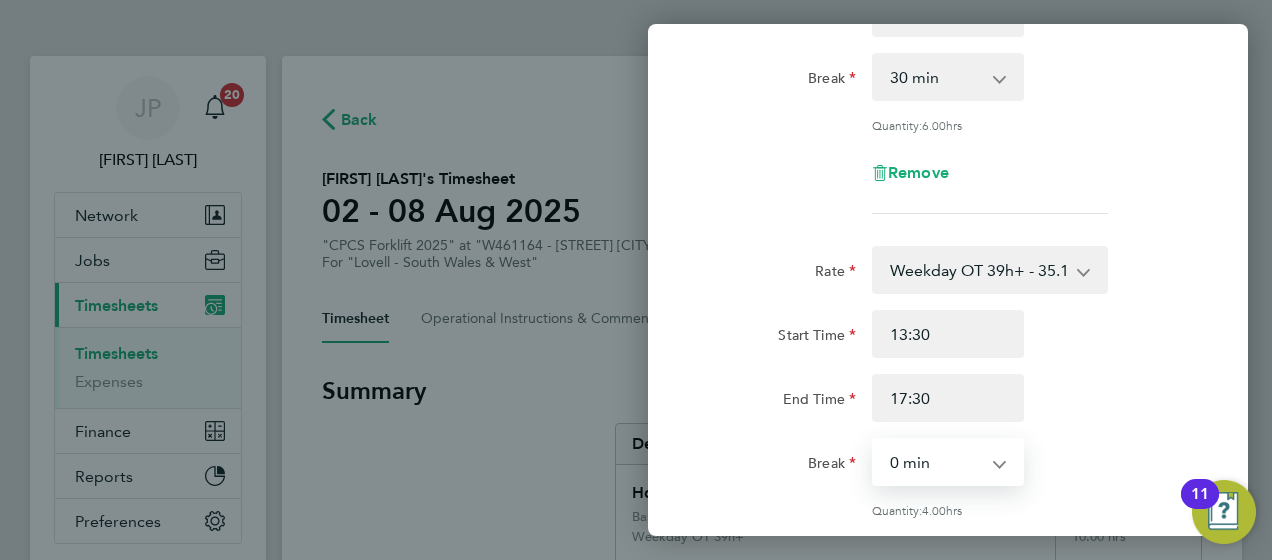 scroll, scrollTop: 726, scrollLeft: 0, axis: vertical 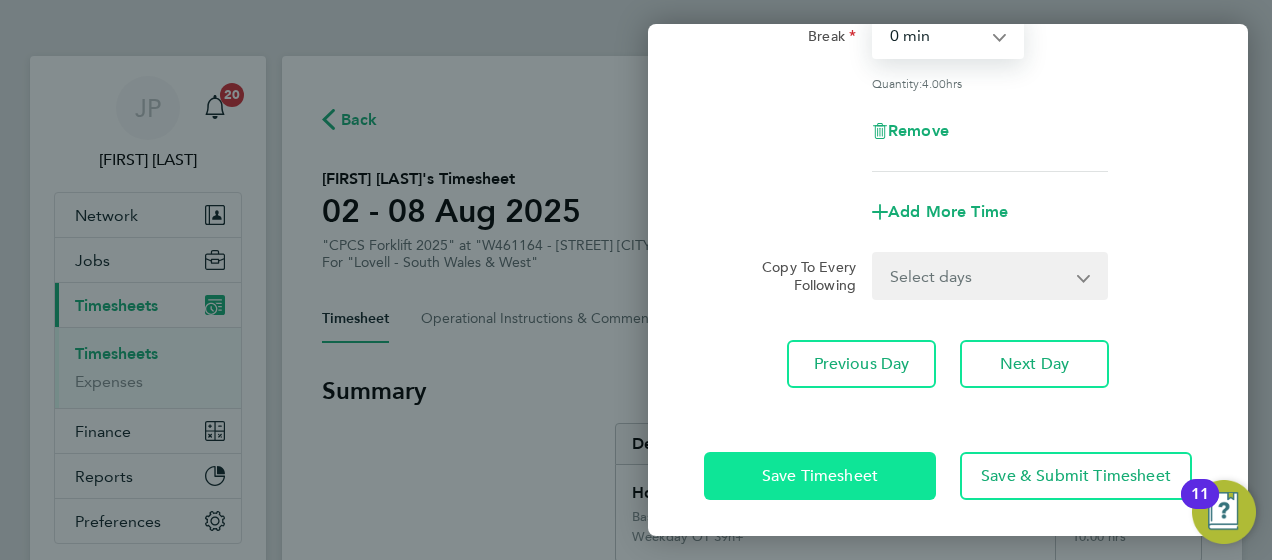 click on "Save Timesheet" 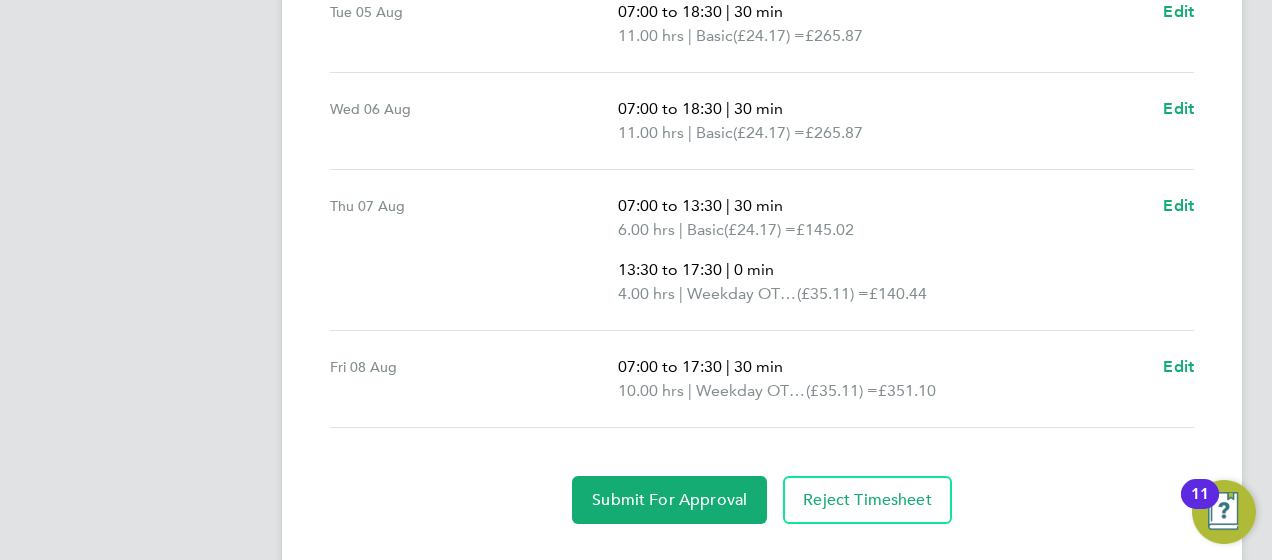 scroll, scrollTop: 965, scrollLeft: 0, axis: vertical 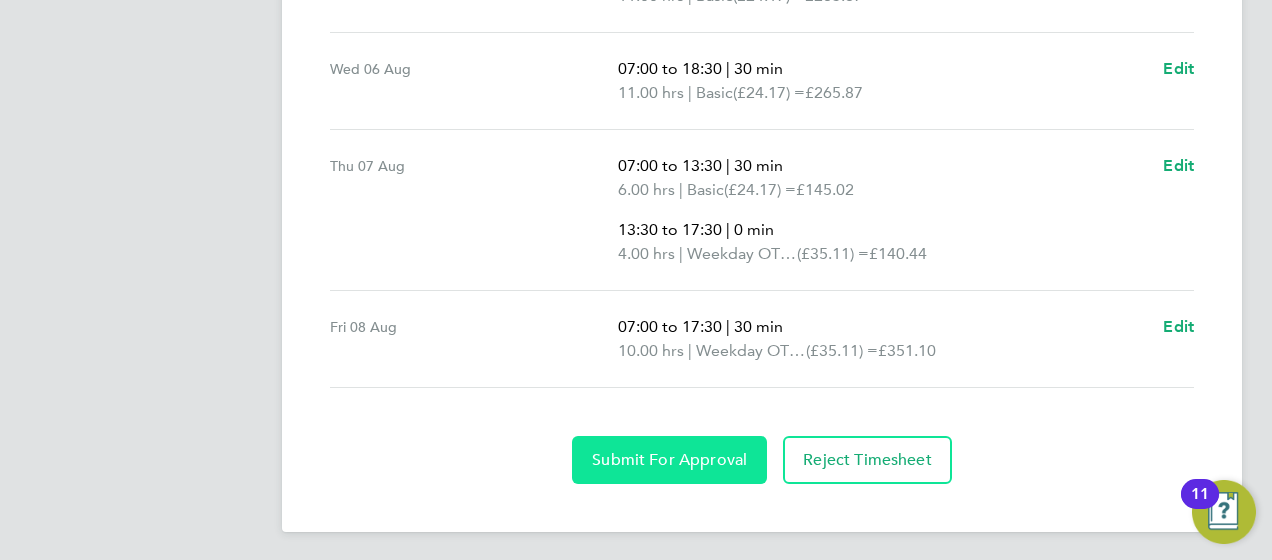 click on "Submit For Approval" 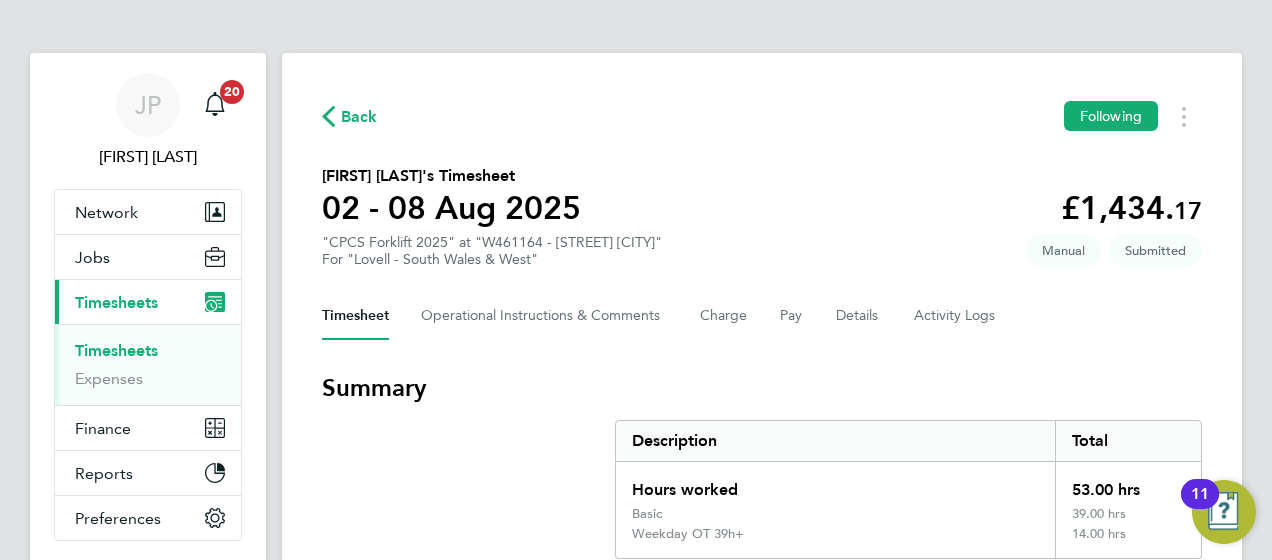 scroll, scrollTop: 0, scrollLeft: 0, axis: both 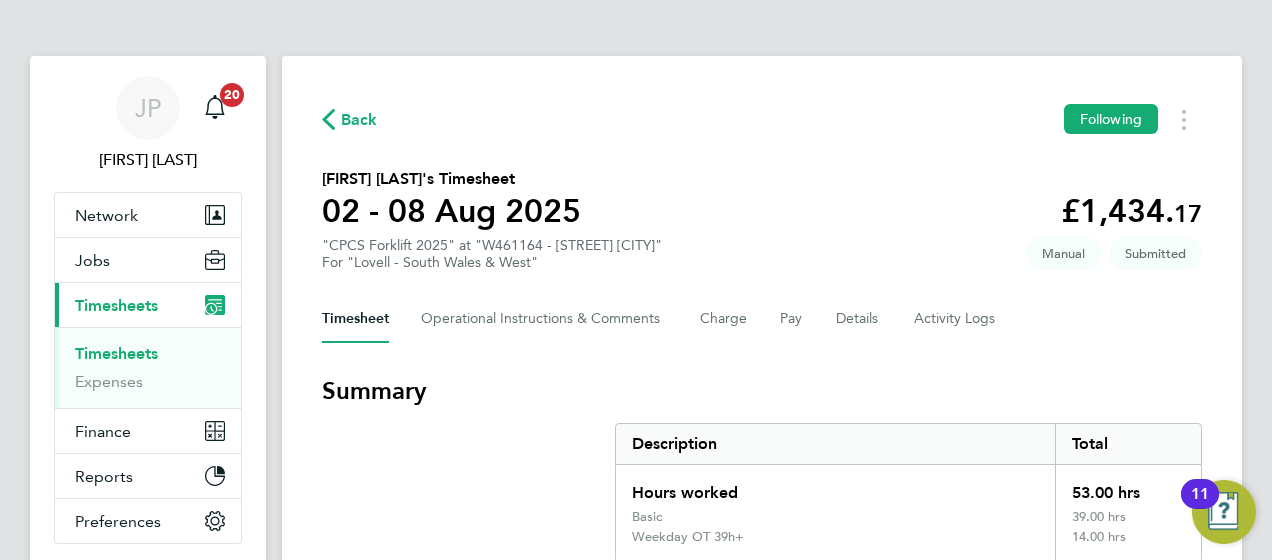 click on "Back" 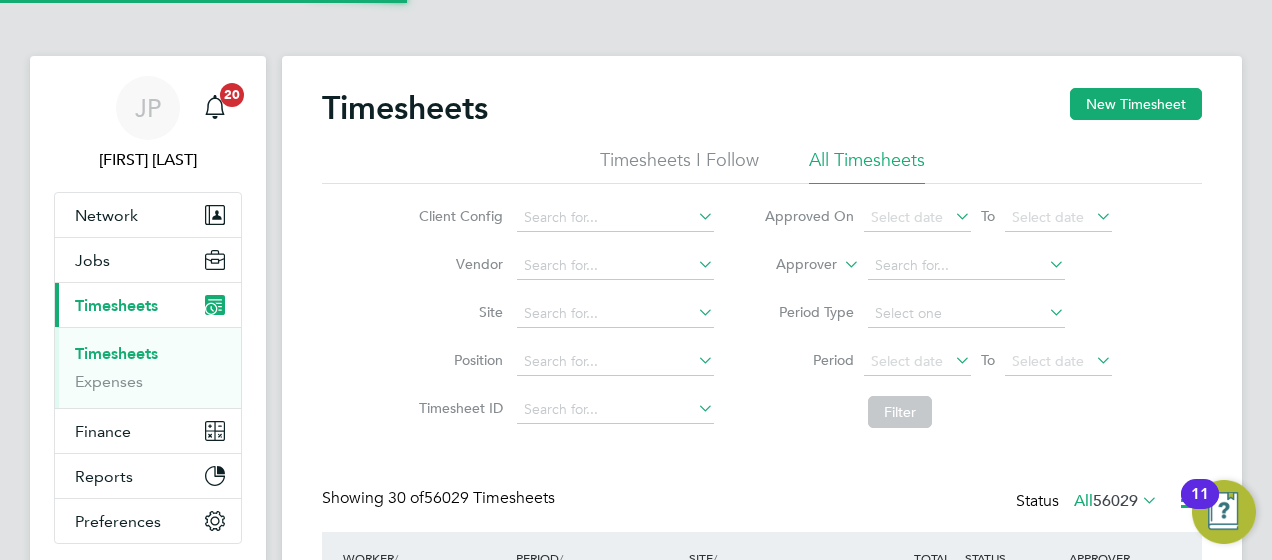 scroll, scrollTop: 10, scrollLeft: 10, axis: both 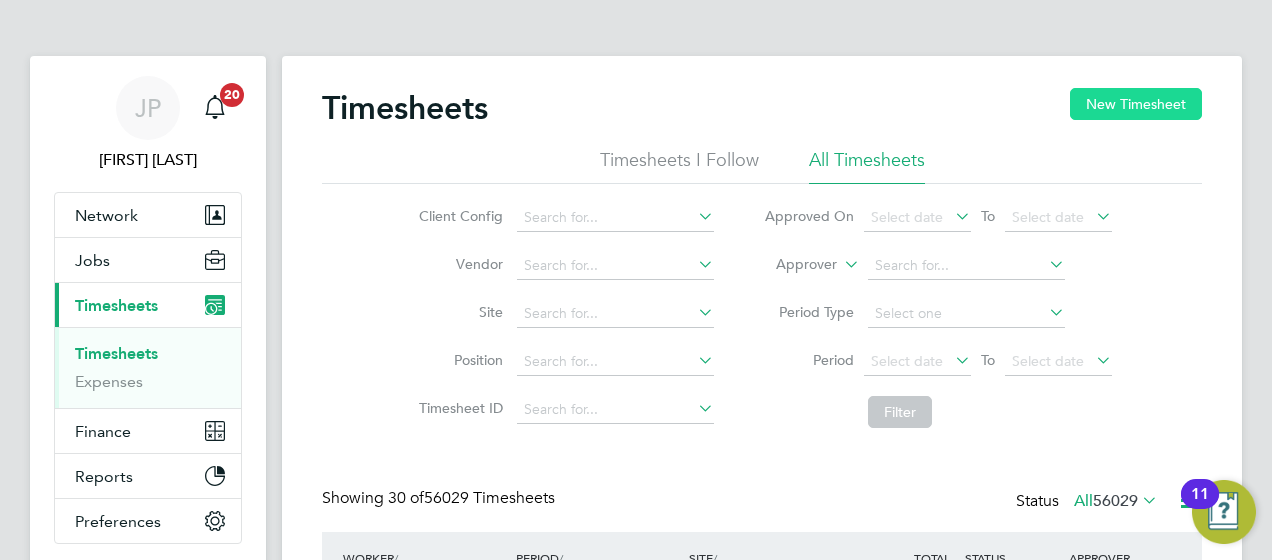 click on "New Timesheet" 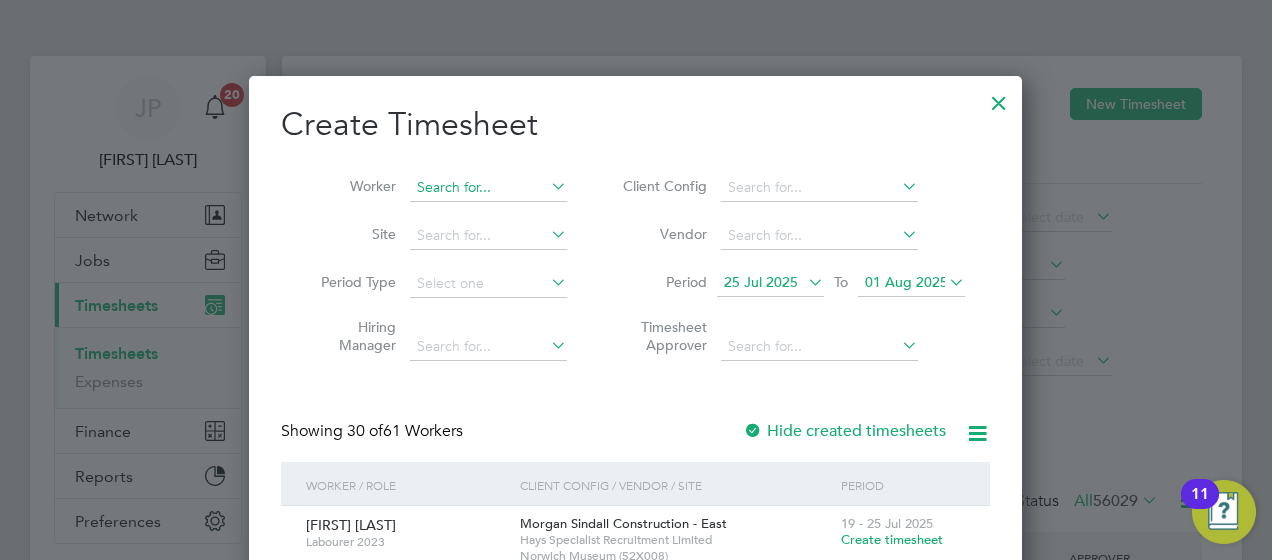 click at bounding box center (488, 188) 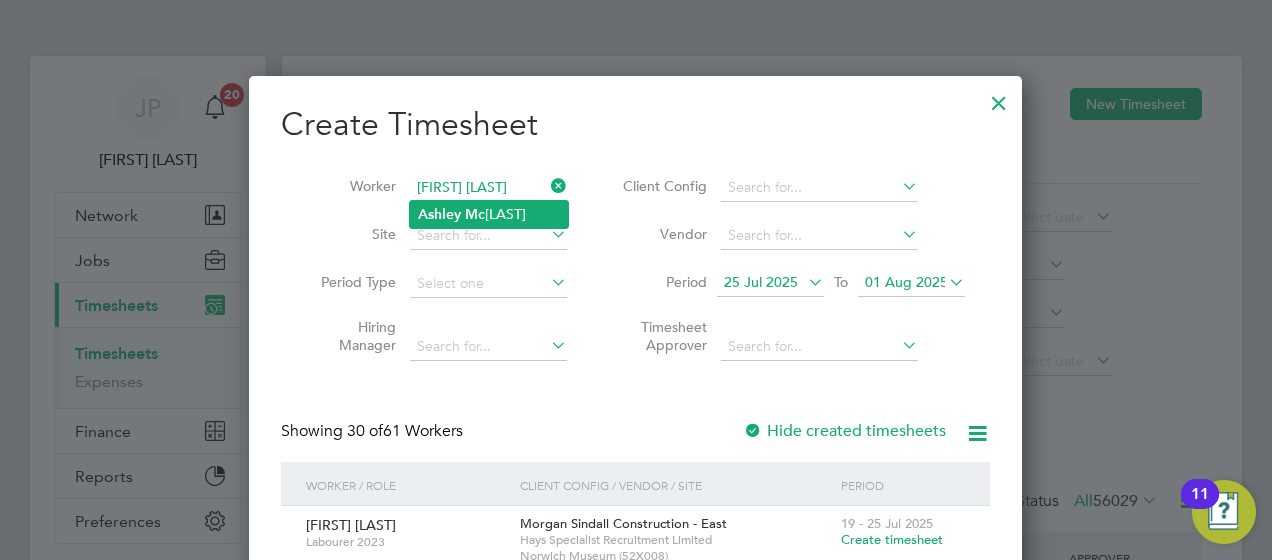 click on "[FIRST]   [LAST]" 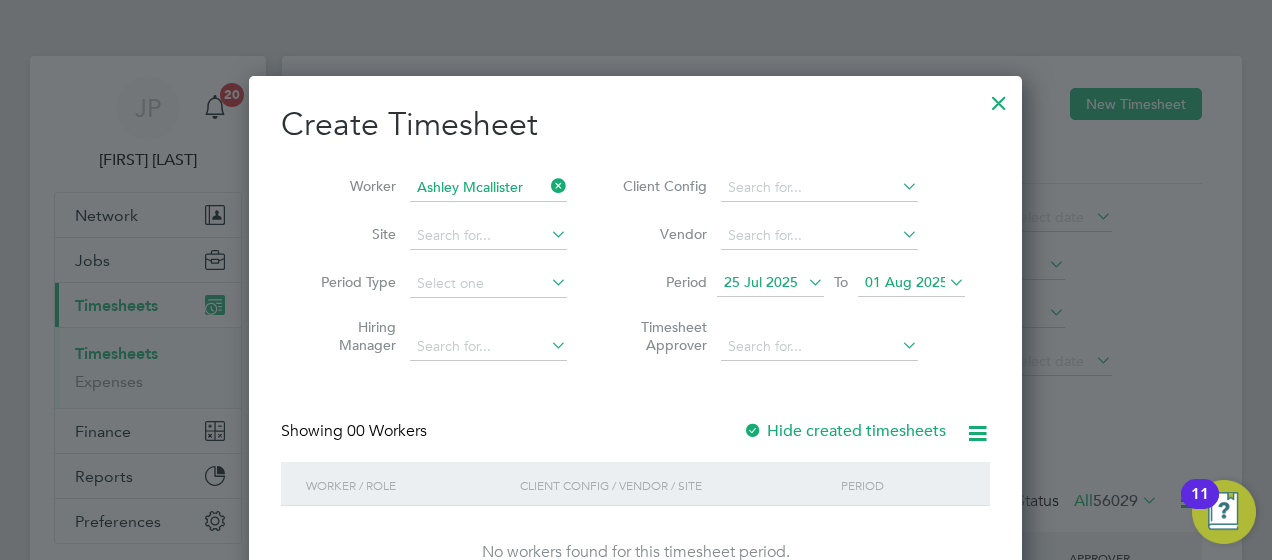 click on "01 Aug 2025" at bounding box center (911, 283) 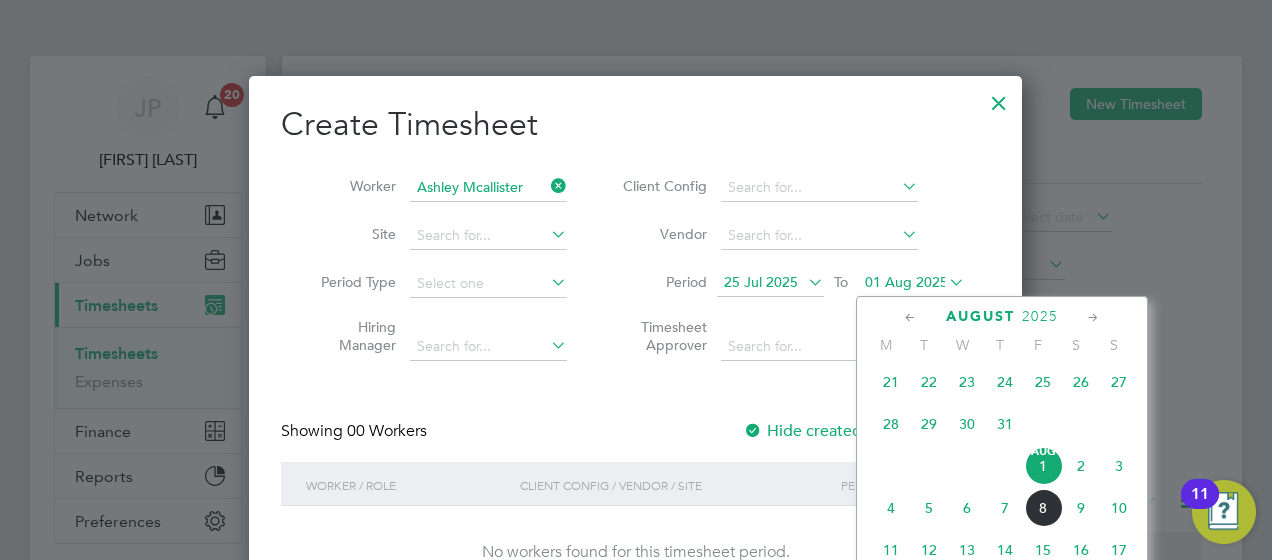 click on "8" 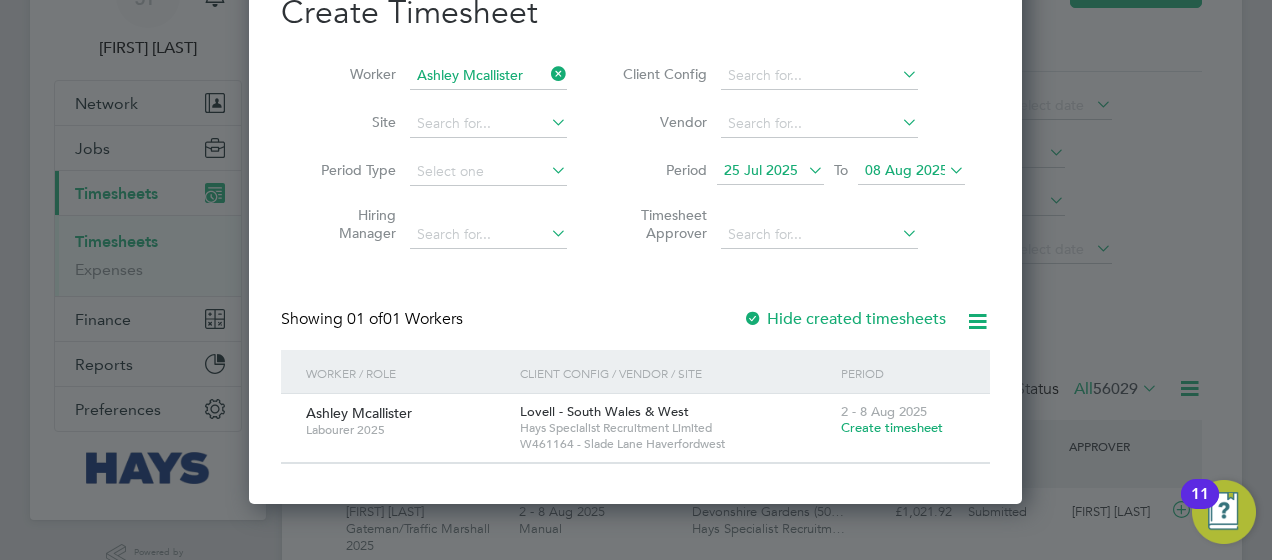 click on "Create timesheet" at bounding box center (892, 427) 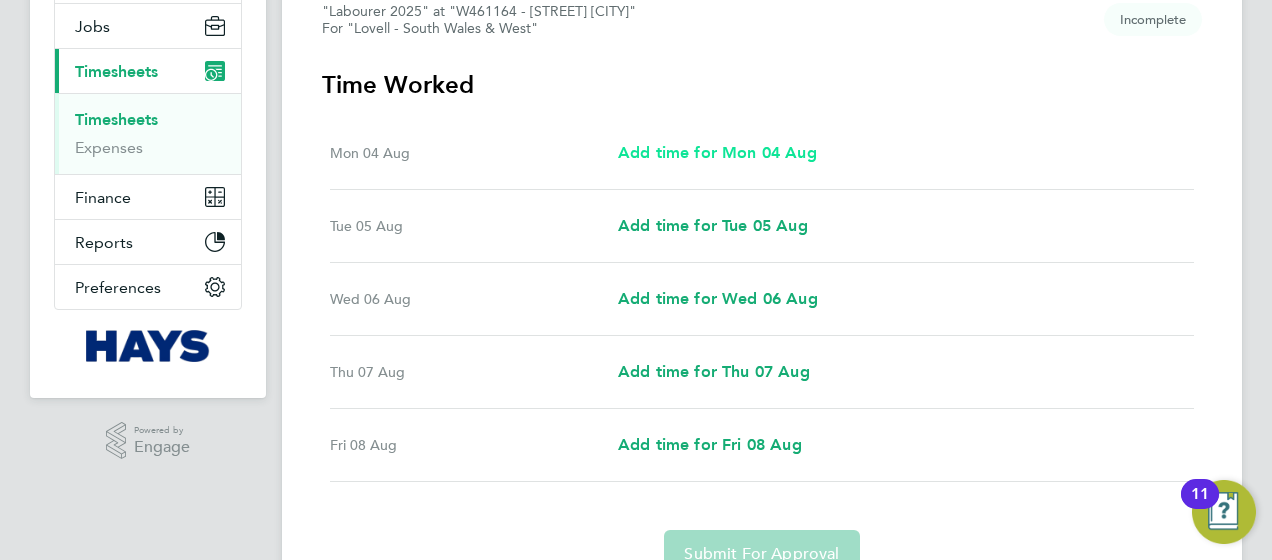 click on "Add time for Mon 04 Aug" at bounding box center (717, 152) 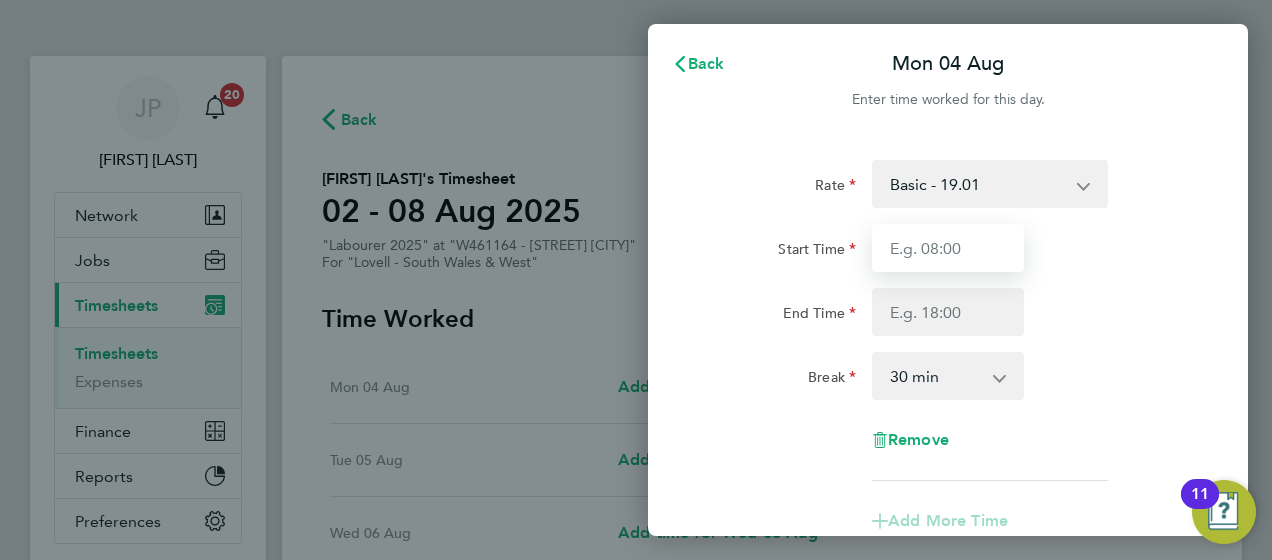 click on "Start Time" at bounding box center [948, 248] 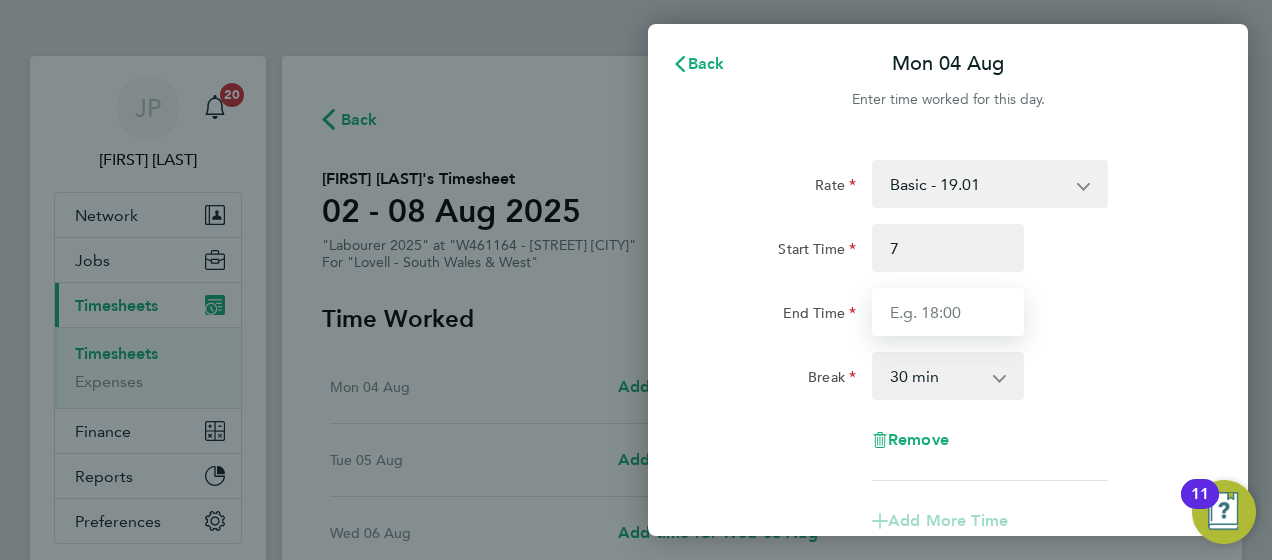 type on "07:00" 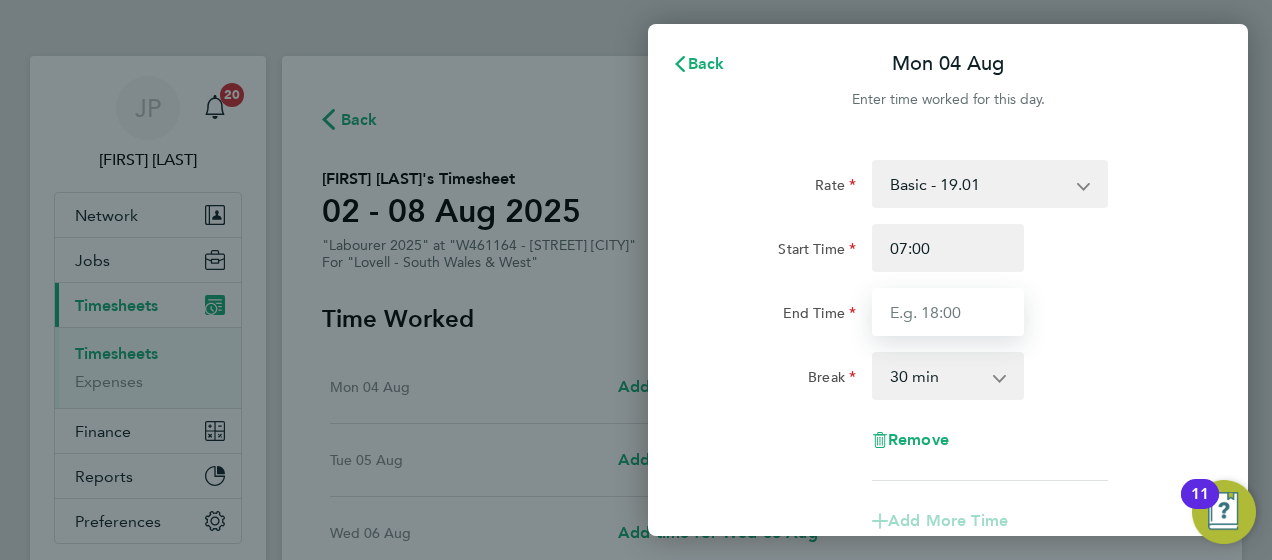 click on "End Time" at bounding box center (948, 312) 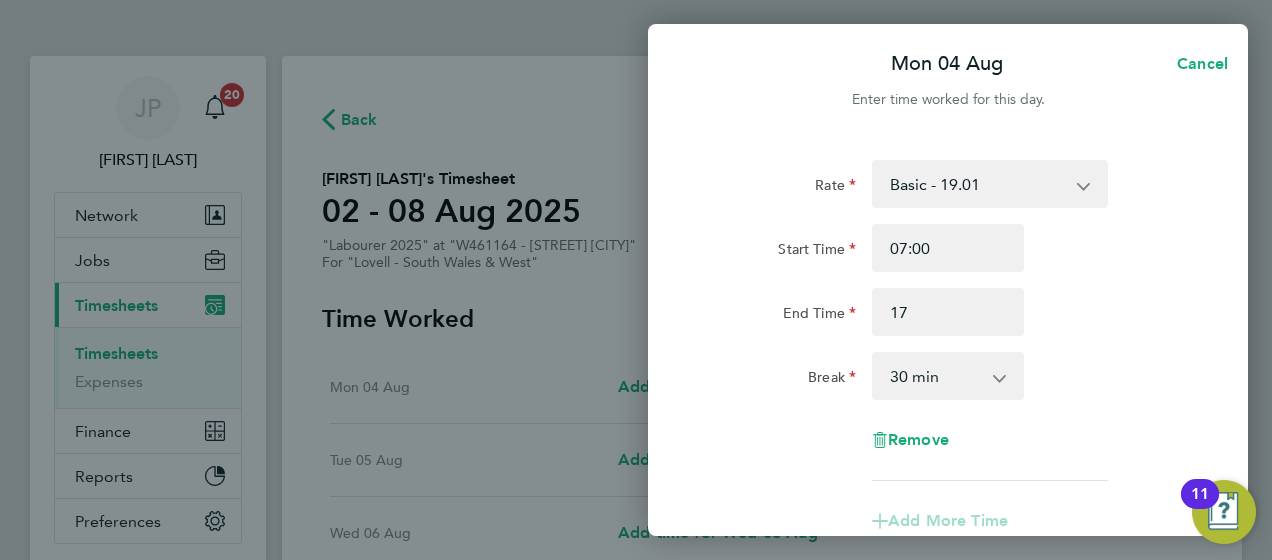 type on "17:00" 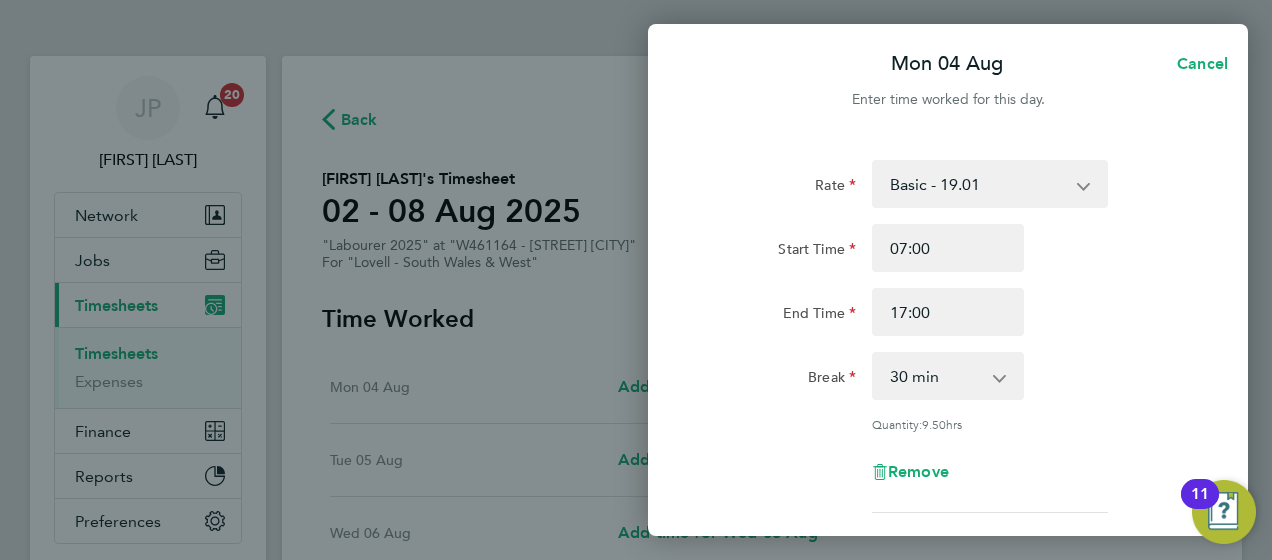 click on "End Time 17:00" 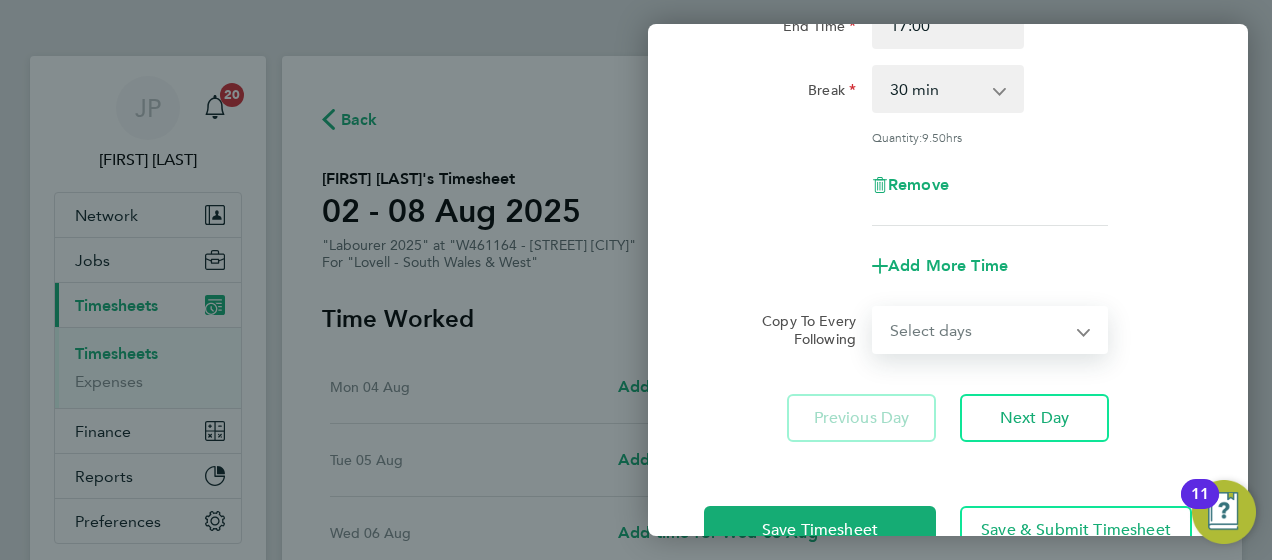 click on "Select days   Day   Tuesday   Wednesday   Thursday   Friday" at bounding box center (979, 330) 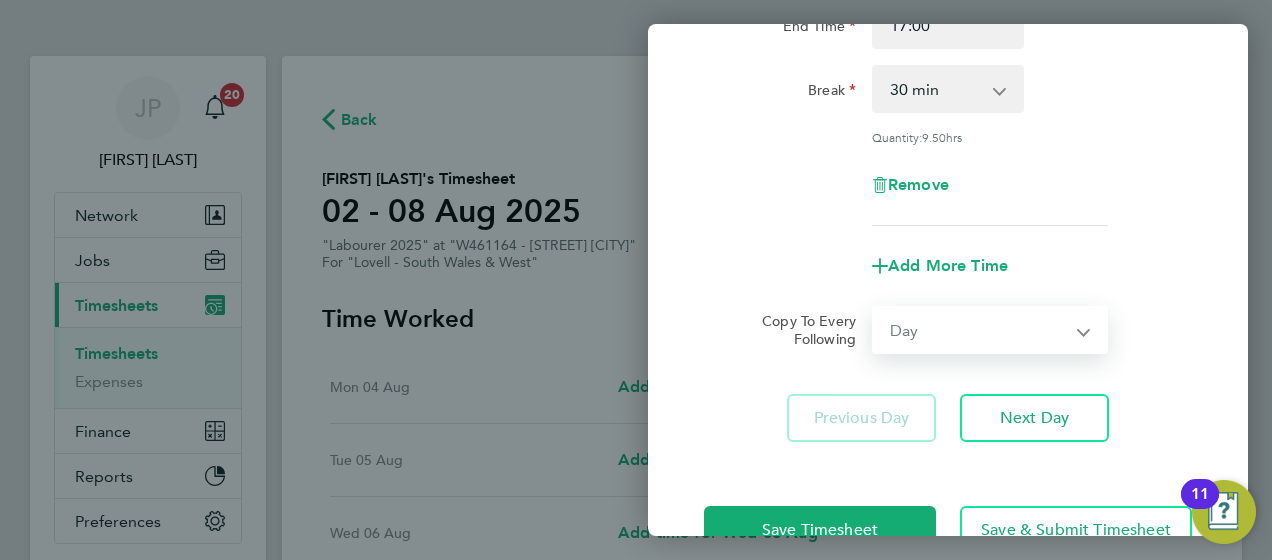 click on "Select days   Day   Tuesday   Wednesday   Thursday   Friday" at bounding box center (979, 330) 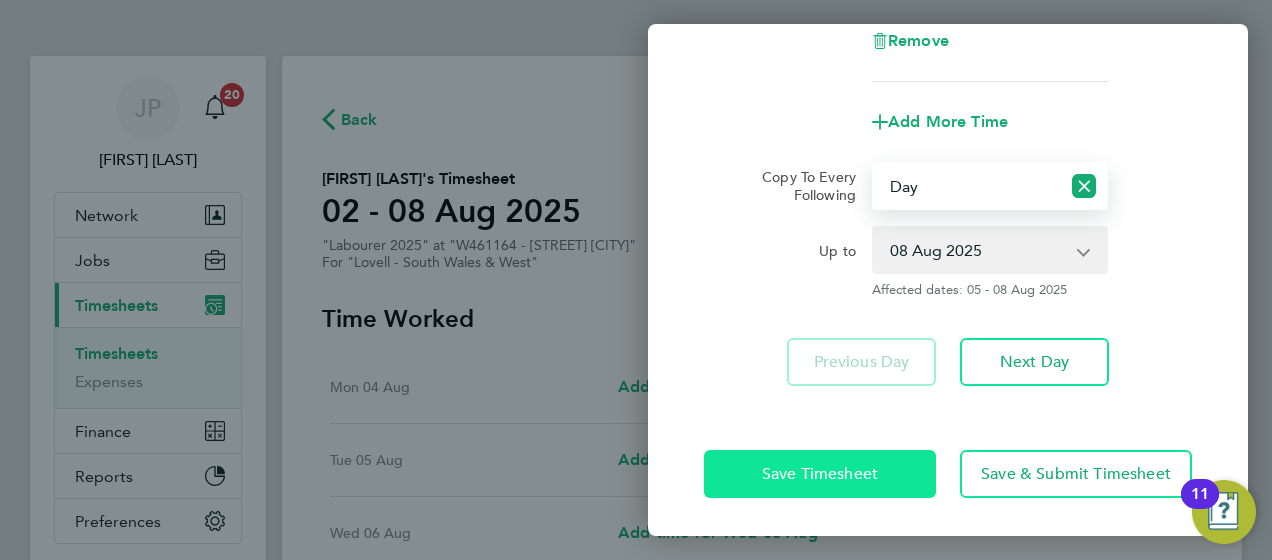 click on "Save Timesheet" 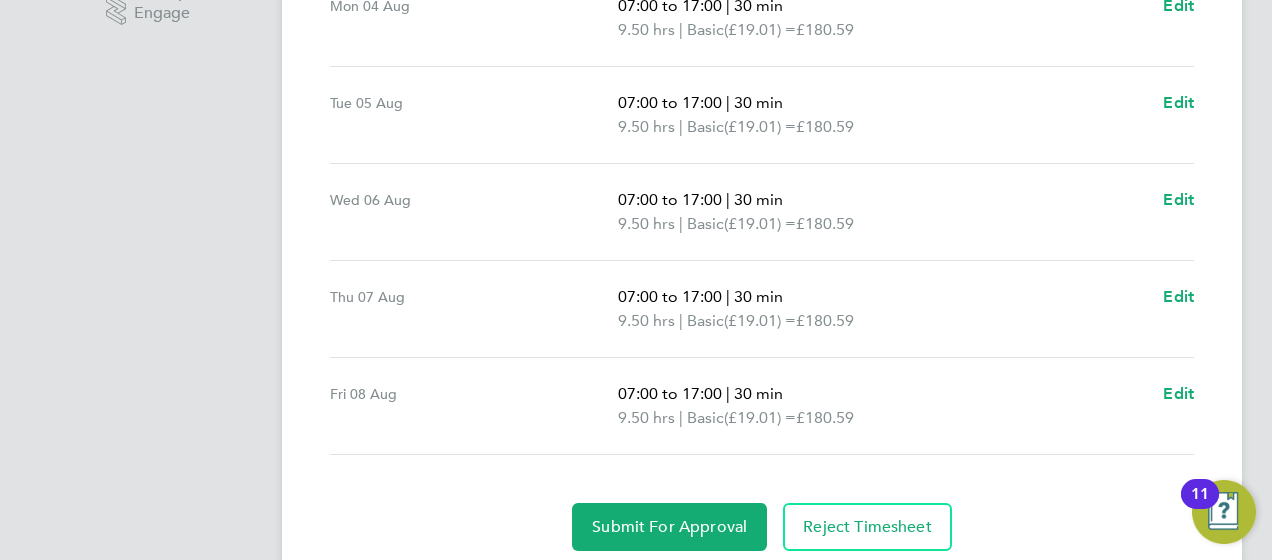 scroll, scrollTop: 736, scrollLeft: 0, axis: vertical 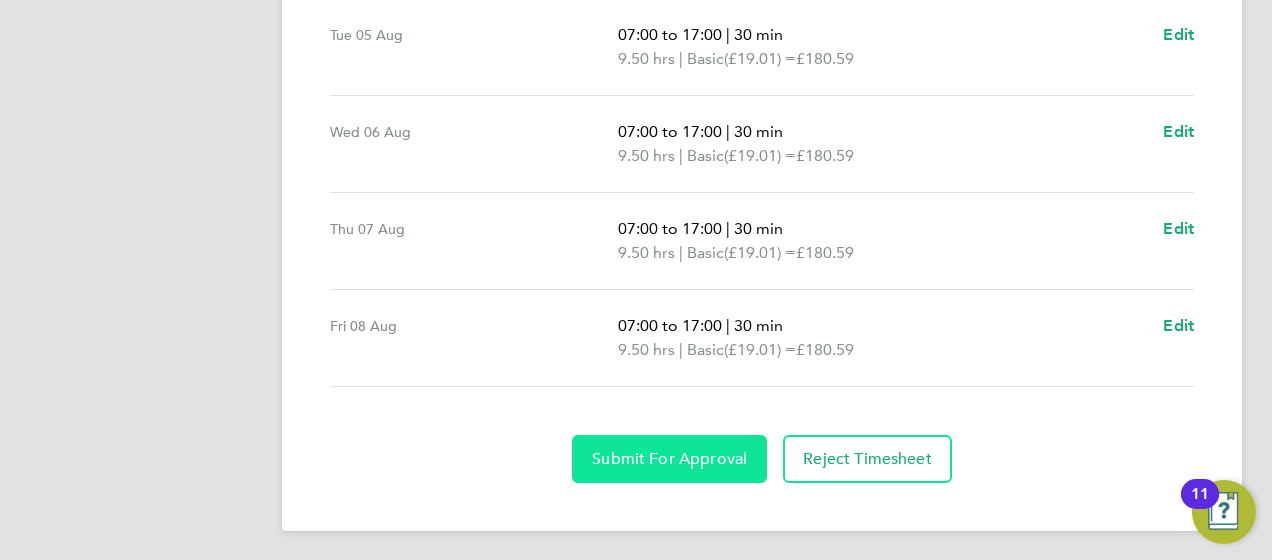 click on "Submit For Approval" 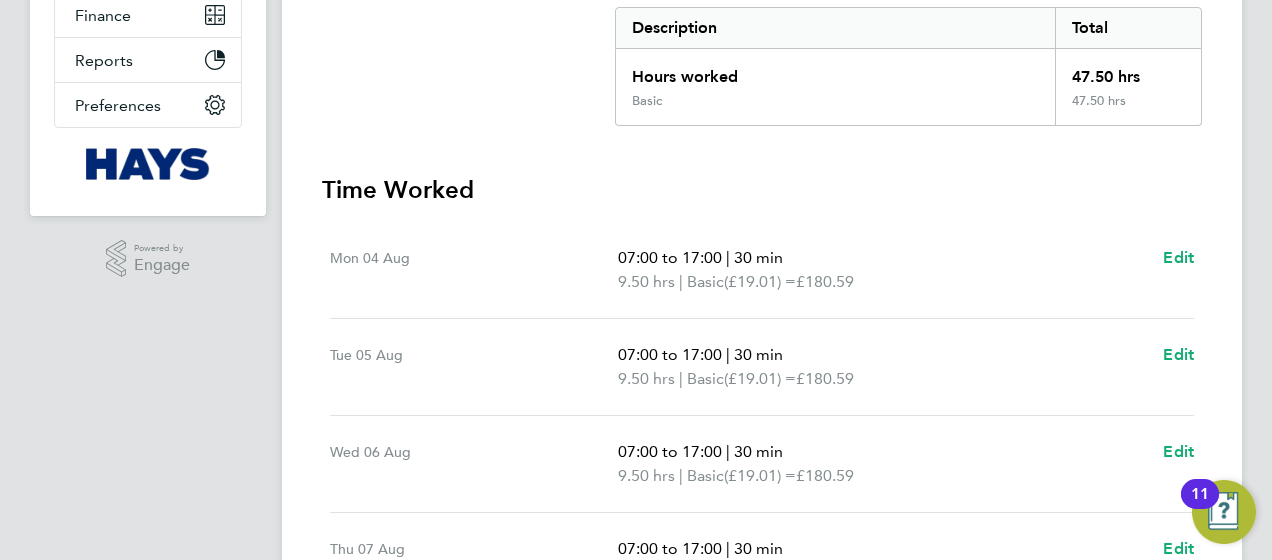 scroll, scrollTop: 0, scrollLeft: 0, axis: both 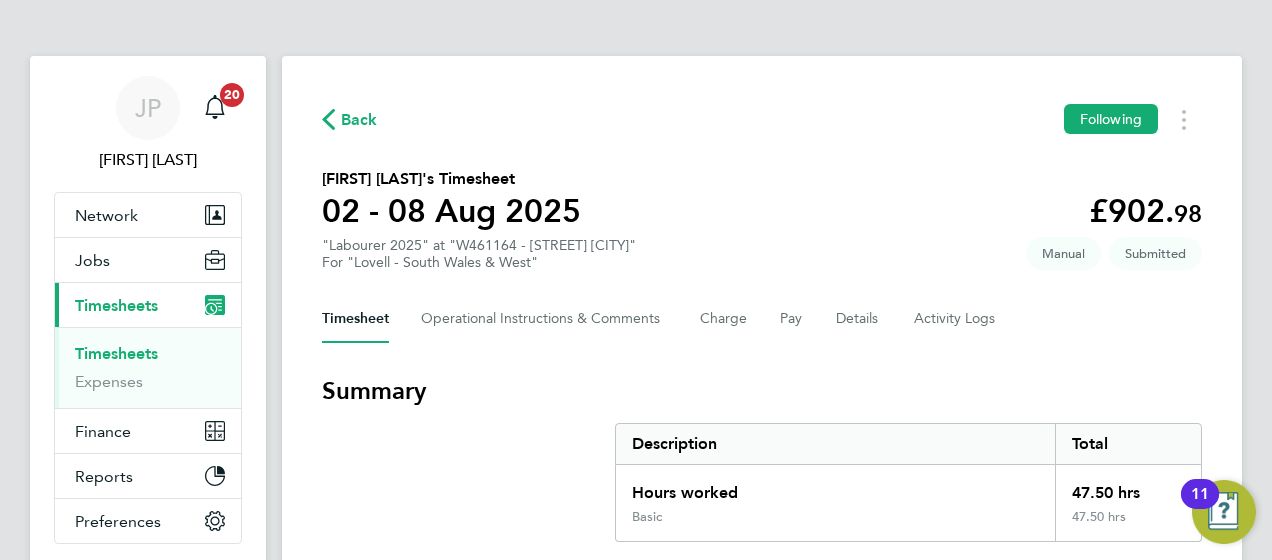 click on "Back" 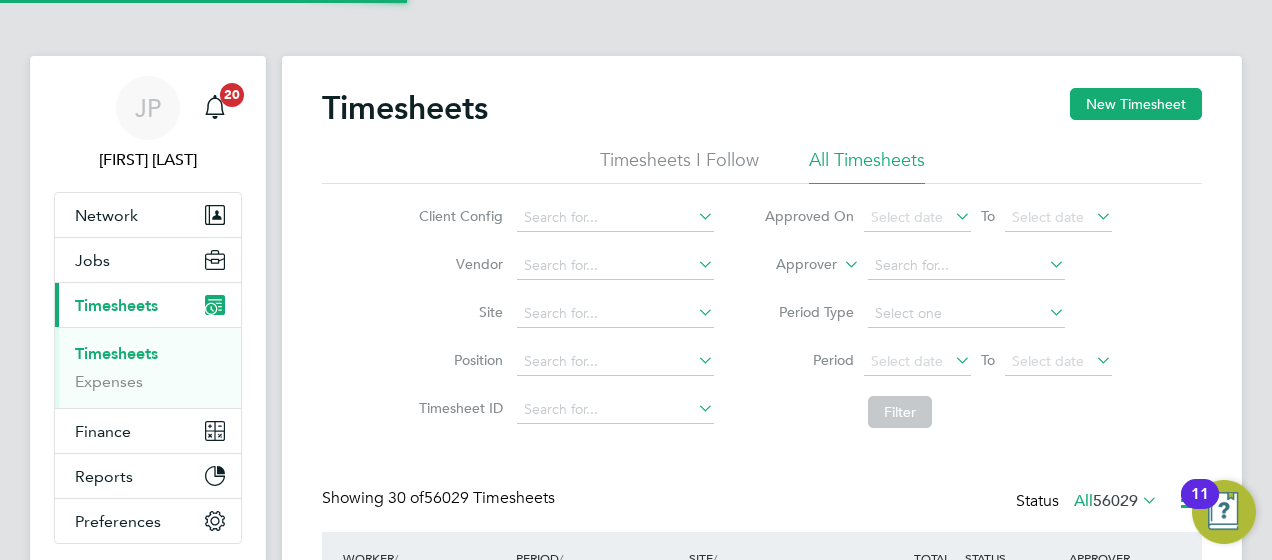scroll, scrollTop: 10, scrollLeft: 10, axis: both 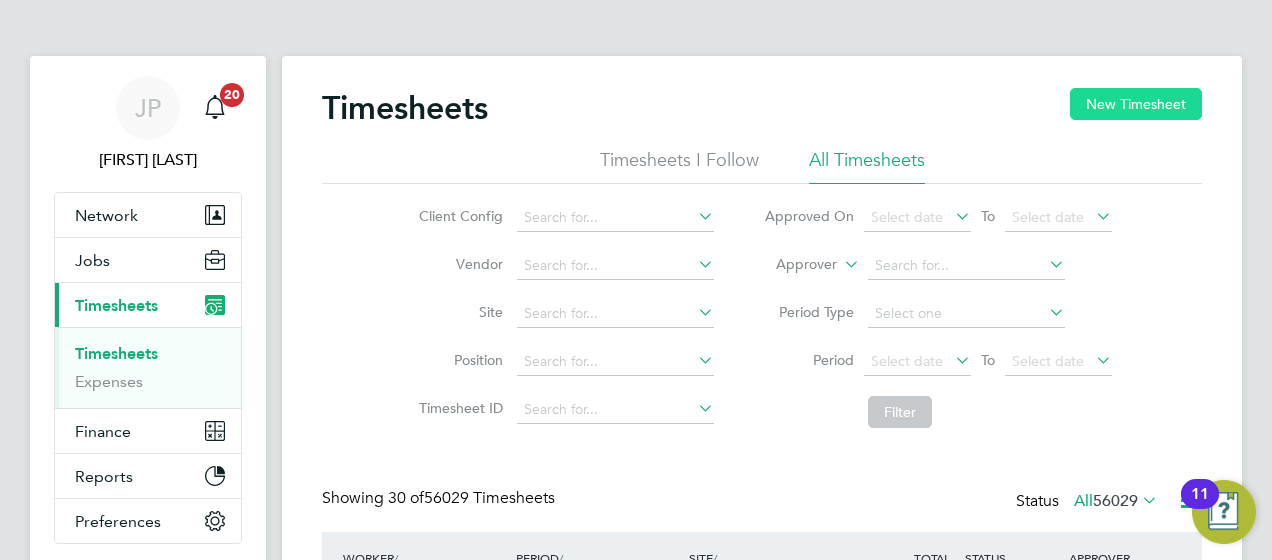 click on "New Timesheet" 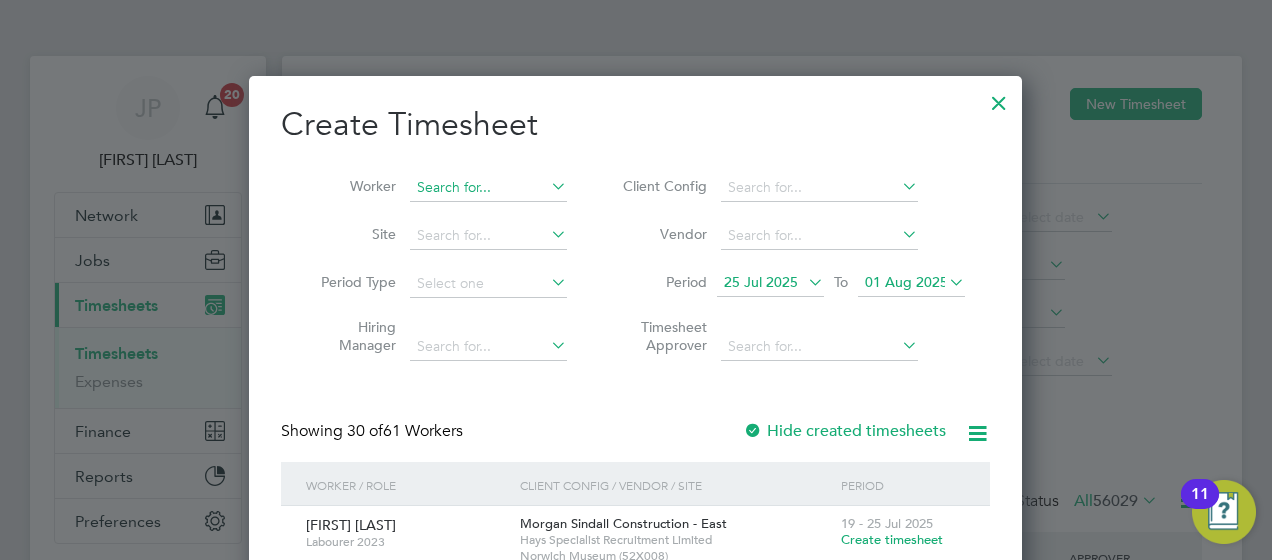 click at bounding box center [488, 188] 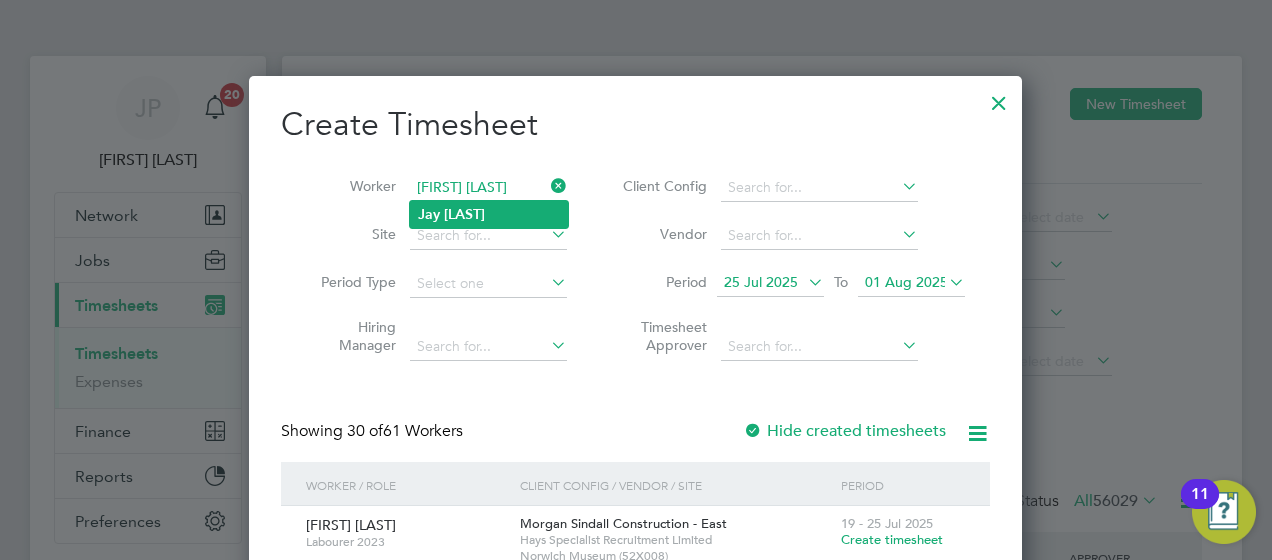 click on "[FIRST]   [LAST]" 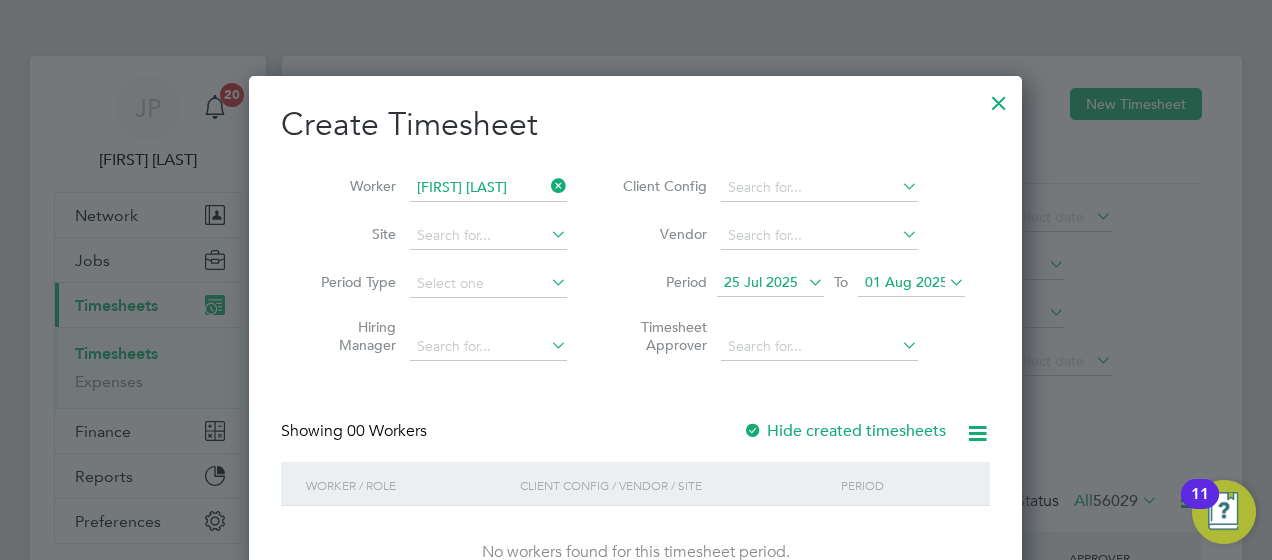 click on "01 Aug 2025" at bounding box center (911, 283) 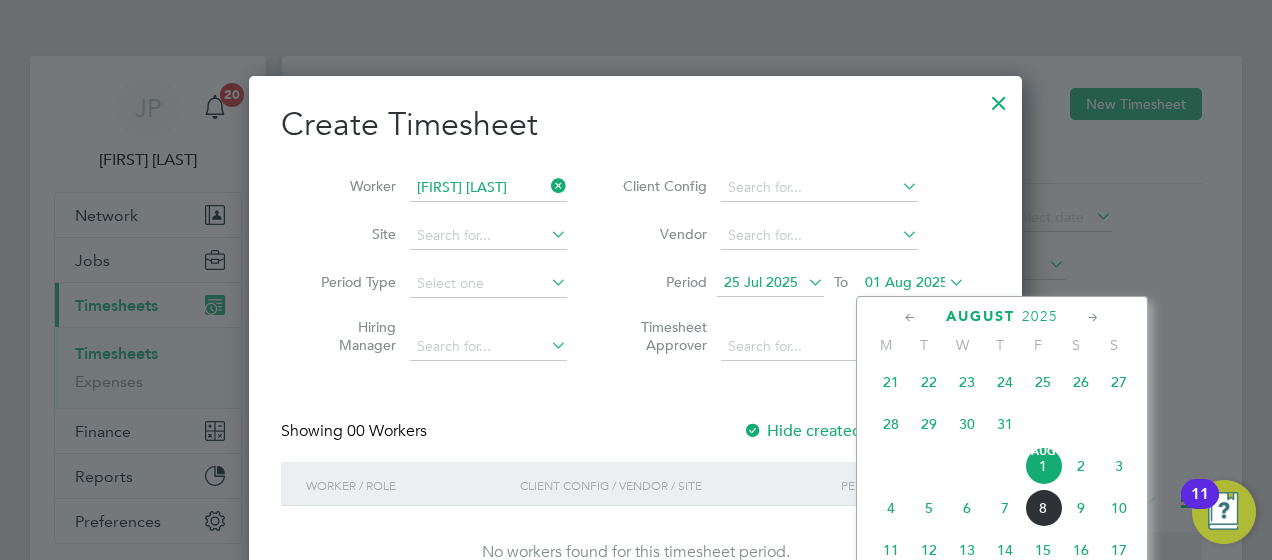 click on "8" 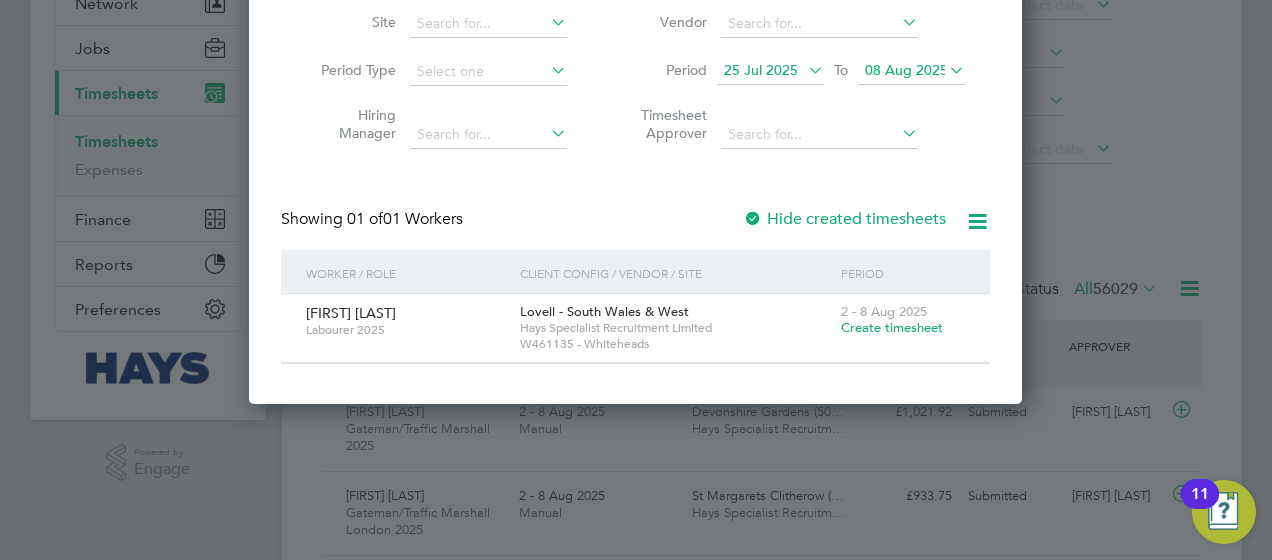 click on "Create timesheet" at bounding box center (892, 327) 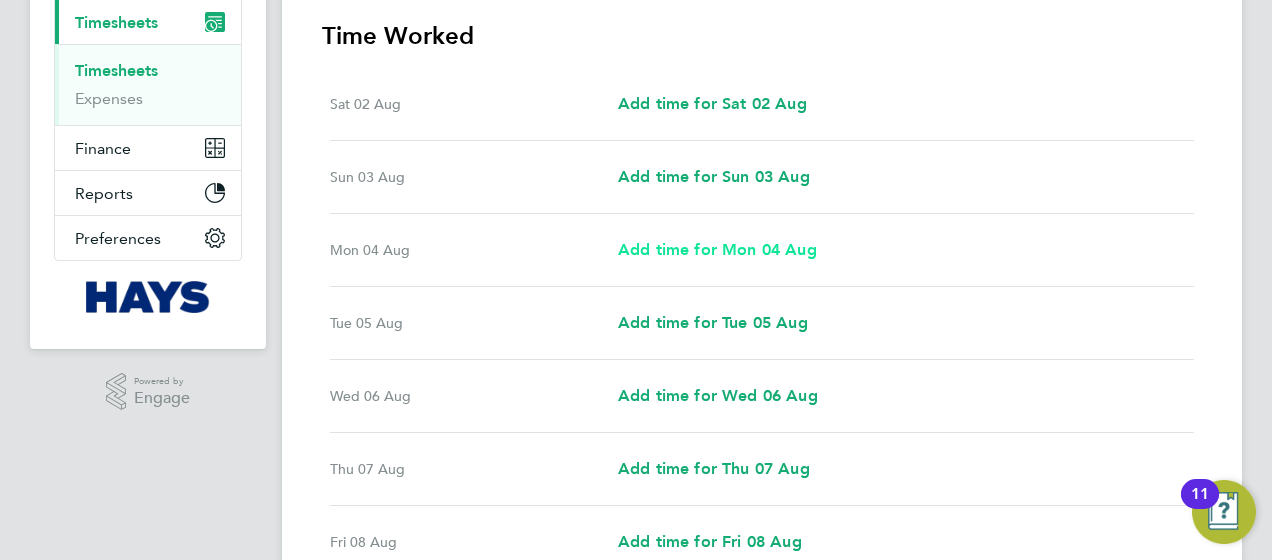click on "Add time for Mon 04 Aug" at bounding box center [717, 249] 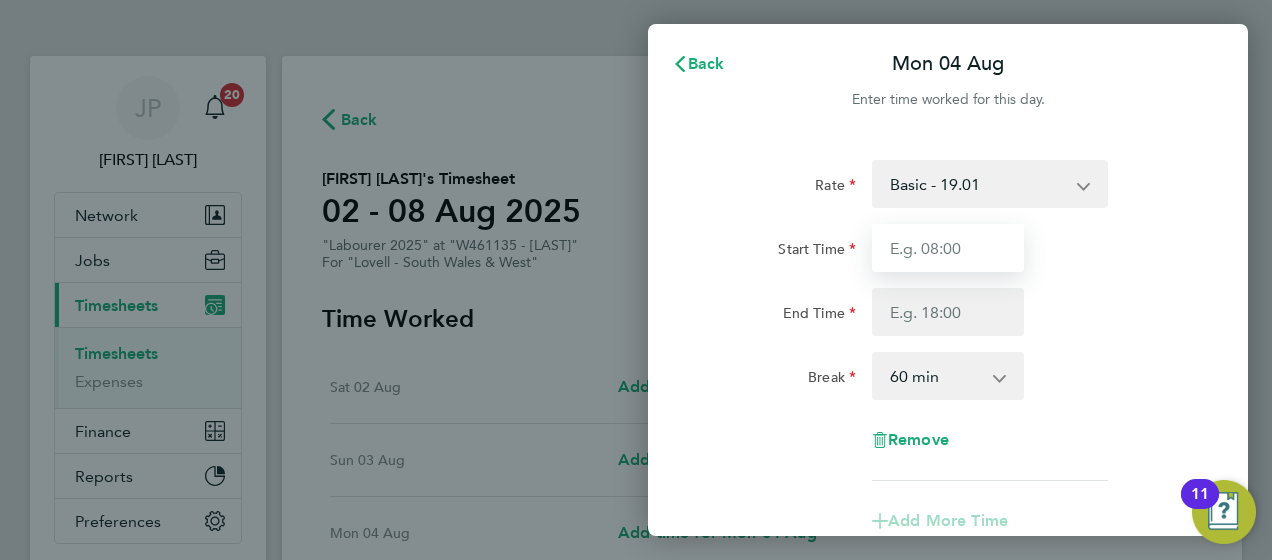 click on "Start Time" at bounding box center [948, 248] 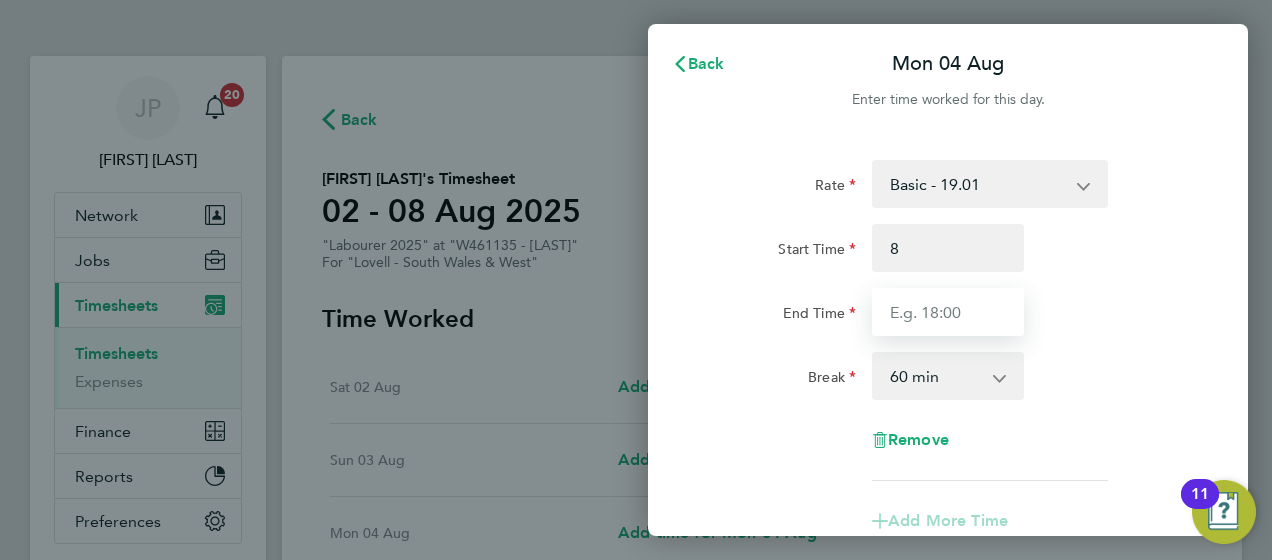 type on "08:00" 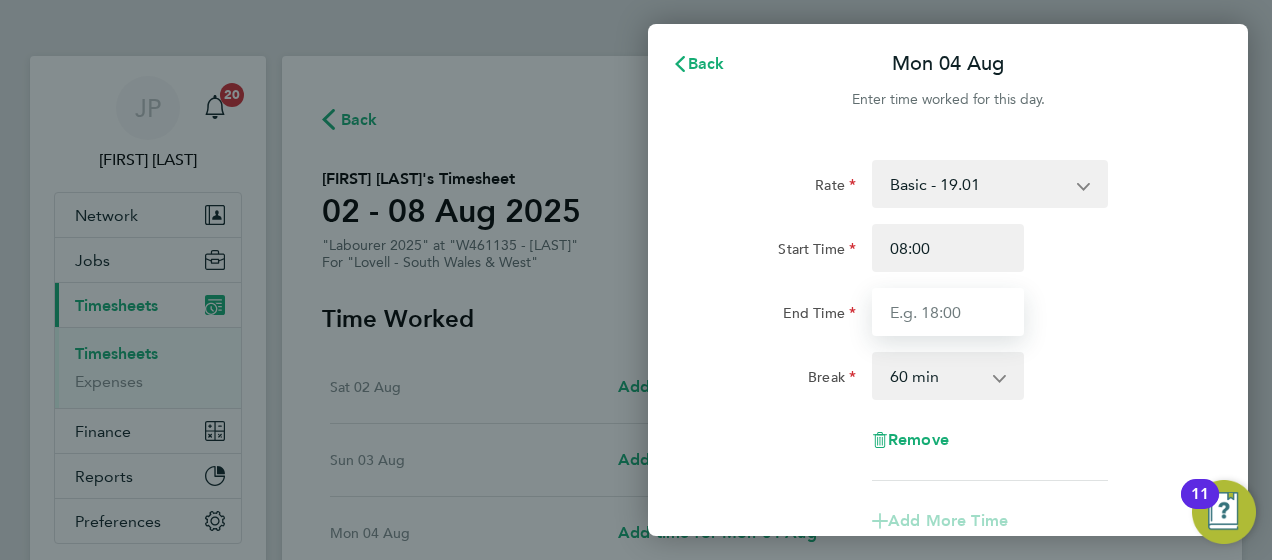 click on "End Time" at bounding box center [948, 312] 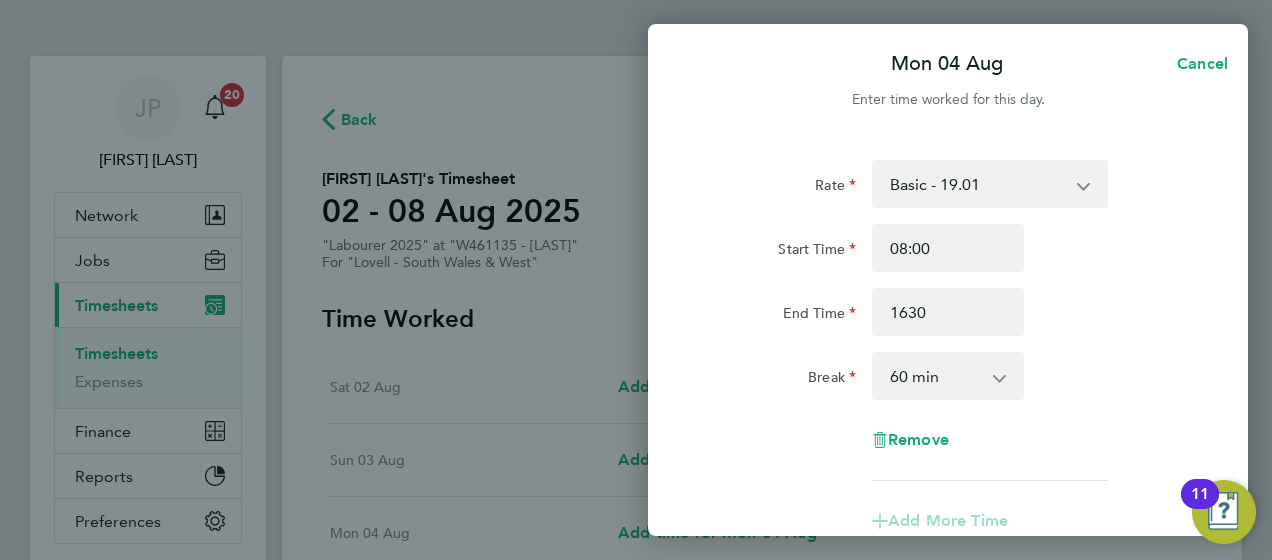 type on "16:30" 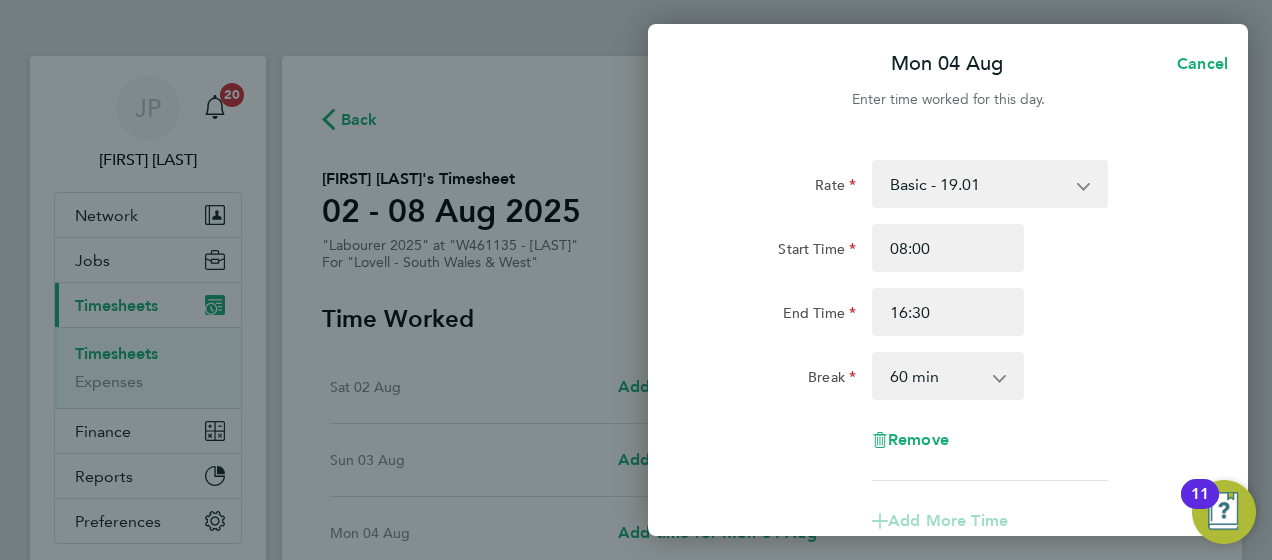 click on "0 min   15 min   30 min   45 min   60 min   75 min   90 min" at bounding box center (936, 376) 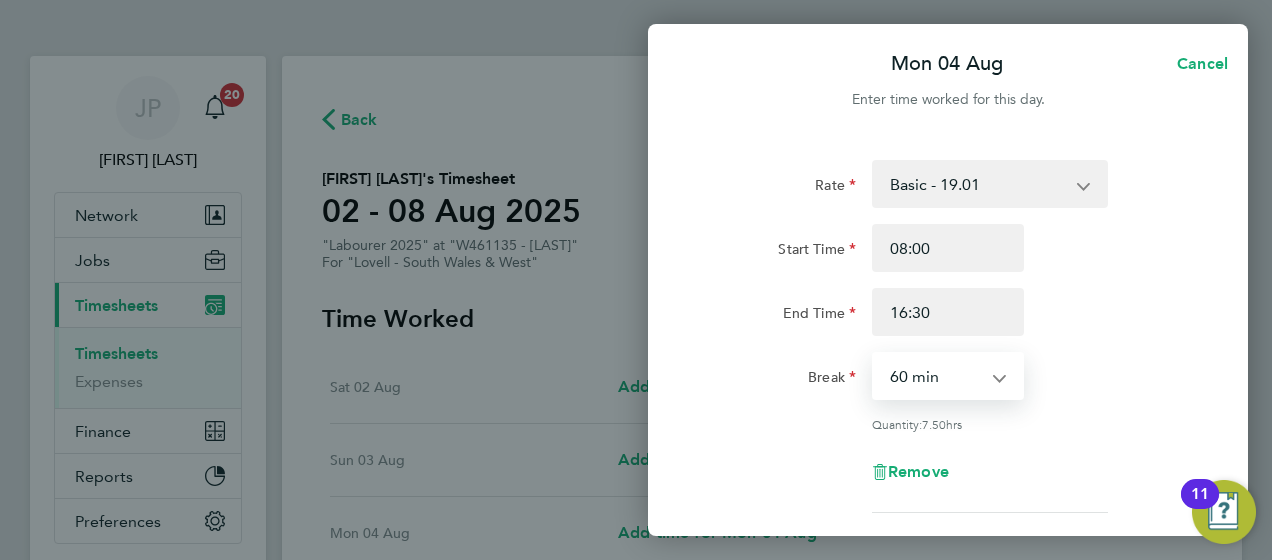 select on "30" 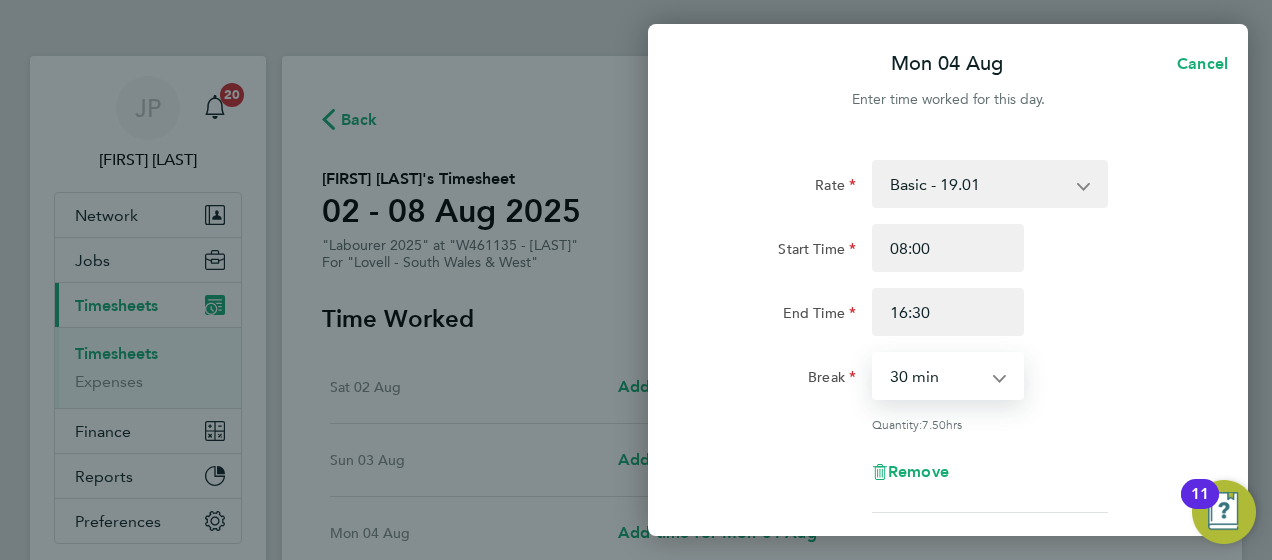 click on "0 min   15 min   30 min   45 min   60 min   75 min   90 min" at bounding box center [936, 376] 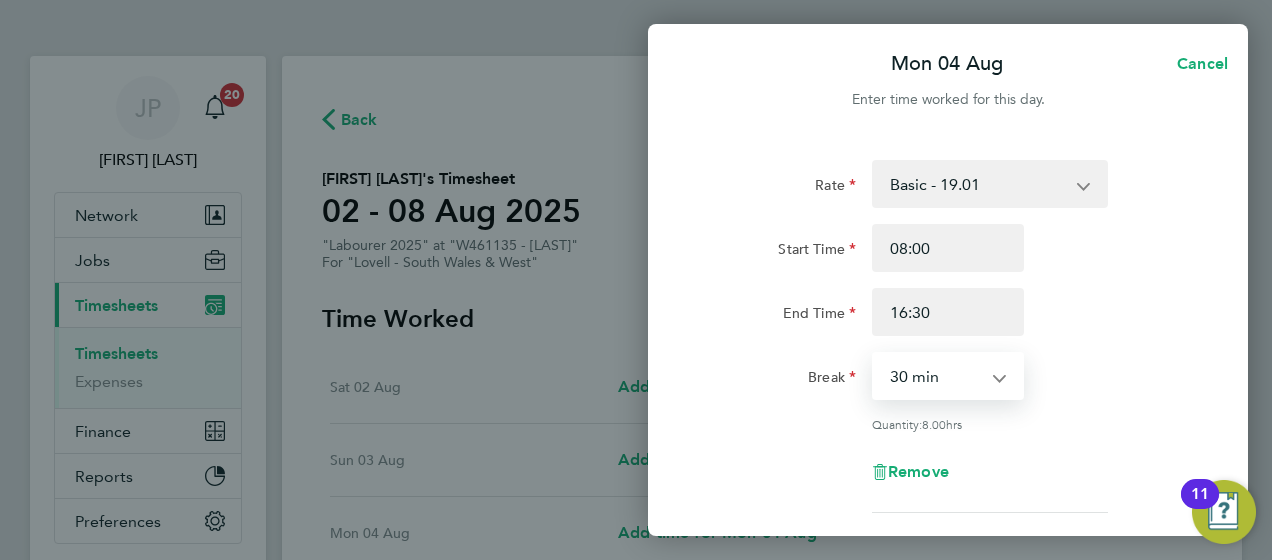 click on "End Time 16:30" 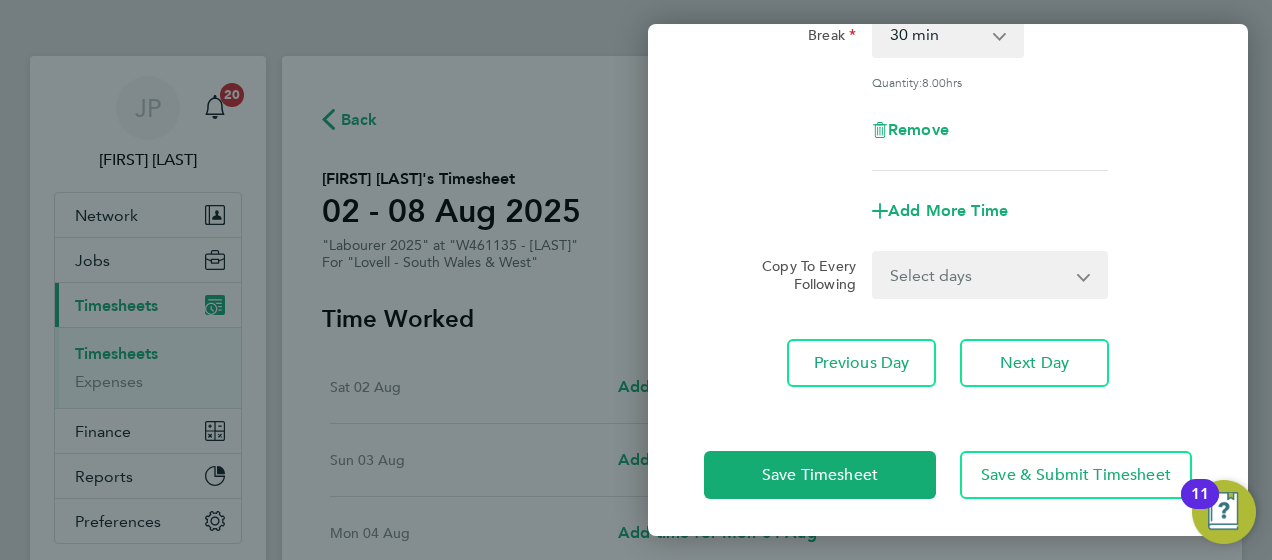 click on "Select days   Day   Tuesday   Wednesday   Thursday   Friday" at bounding box center [979, 275] 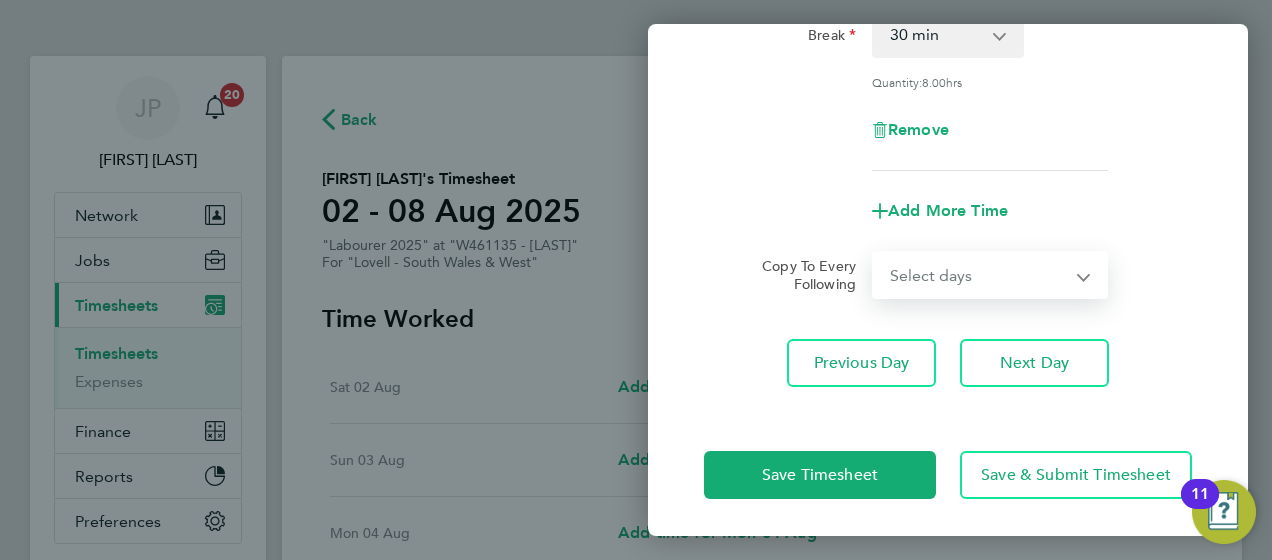 select on "DAY" 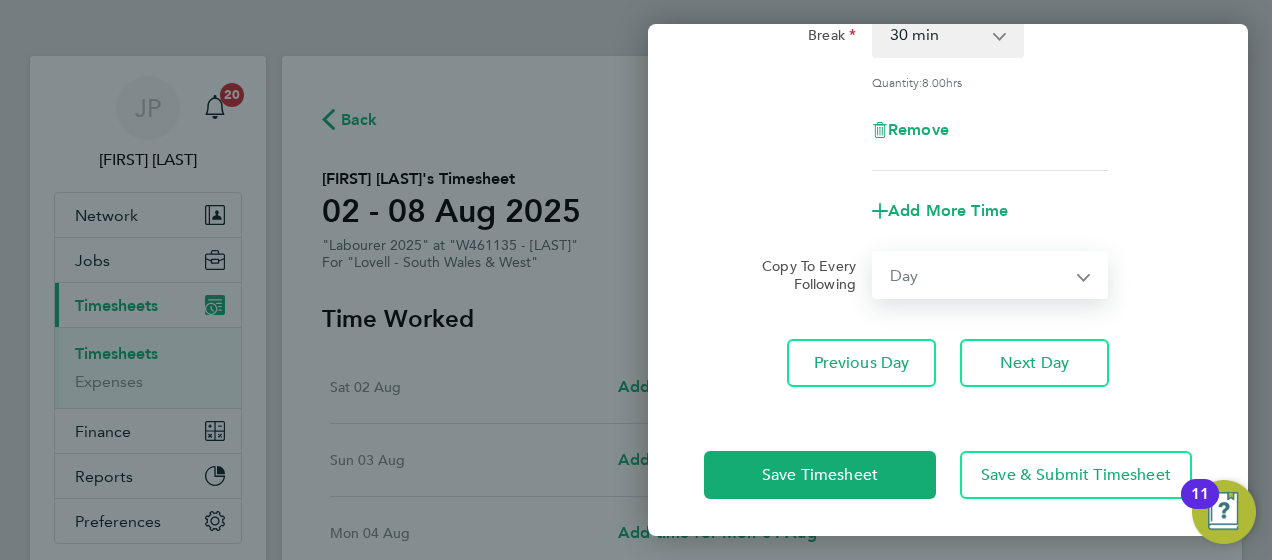 click on "Select days   Day   Tuesday   Wednesday   Thursday   Friday" at bounding box center [979, 275] 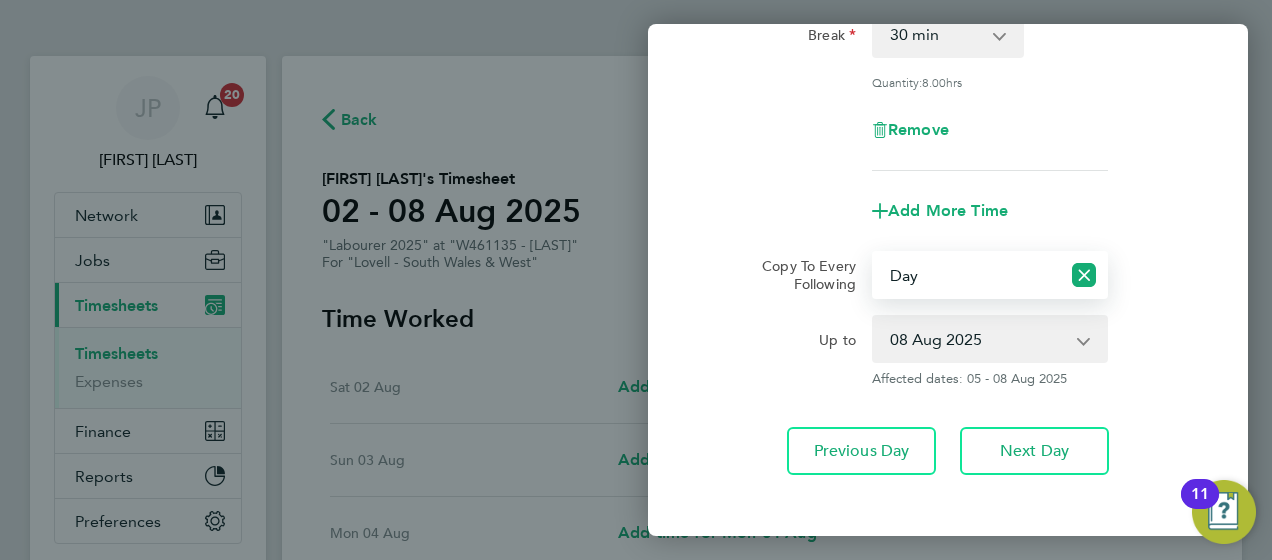 click on "05 Aug 2025   06 Aug 2025   07 Aug 2025   08 Aug 2025" at bounding box center (978, 339) 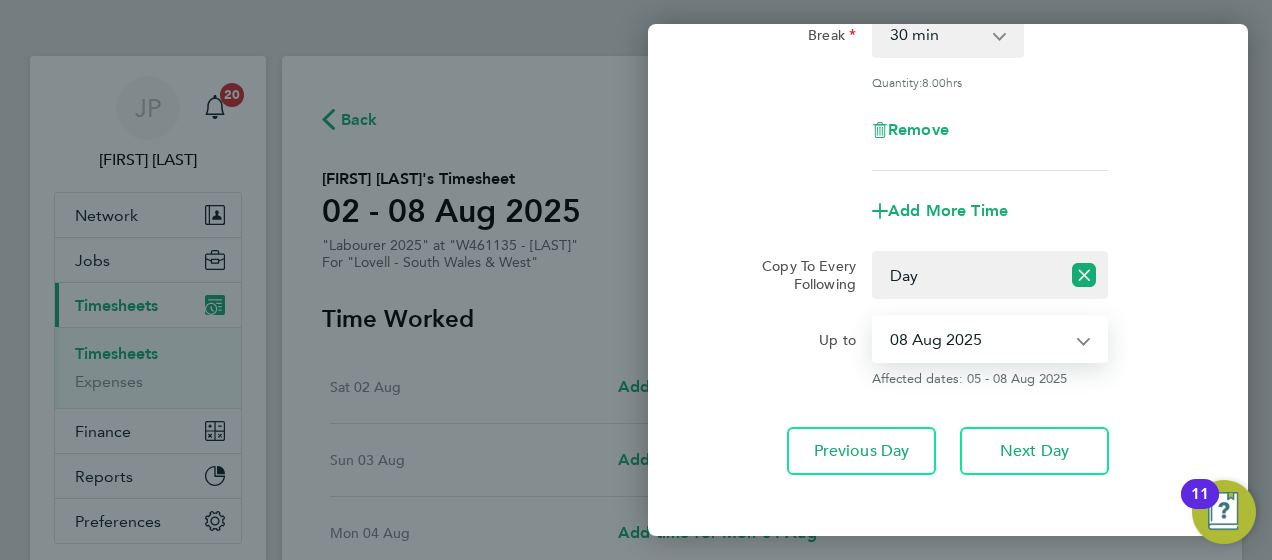select on "2025-08-06" 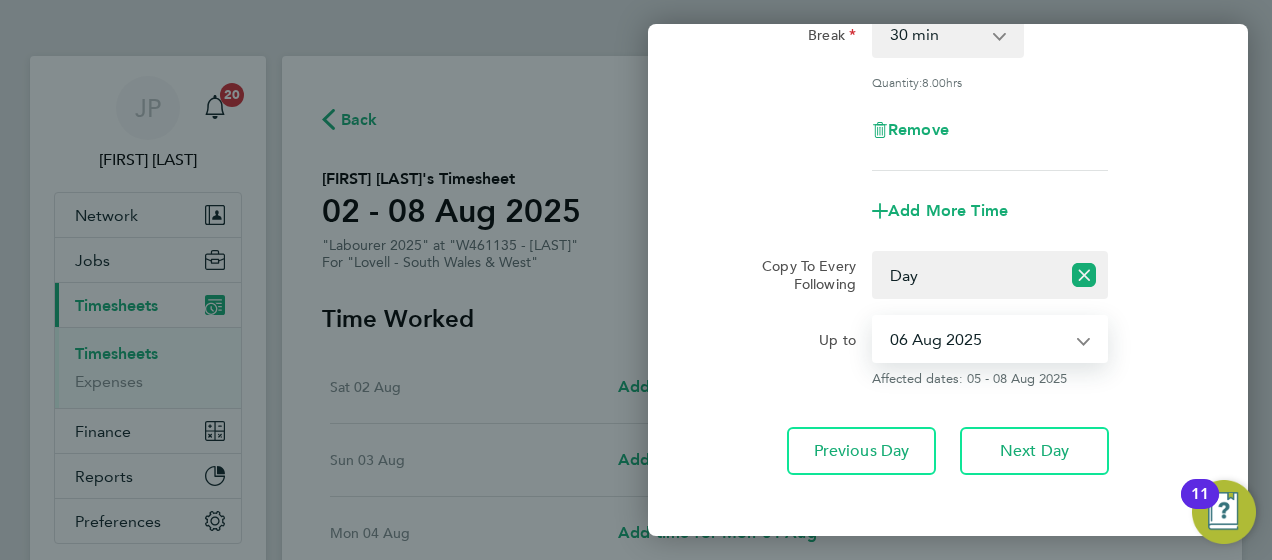 click on "05 Aug 2025   06 Aug 2025   07 Aug 2025   08 Aug 2025" at bounding box center (978, 339) 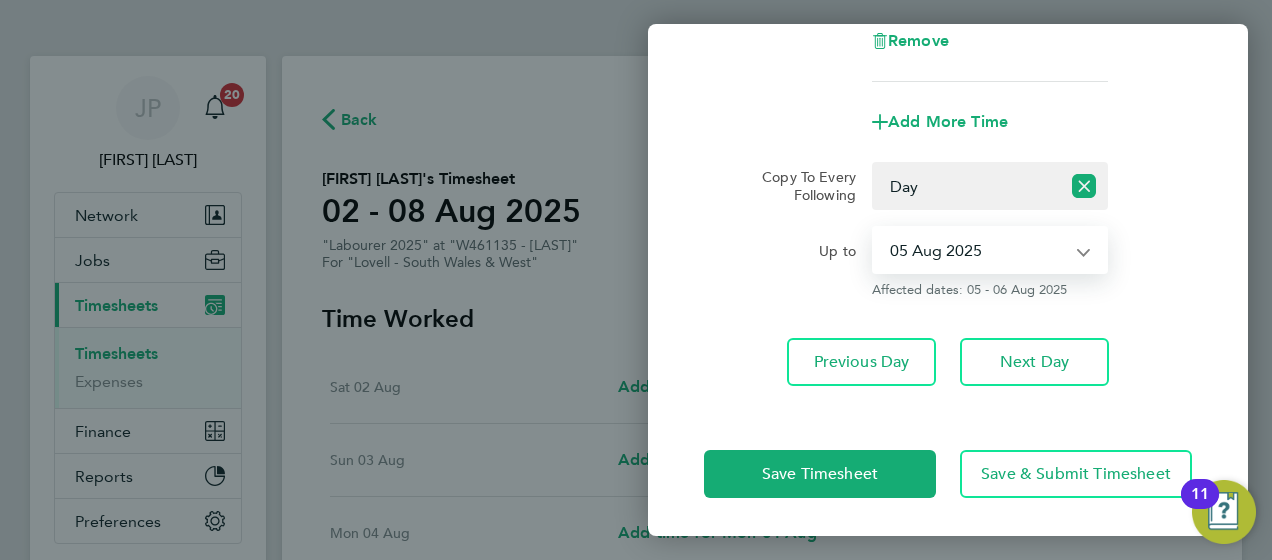 click on "Up to  05 Aug 2025   06 Aug 2025   07 Aug 2025   08 Aug 2025
Affected dates: 05 - 06 Aug 2025" 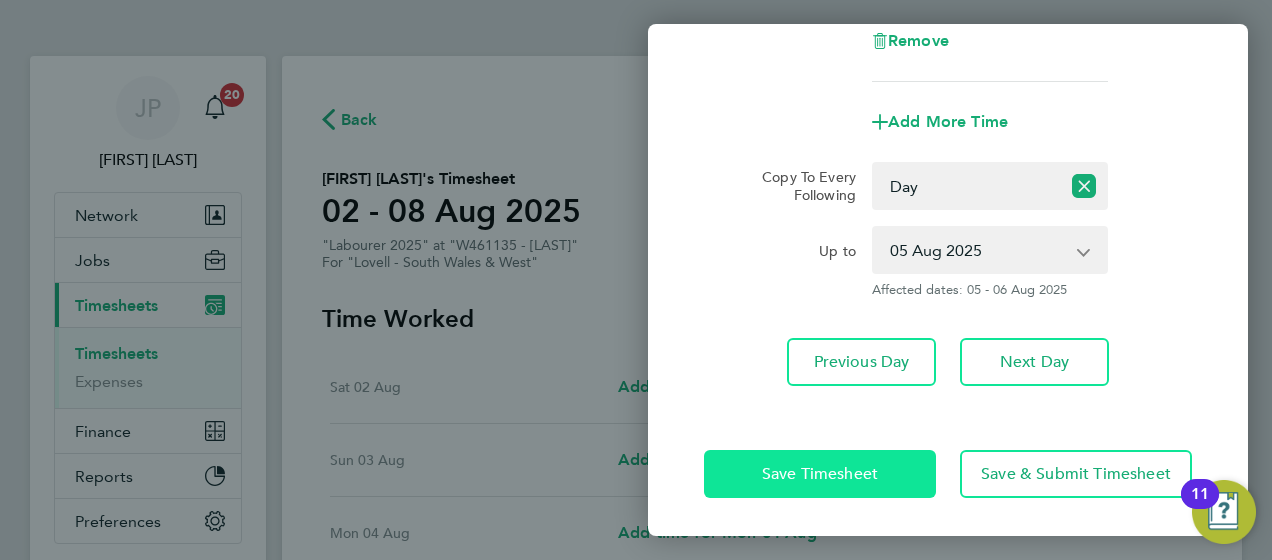 click on "Save Timesheet" 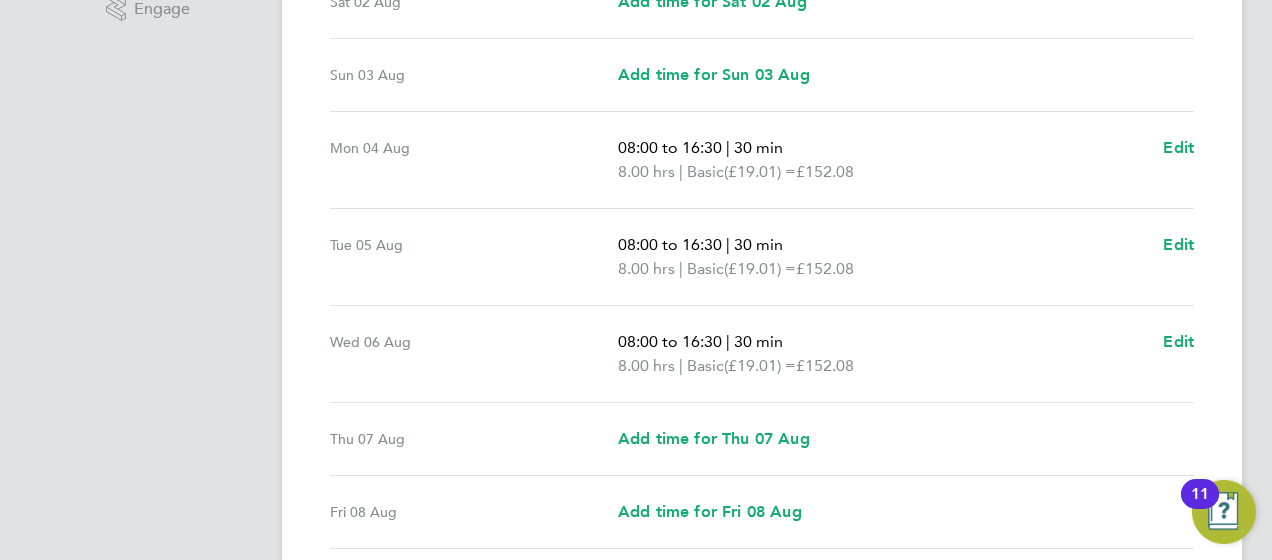 scroll, scrollTop: 833, scrollLeft: 0, axis: vertical 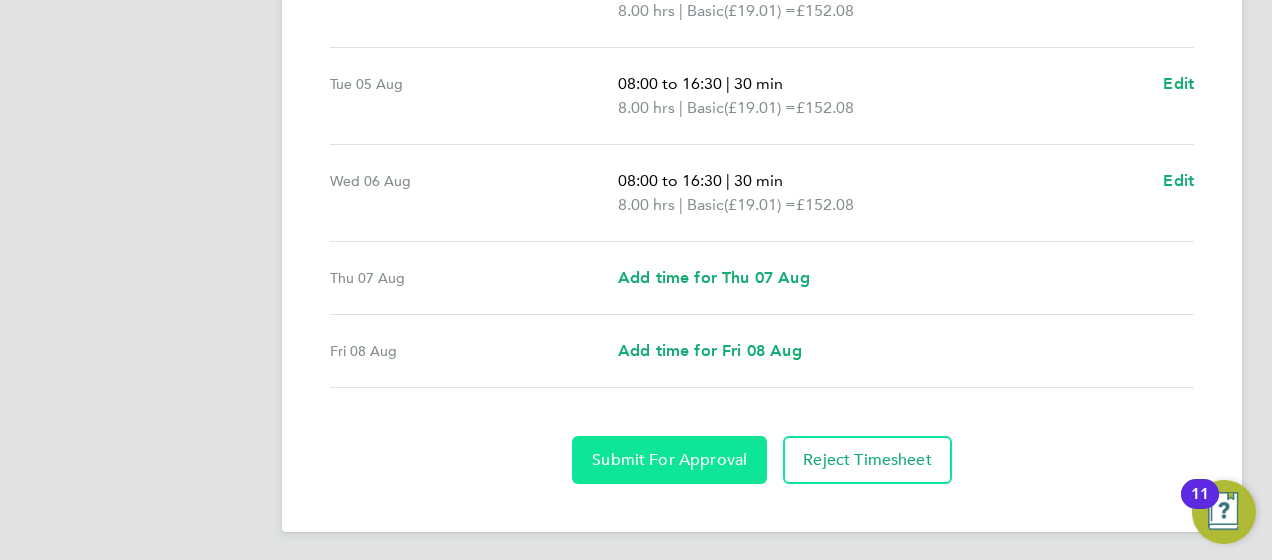 click on "Submit For Approval" 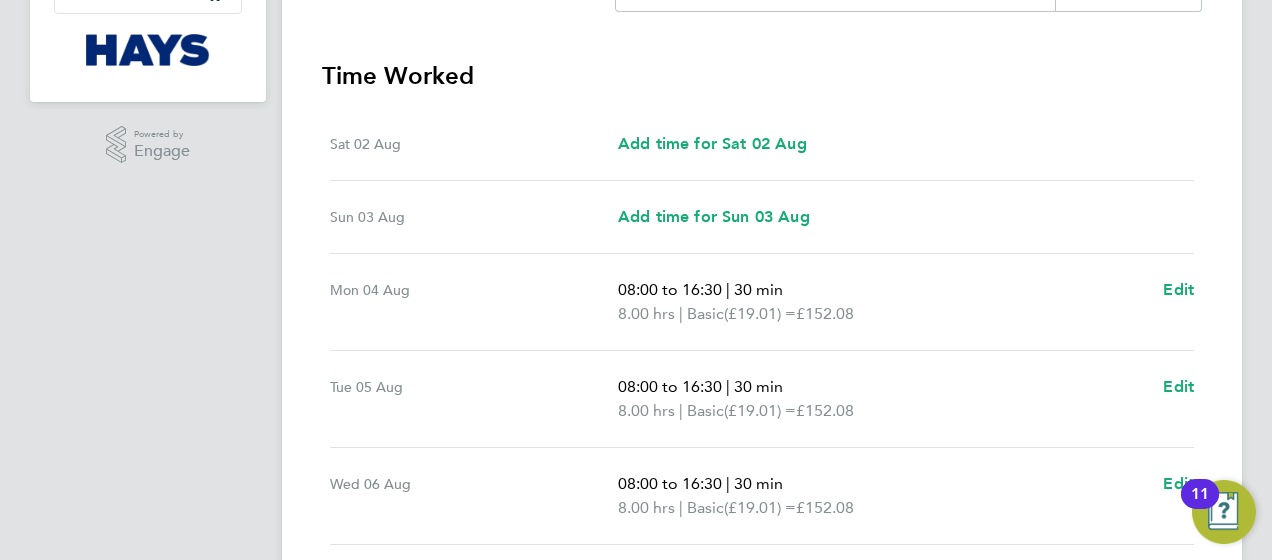 scroll, scrollTop: 0, scrollLeft: 0, axis: both 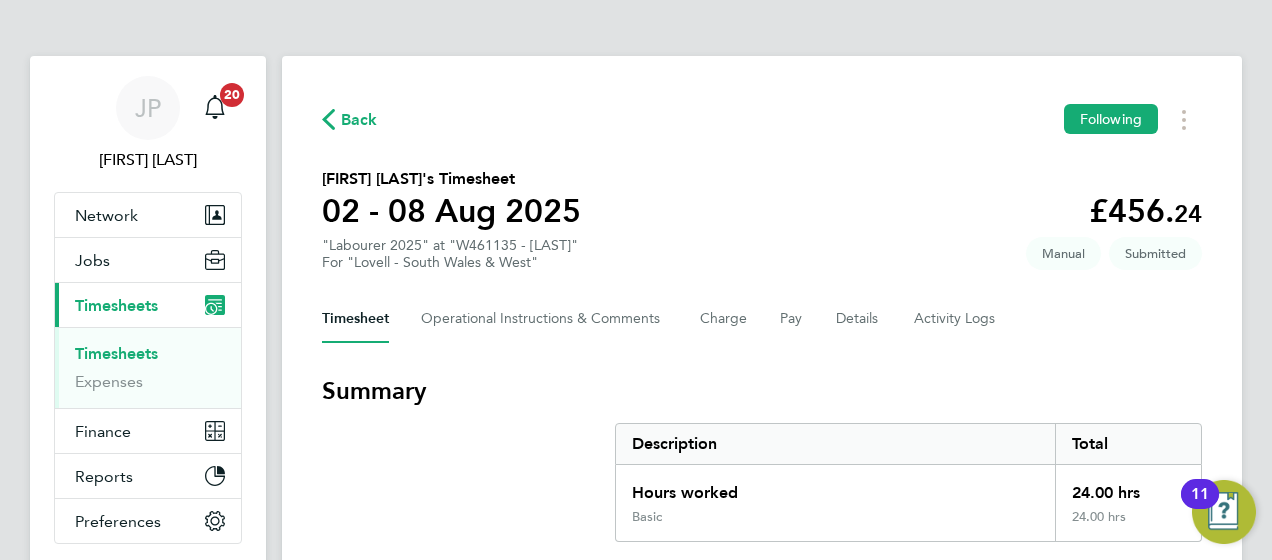 click on "Back" 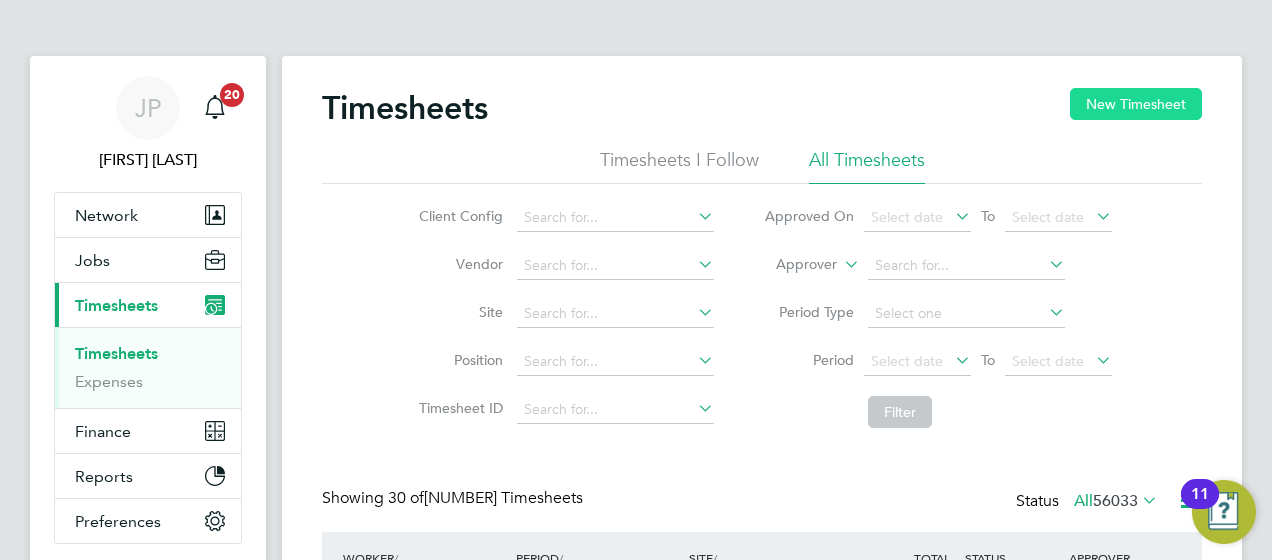 click on "New Timesheet" 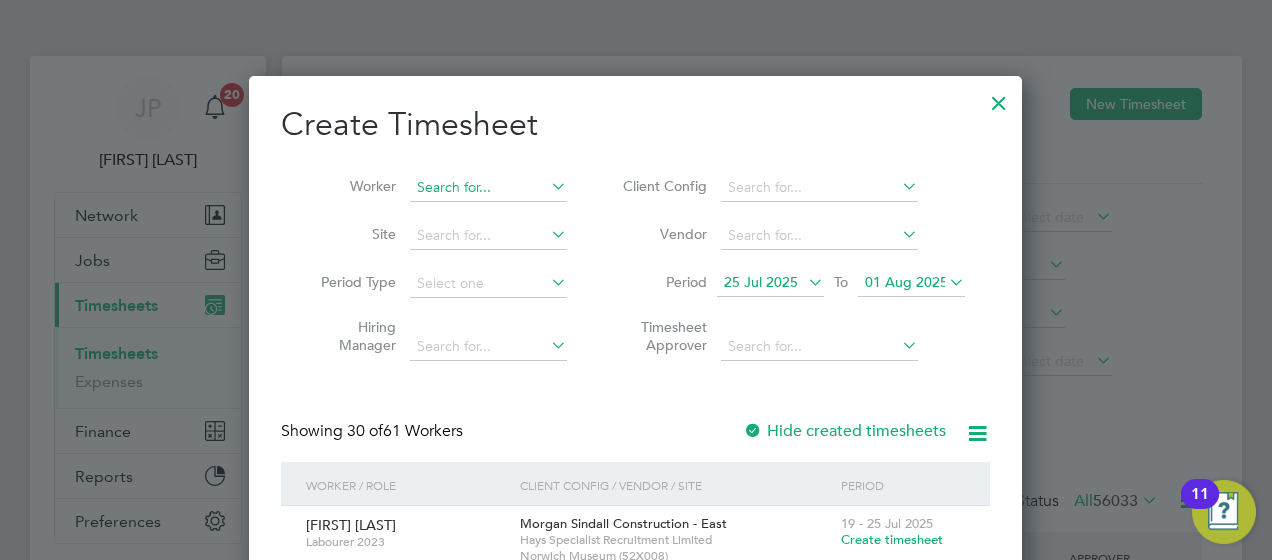 click at bounding box center (488, 188) 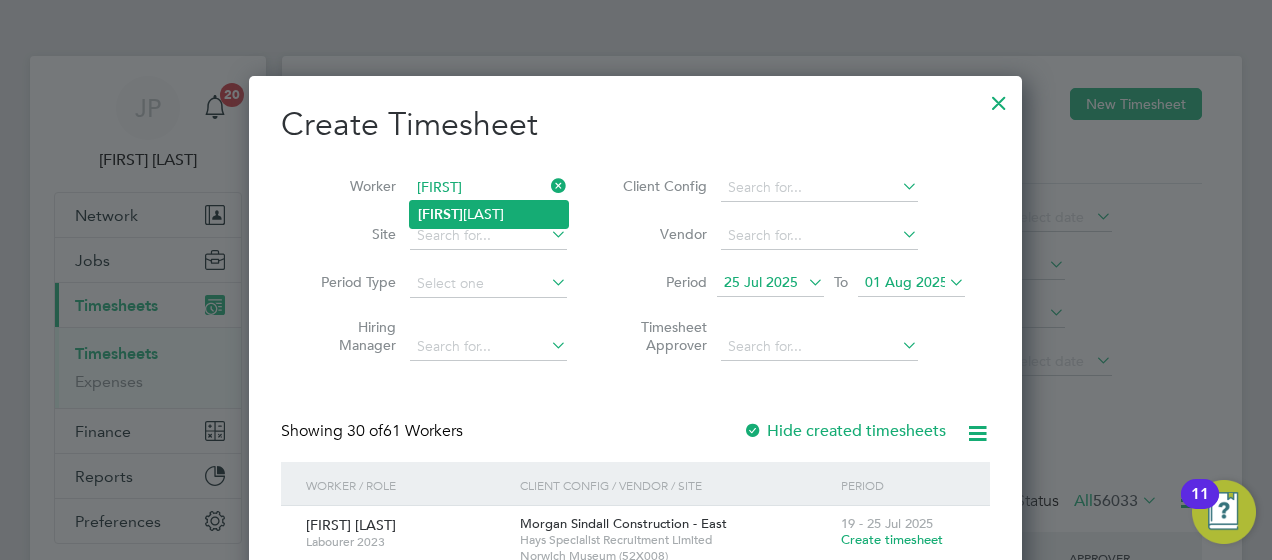click on "[FIRST] [LAST]" 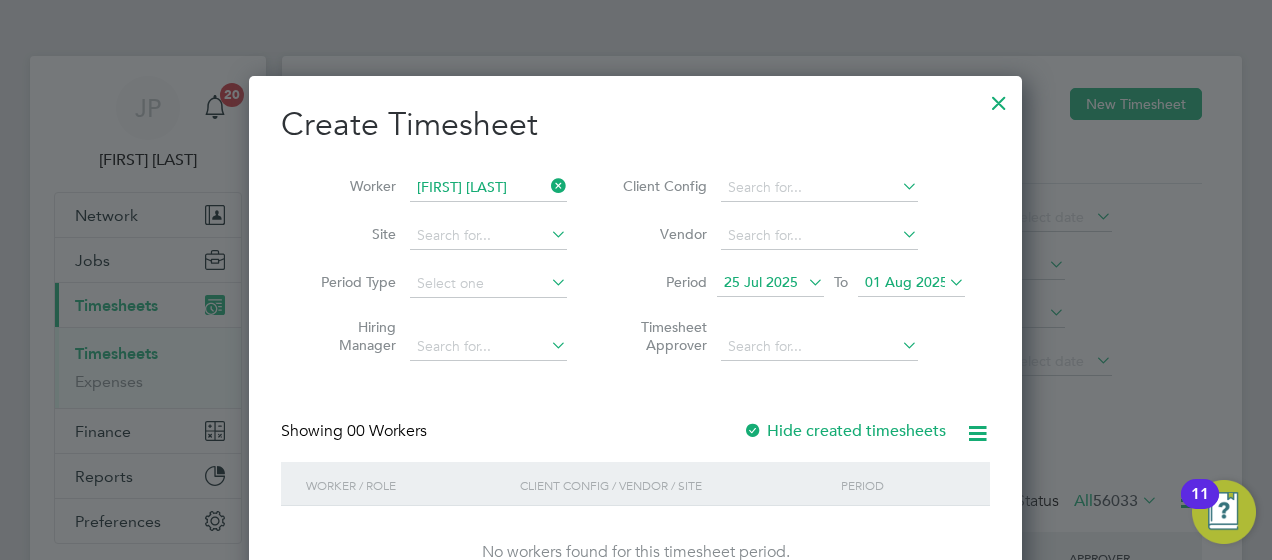 click on "01 Aug 2025" at bounding box center (906, 282) 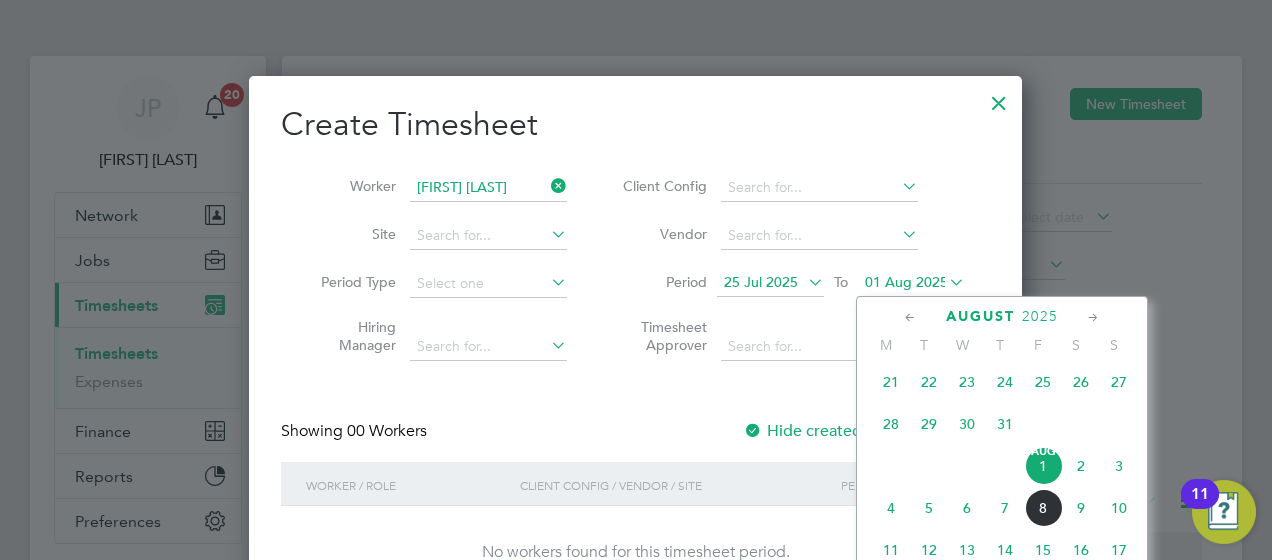 click on "8" 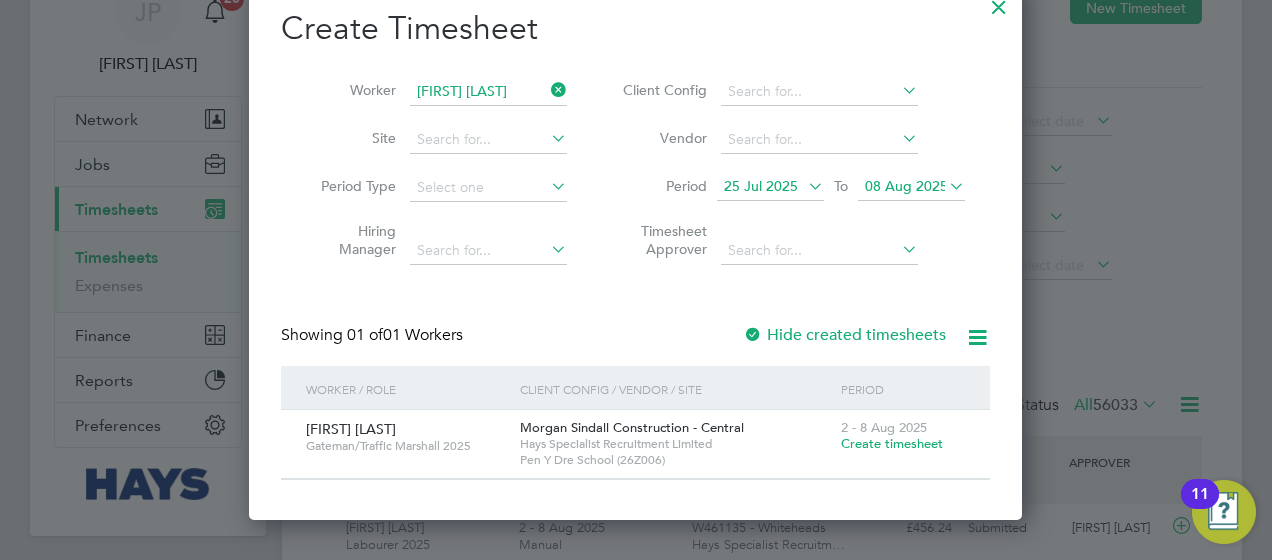 click on "Create timesheet" at bounding box center (892, 443) 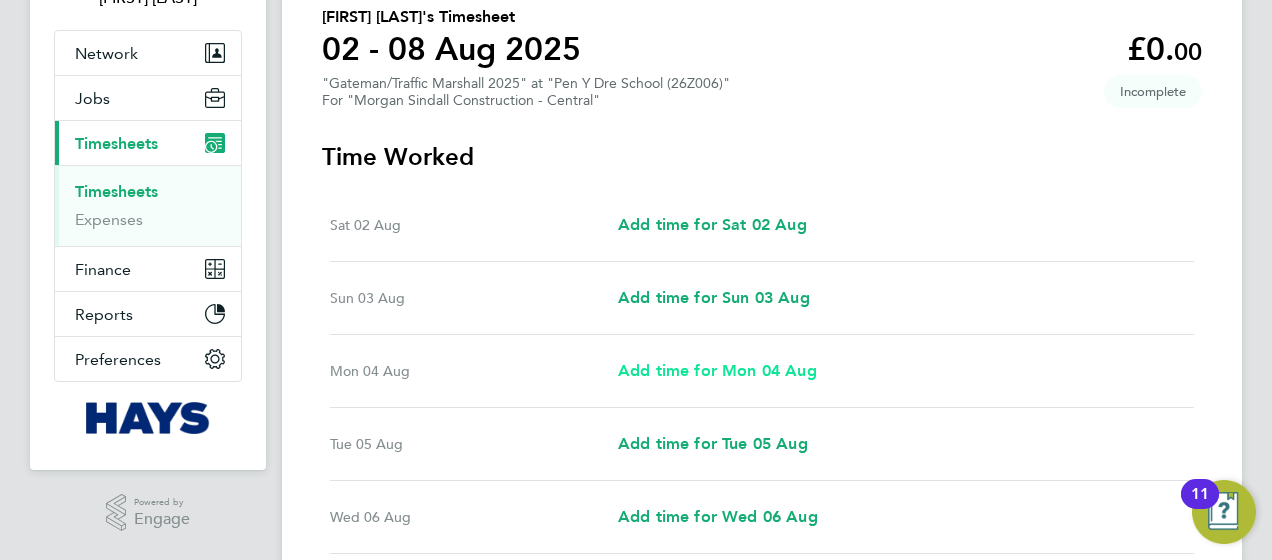 click on "Add time for Mon 04 Aug" at bounding box center (717, 370) 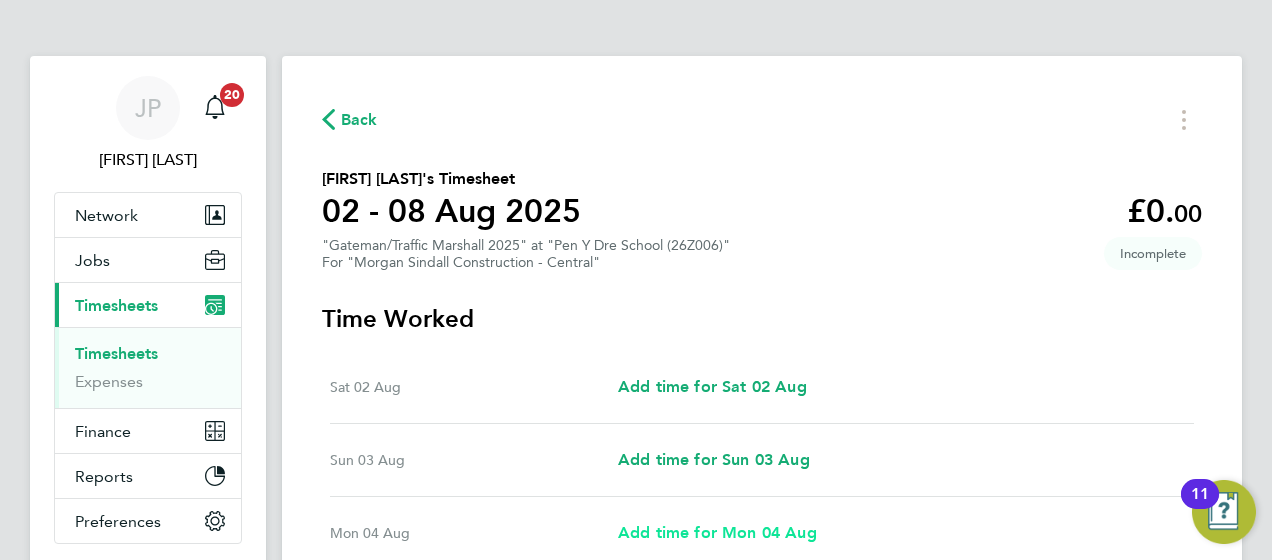 select on "30" 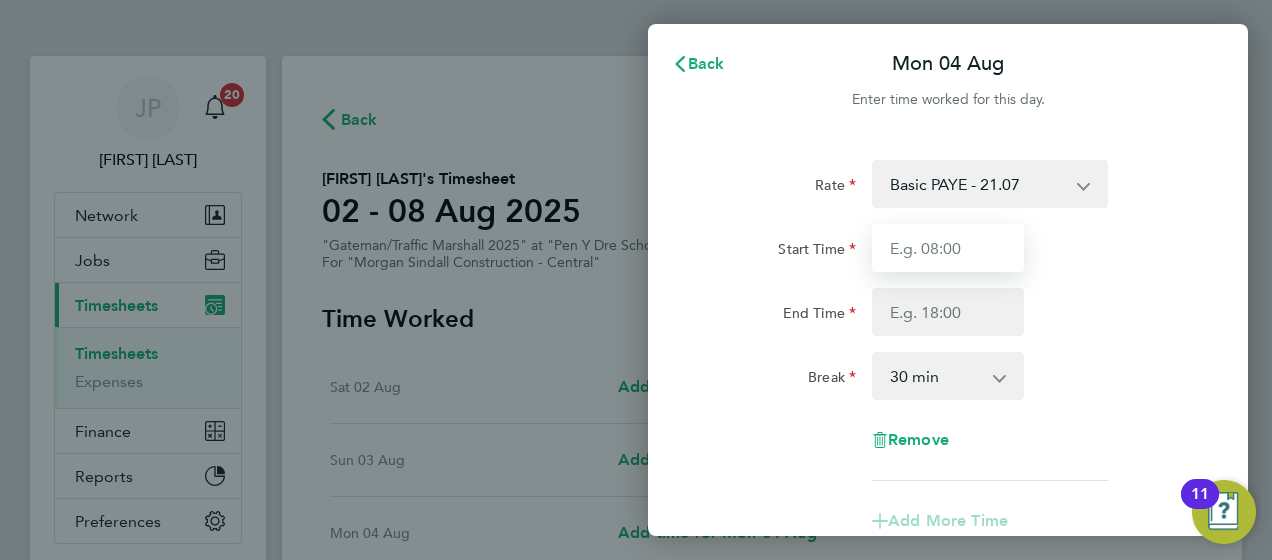 click on "Start Time" at bounding box center [948, 248] 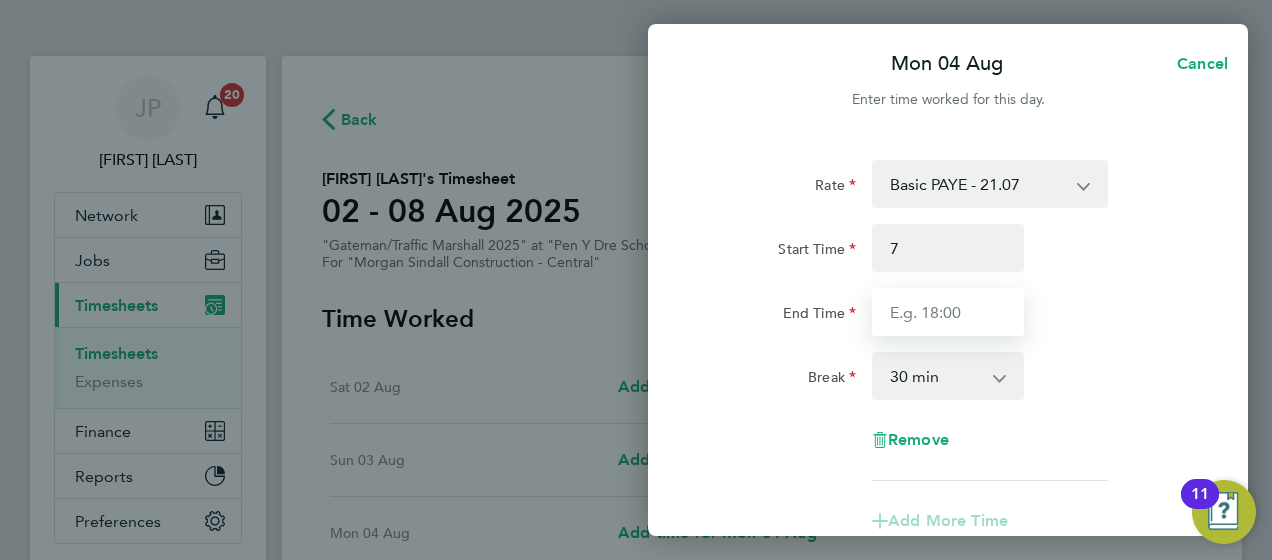 type on "07:00" 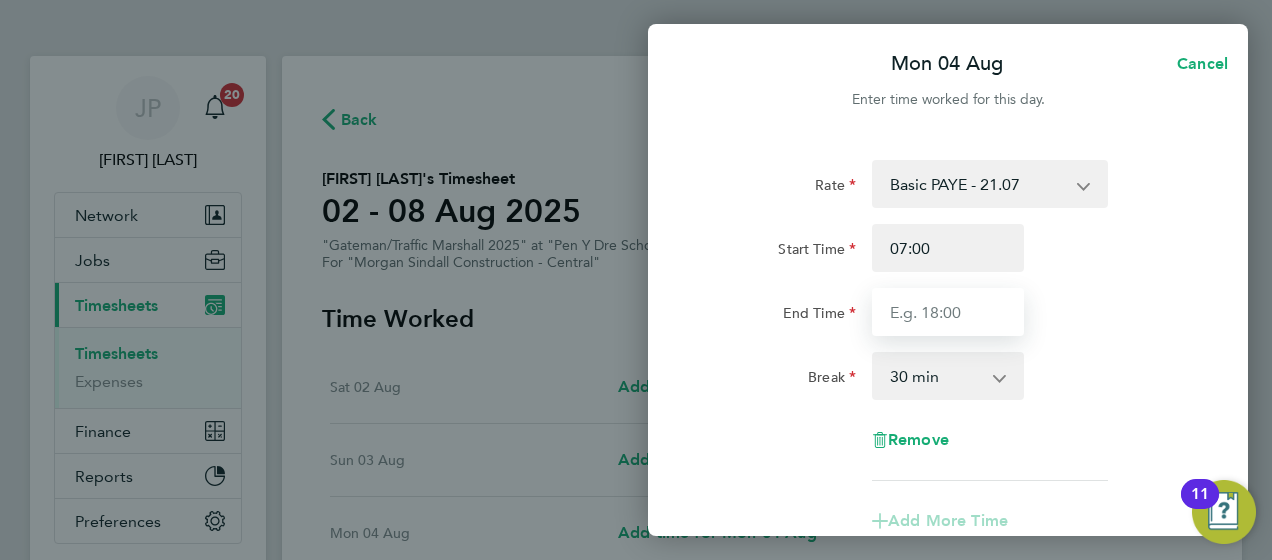 click on "End Time" at bounding box center (948, 312) 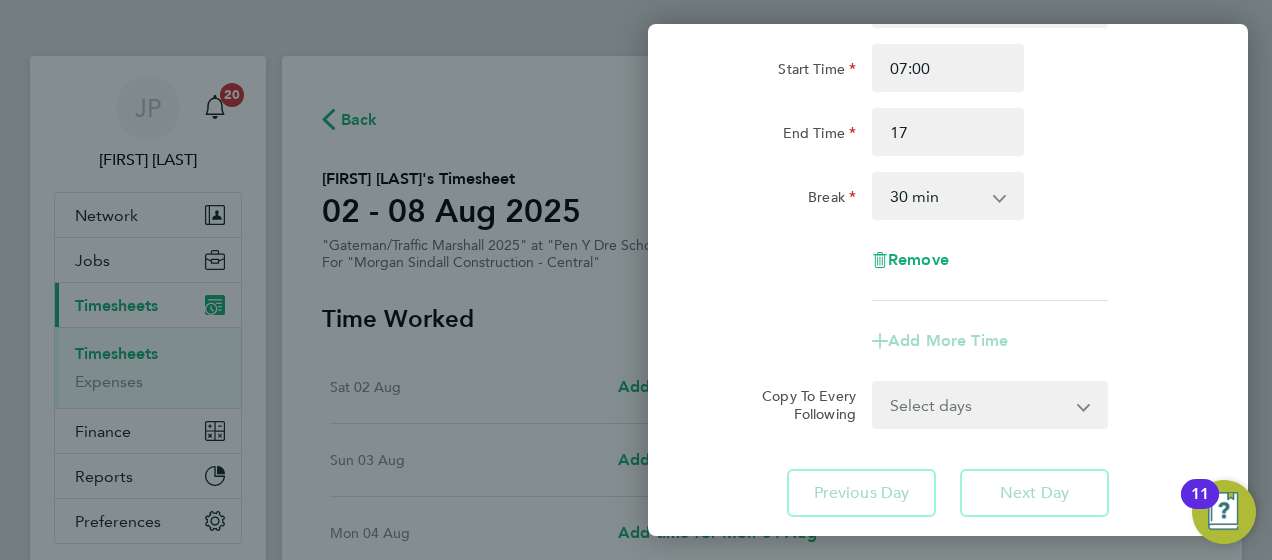 type on "17:00" 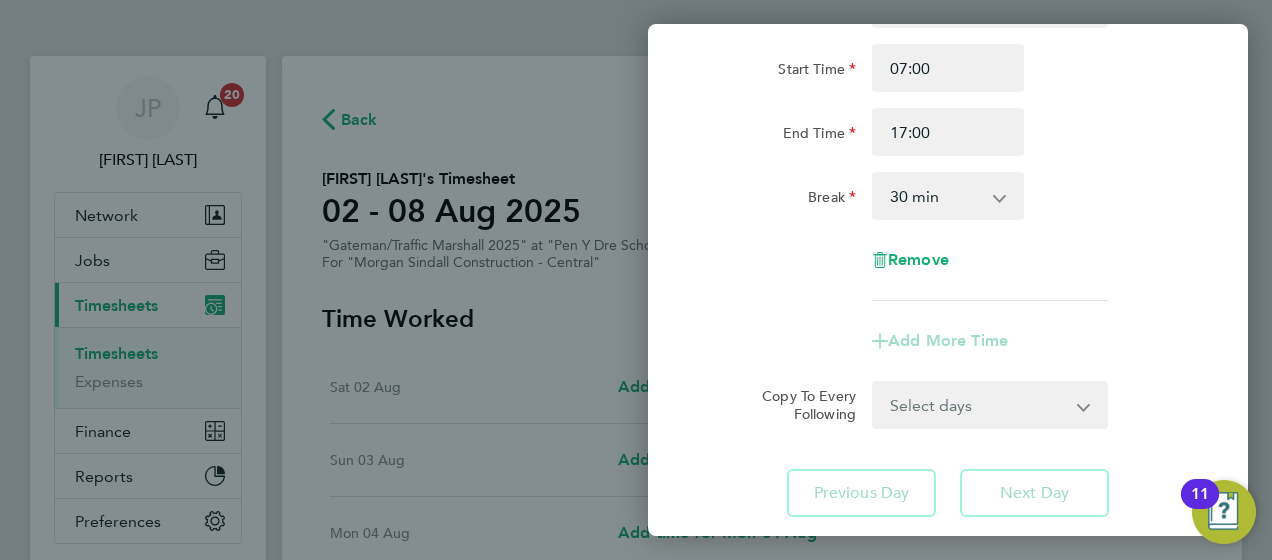 click on "Rate  Basic PAYE - 21.07   Weekday OT 45h+ - 30.79   Sat first 4h - 30.79   Sat after 4h - 40.19
Start Time 07:00 End Time 17:00 Break  0 min   15 min   30 min   45 min   60 min   75 min   90 min
Remove
Add More Time" 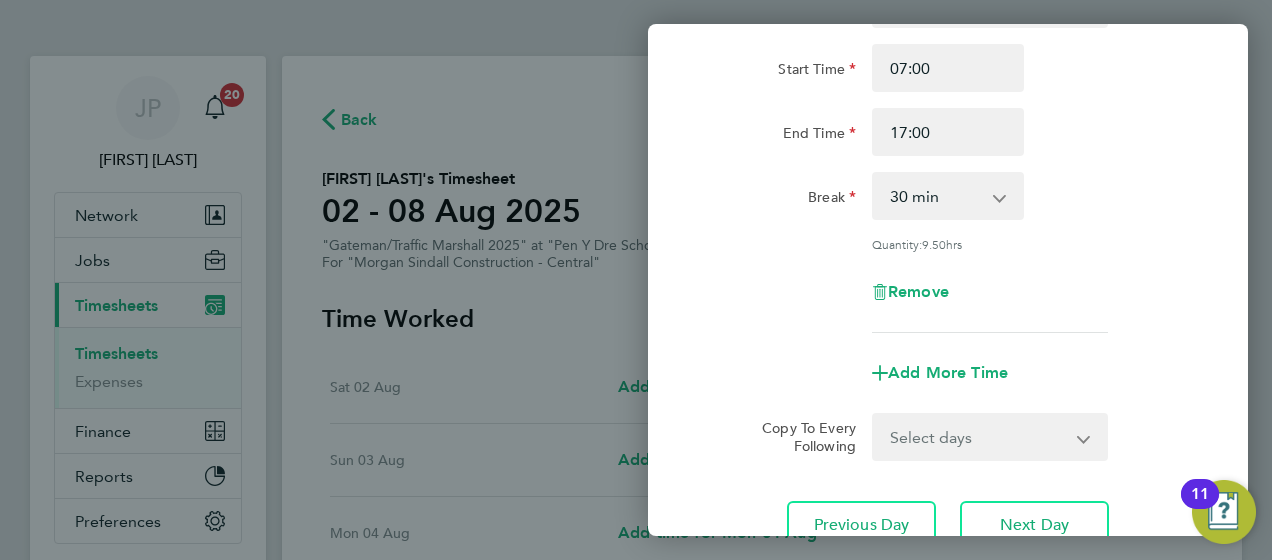 click on "Add More Time" 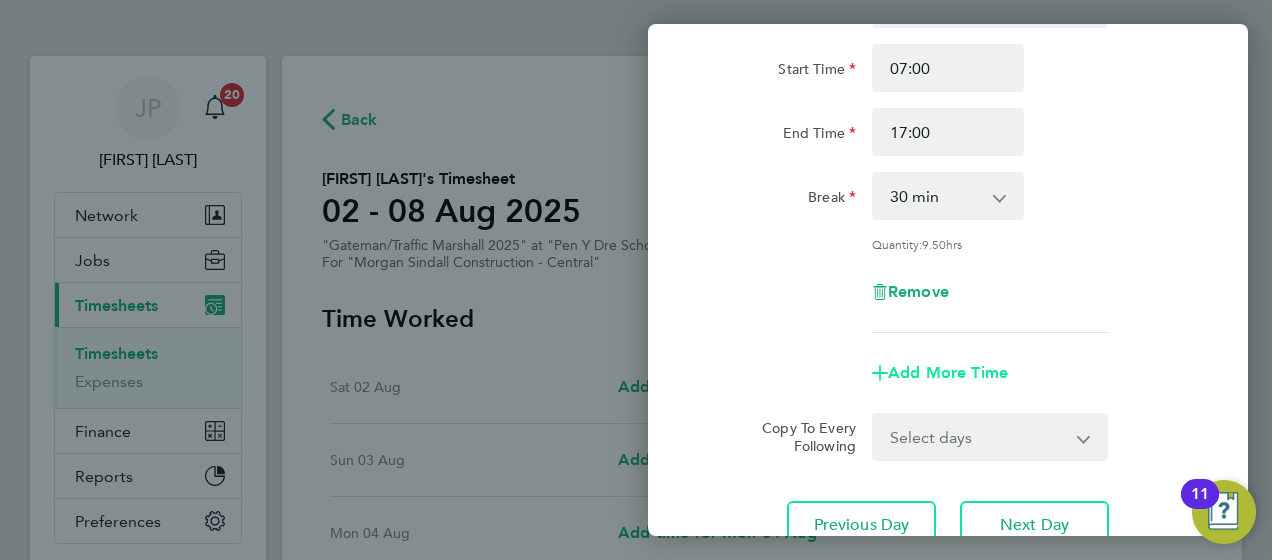 click on "Add More Time" 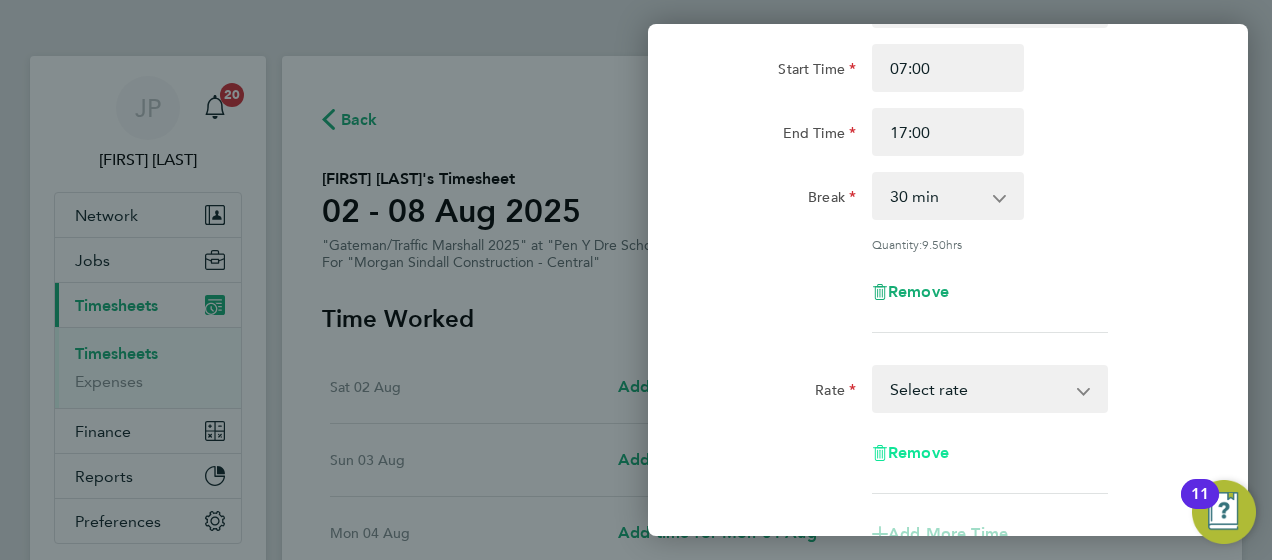 click on "Remove" 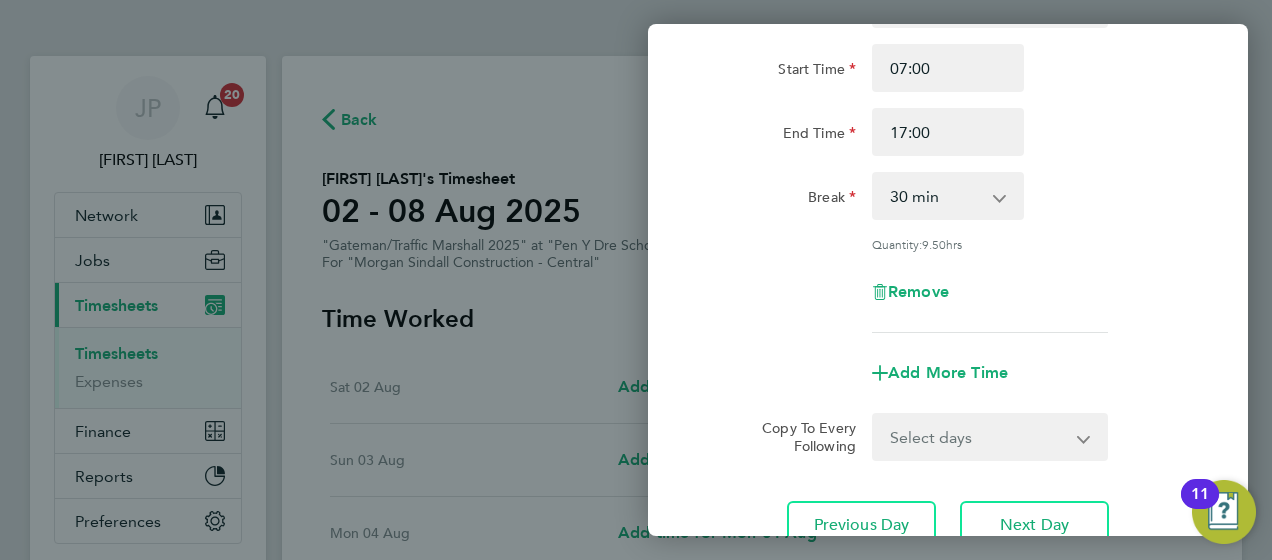 click on "Select days   Day   Tuesday   Wednesday   Thursday   Friday" at bounding box center [979, 437] 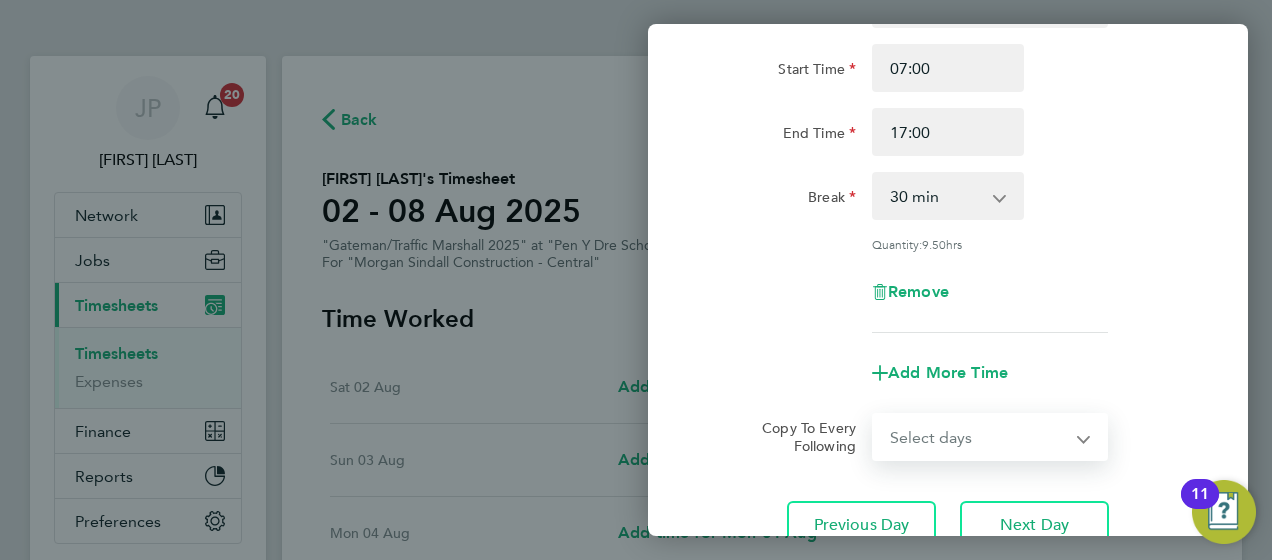 select on "DAY" 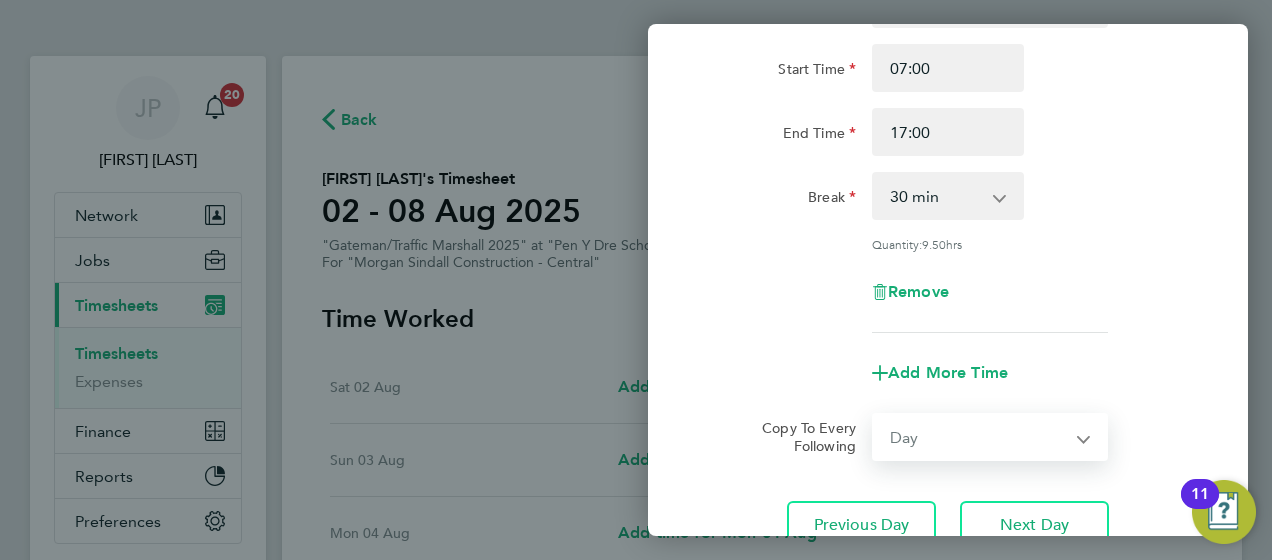 click on "Select days   Day   Tuesday   Wednesday   Thursday   Friday" at bounding box center [979, 437] 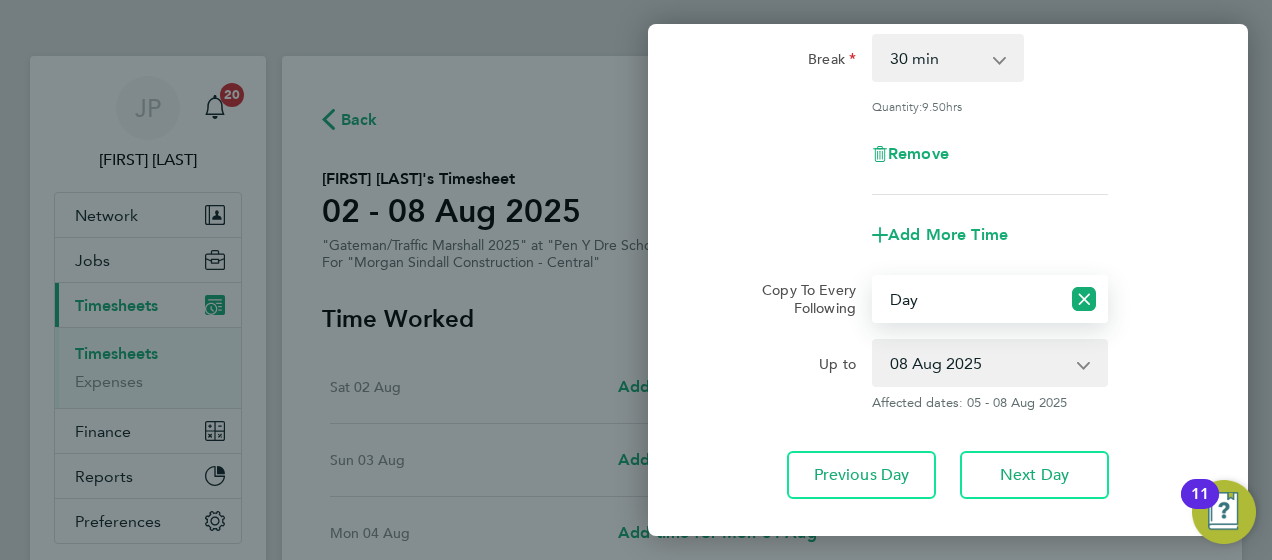 click on "05 Aug 2025   06 Aug 2025   07 Aug 2025   08 Aug 2025" at bounding box center [978, 363] 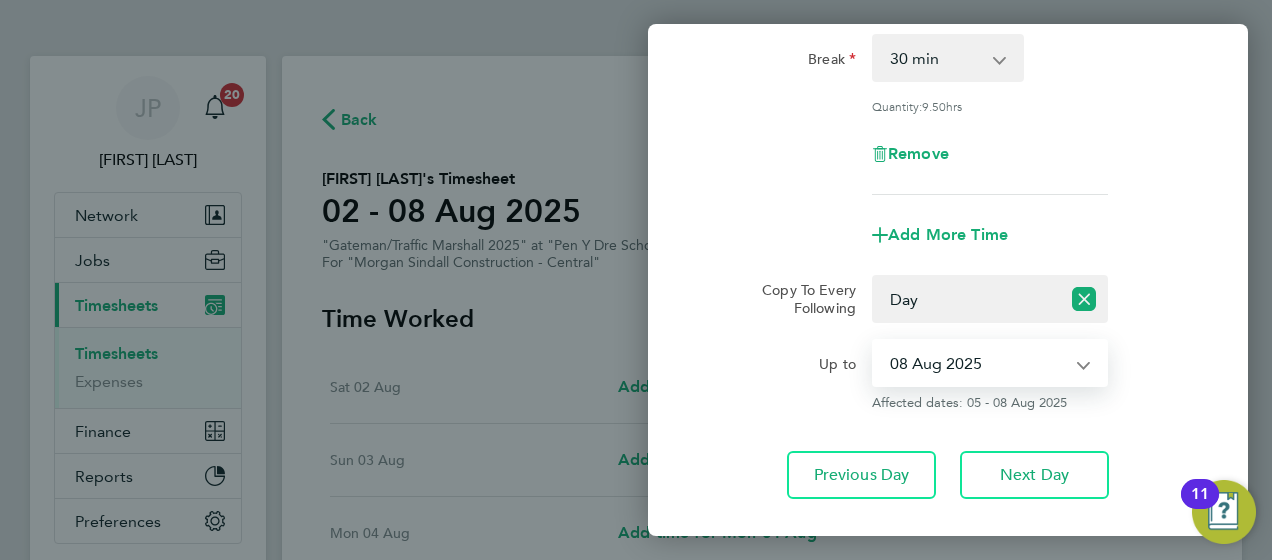 select on "2025-08-06" 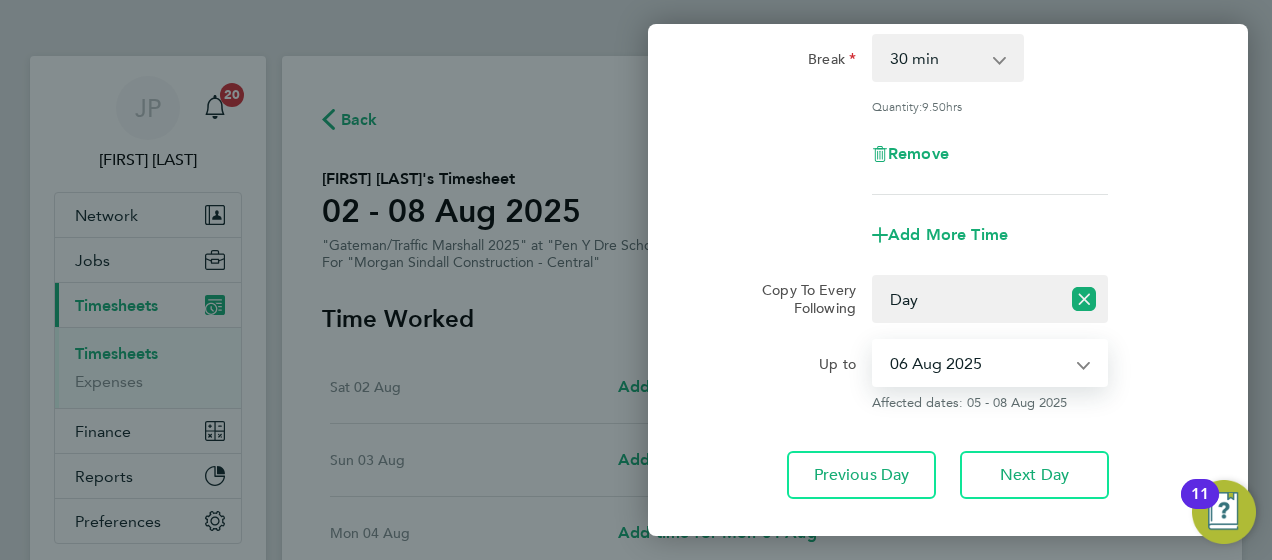 click on "05 Aug 2025   06 Aug 2025   07 Aug 2025   08 Aug 2025" at bounding box center [978, 363] 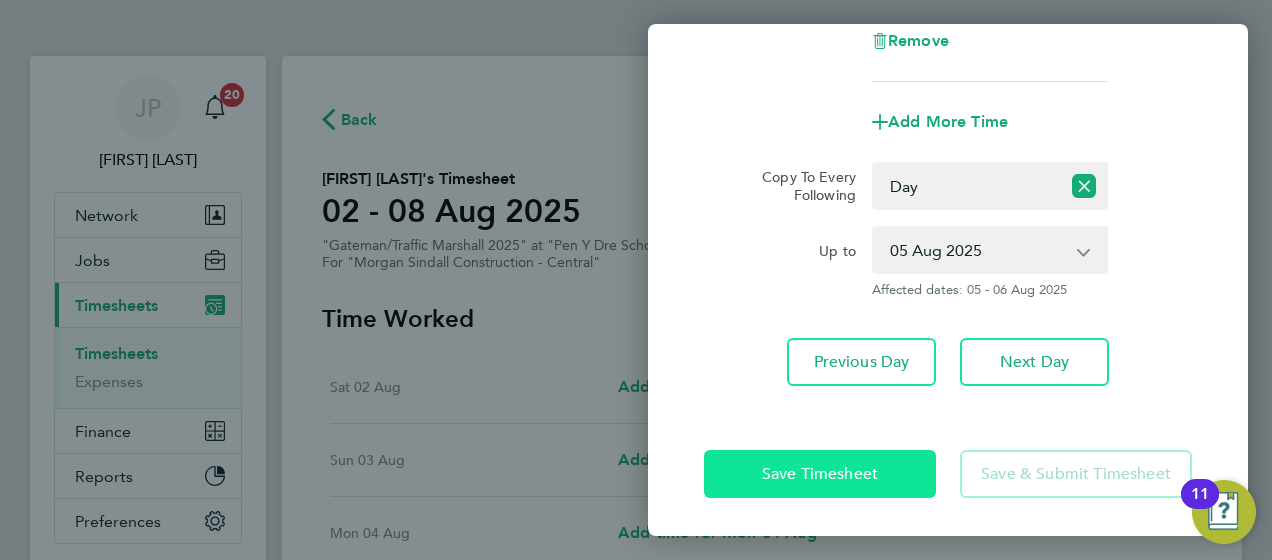 click on "Save Timesheet" 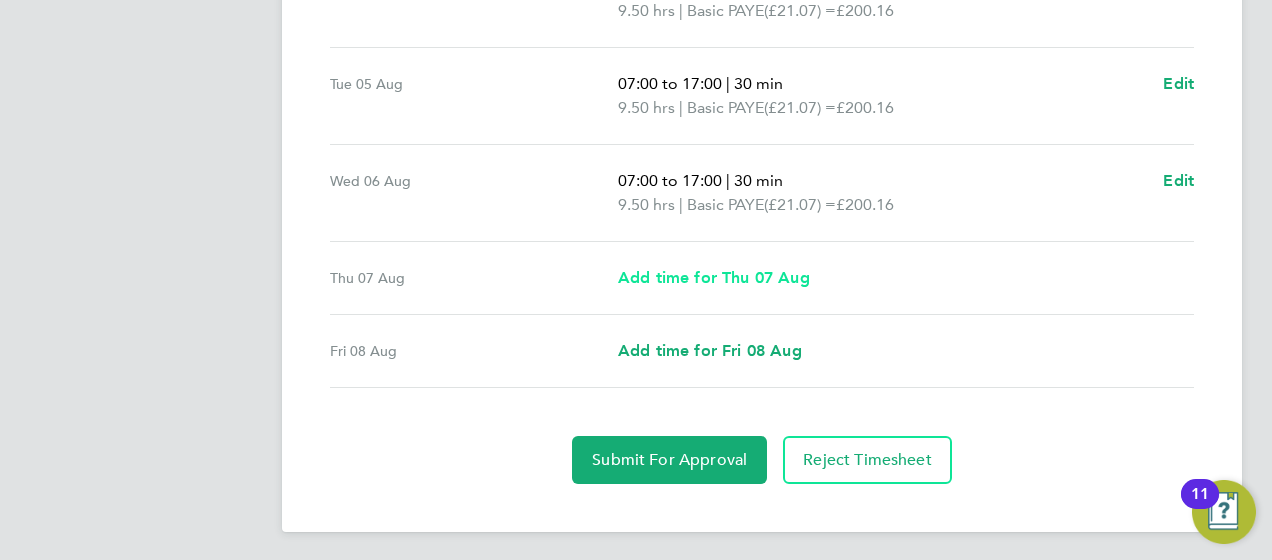 click on "Add time for Thu 07 Aug" at bounding box center (714, 277) 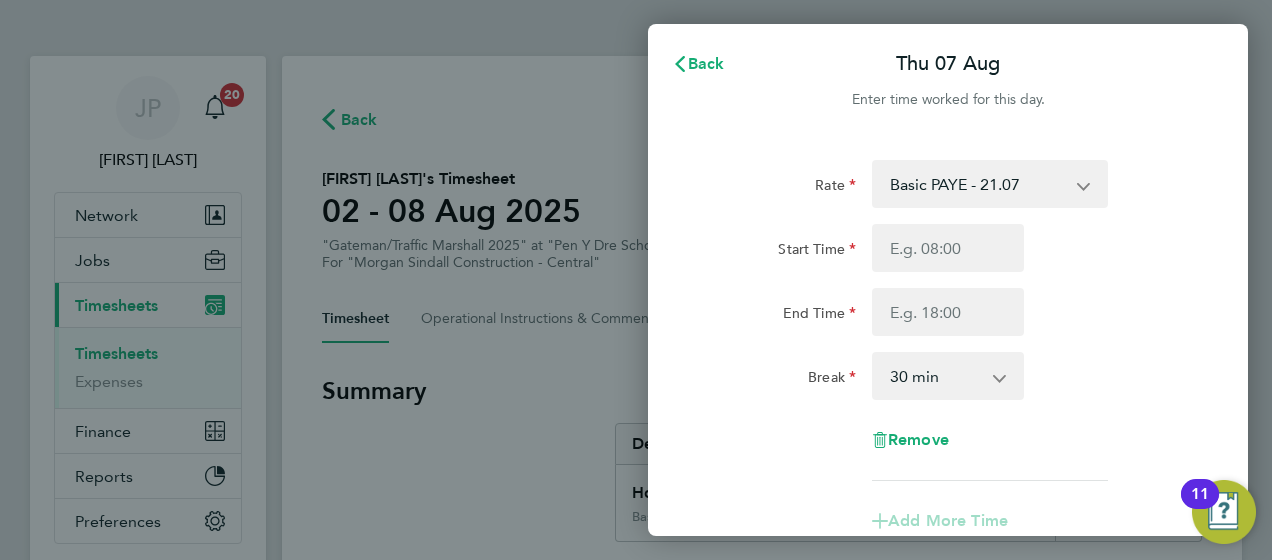 scroll, scrollTop: 0, scrollLeft: 0, axis: both 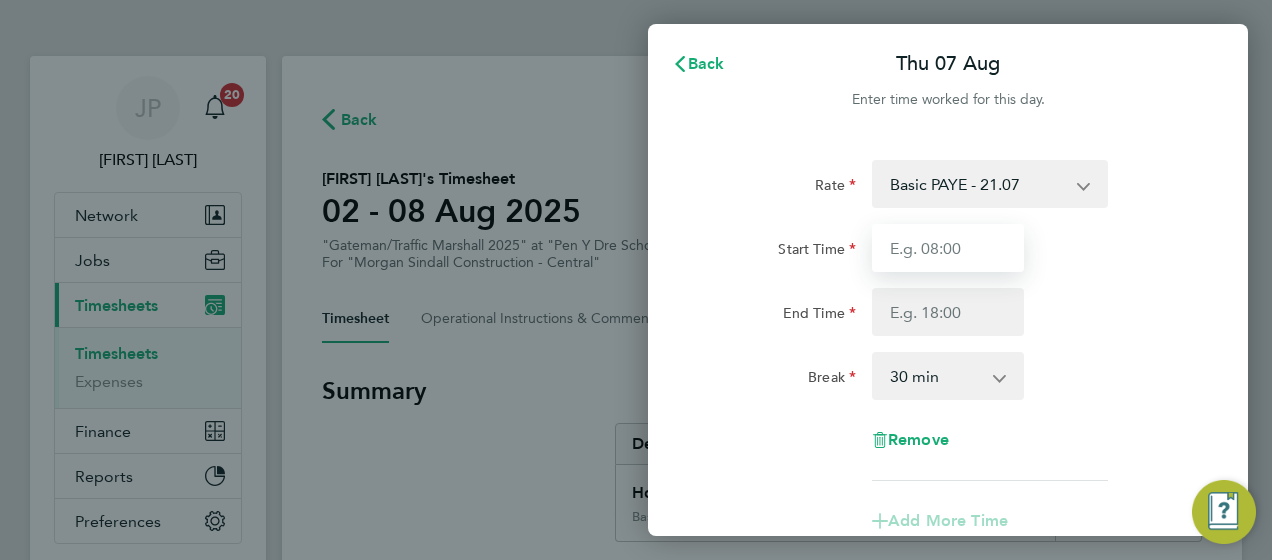 click on "Start Time" at bounding box center (948, 248) 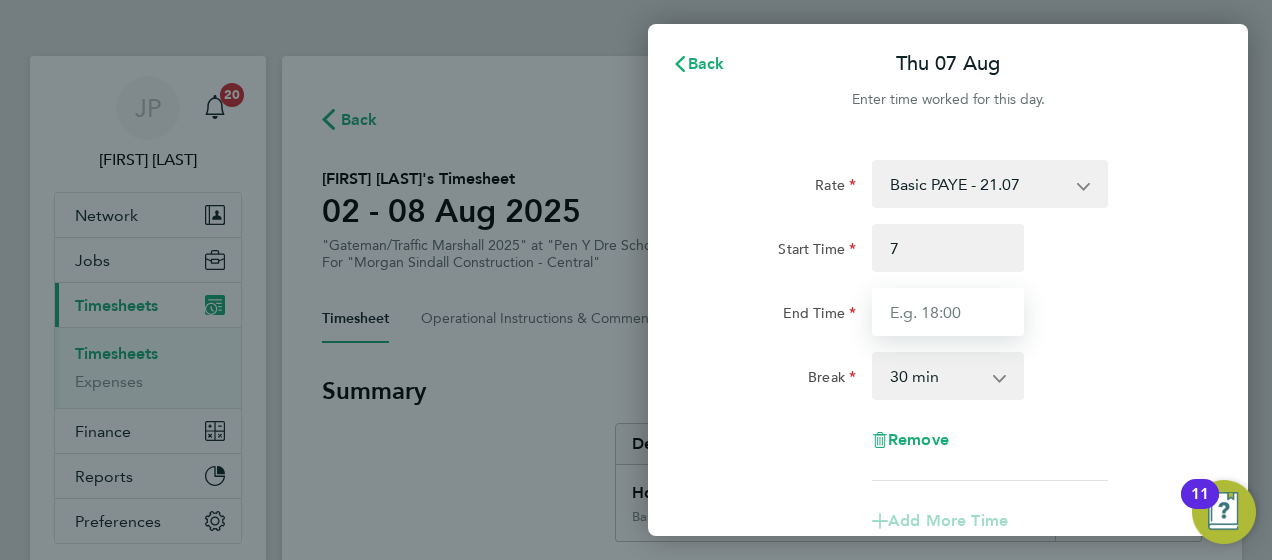 type on "07:00" 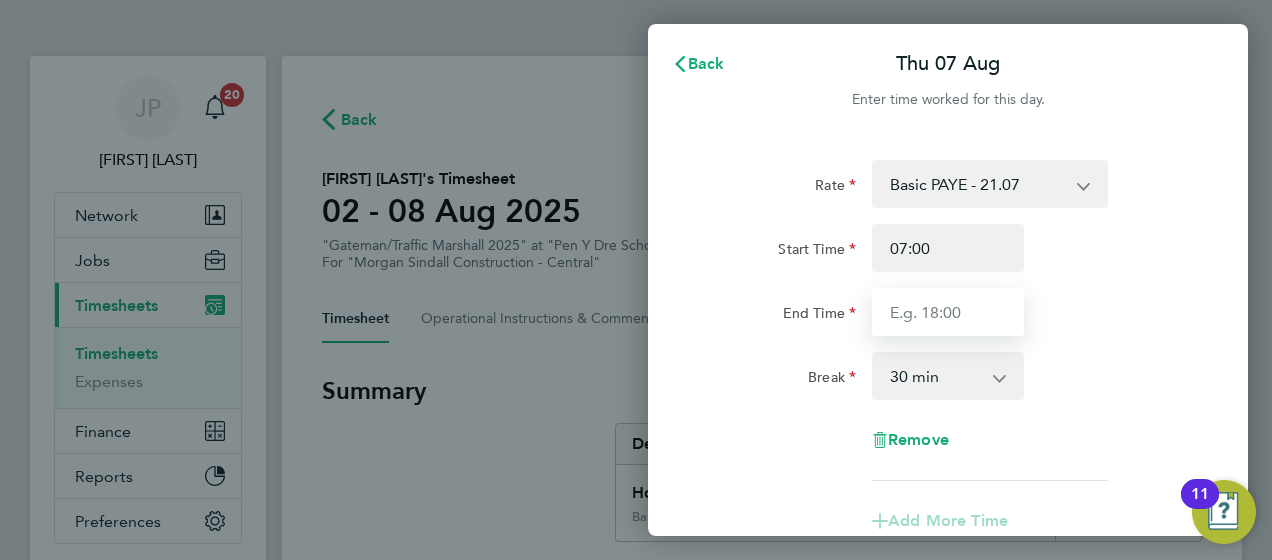 click on "End Time" at bounding box center (948, 312) 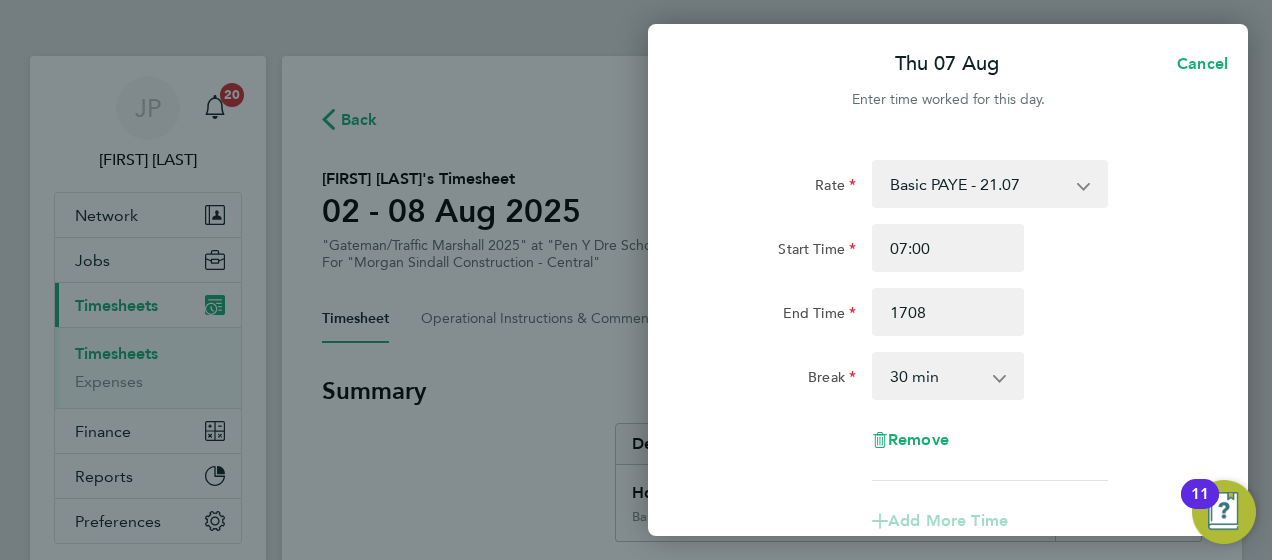 type on "17:08" 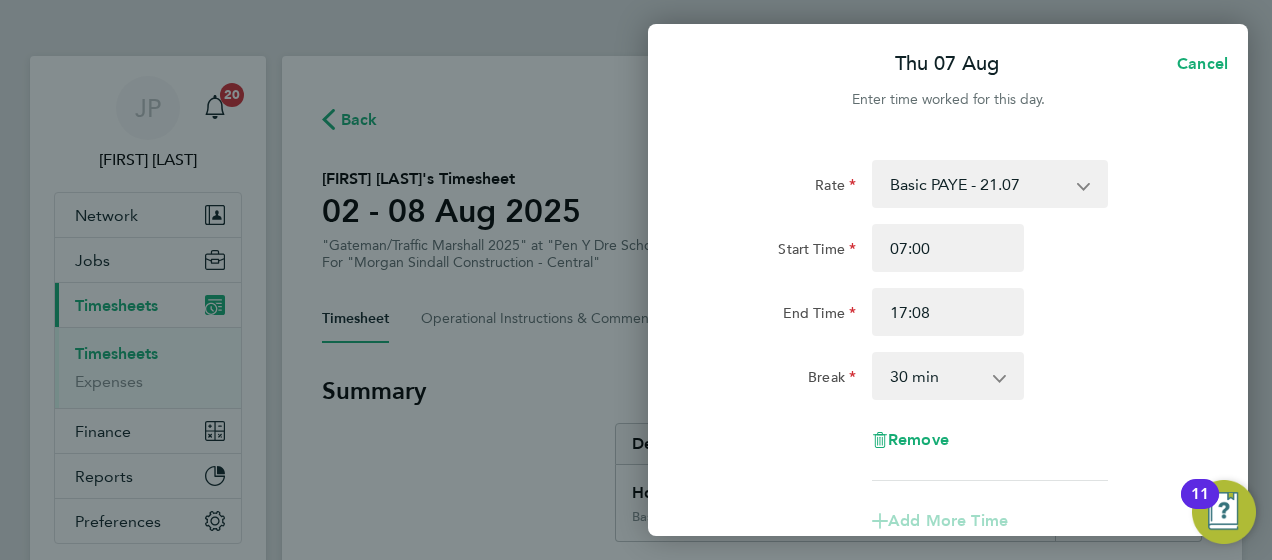 click on "End Time 17:08" 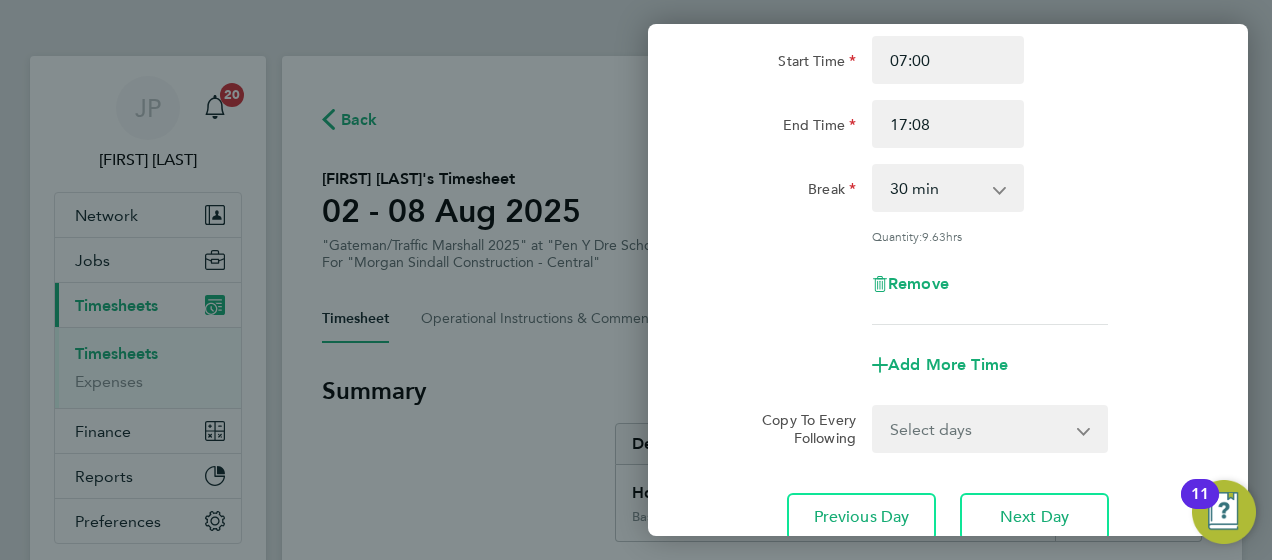scroll, scrollTop: 343, scrollLeft: 0, axis: vertical 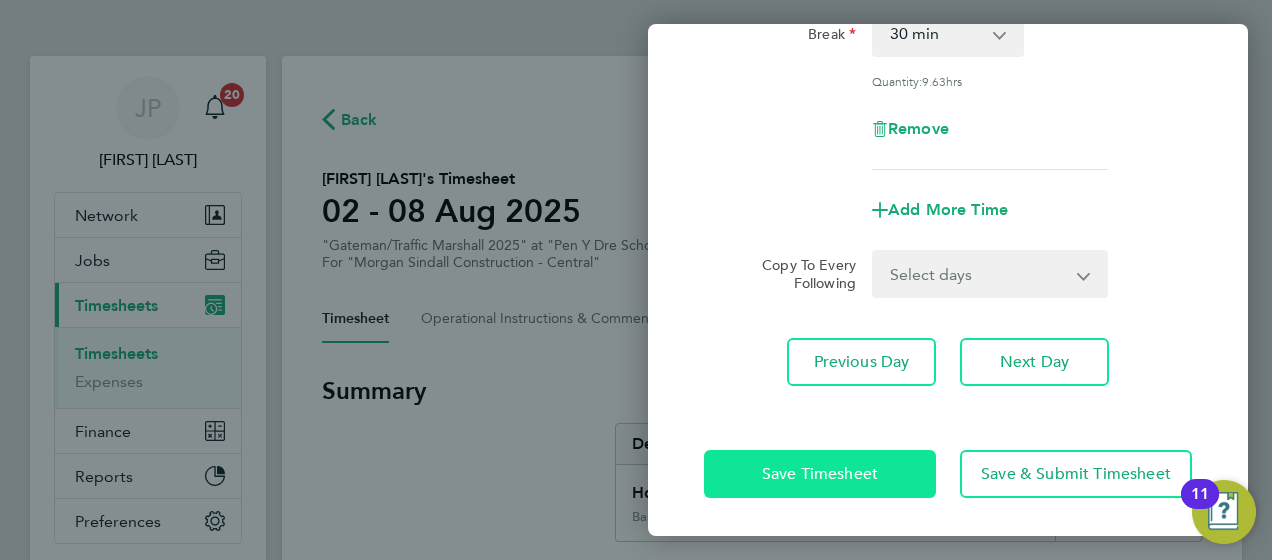 click on "Save Timesheet" 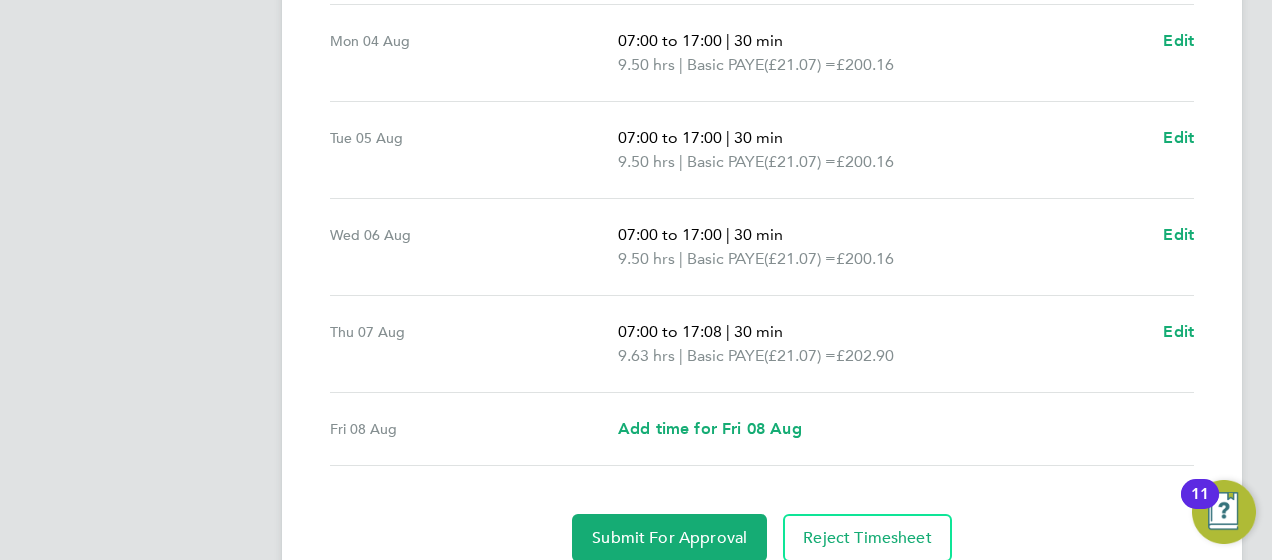 scroll, scrollTop: 857, scrollLeft: 0, axis: vertical 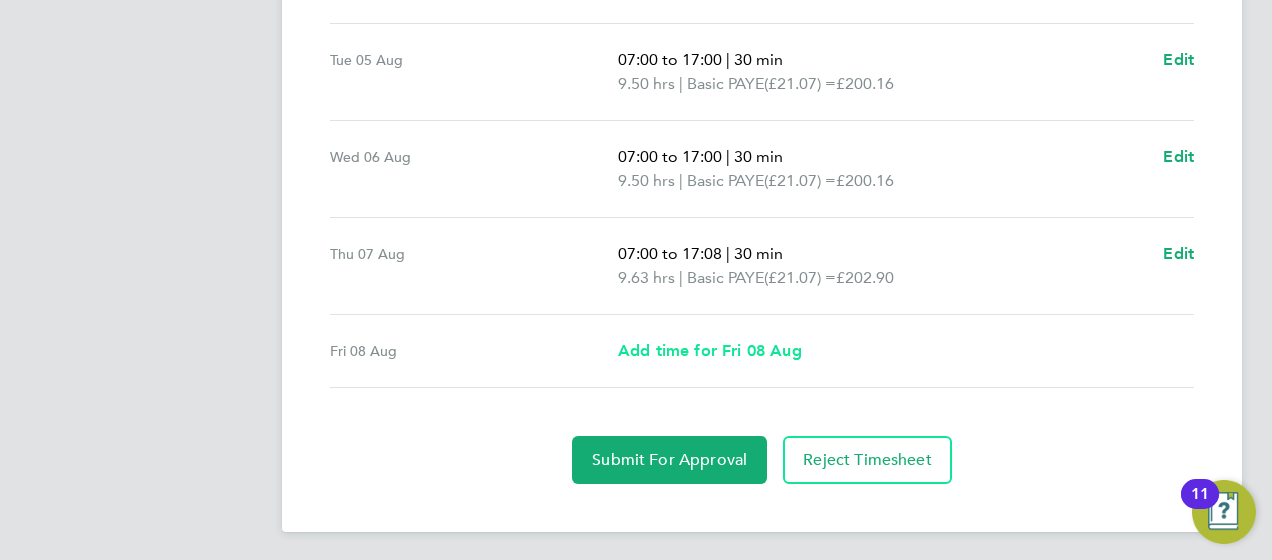 click on "Add time for Fri 08 Aug" at bounding box center (710, 350) 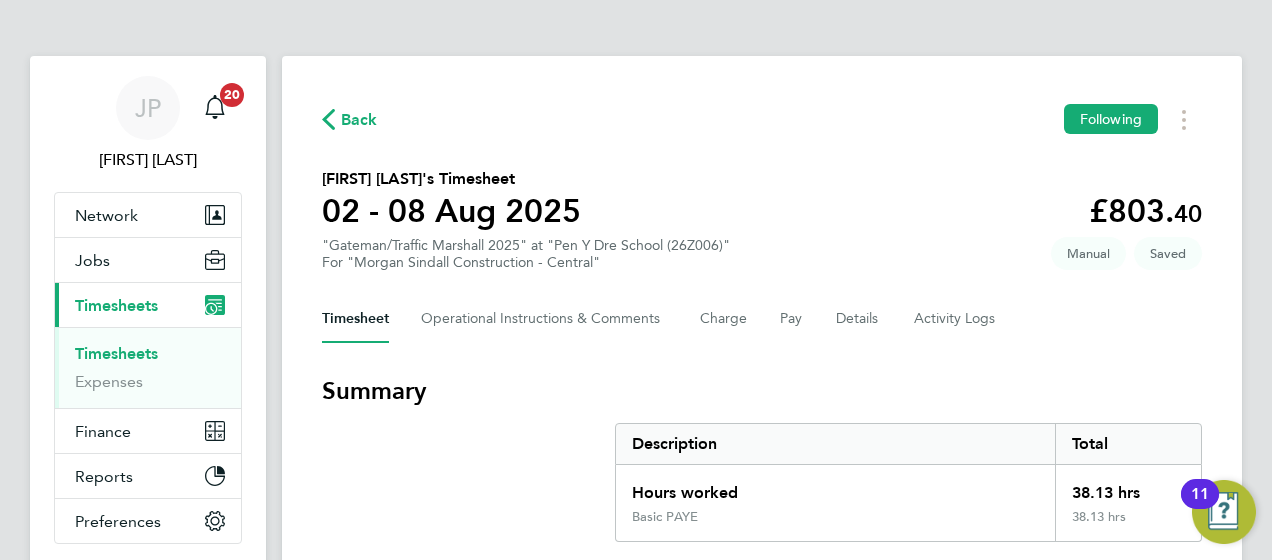 select on "30" 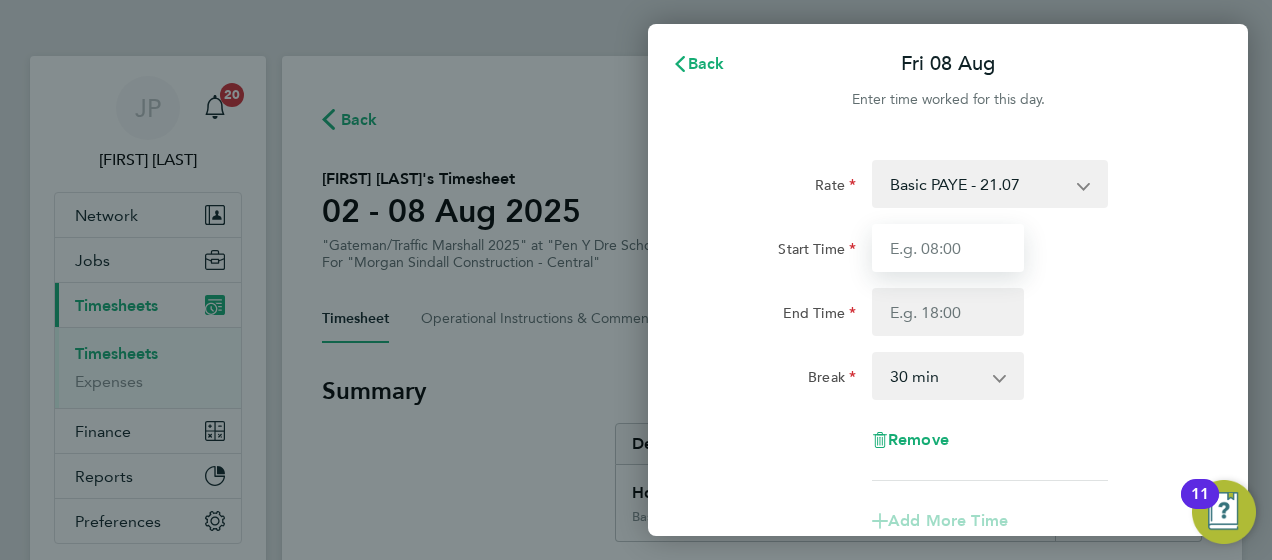 click on "Start Time" at bounding box center [948, 248] 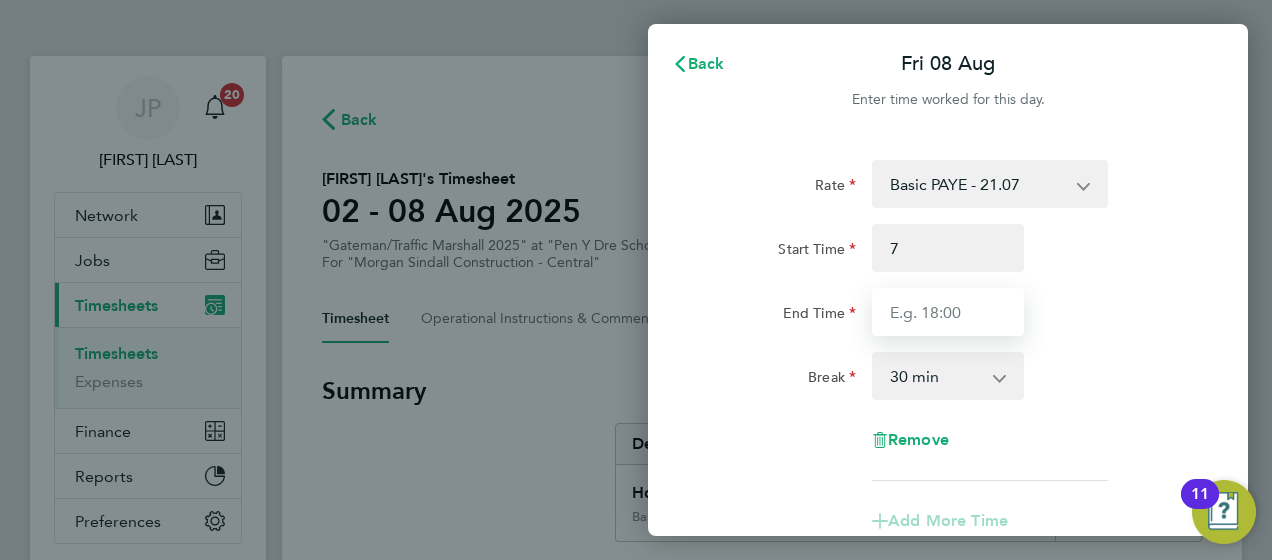 type on "07:00" 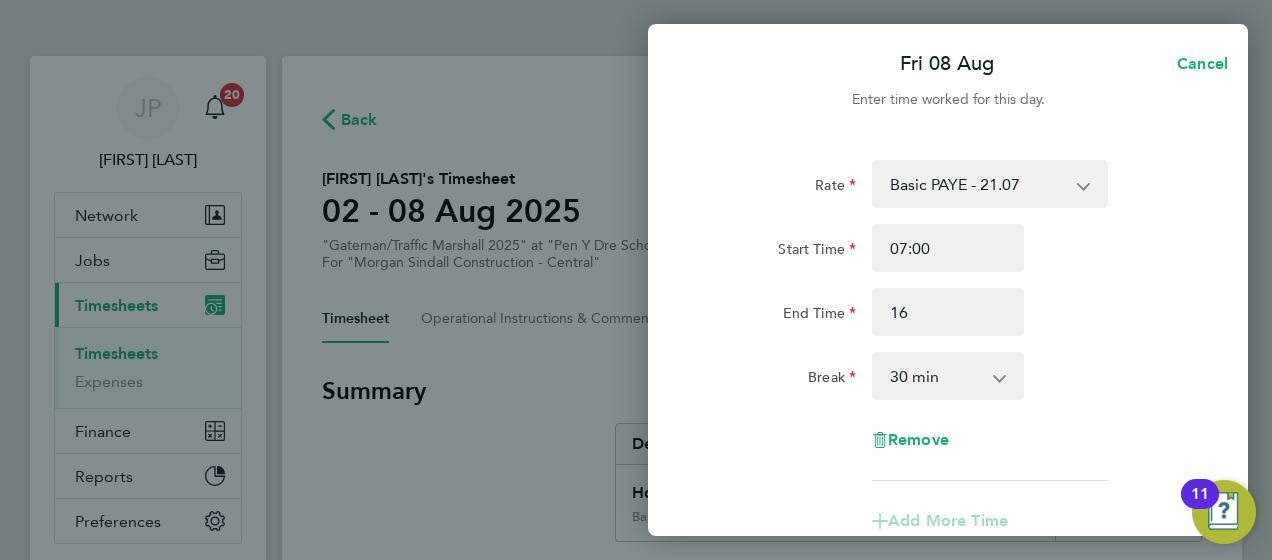 type on "16:00" 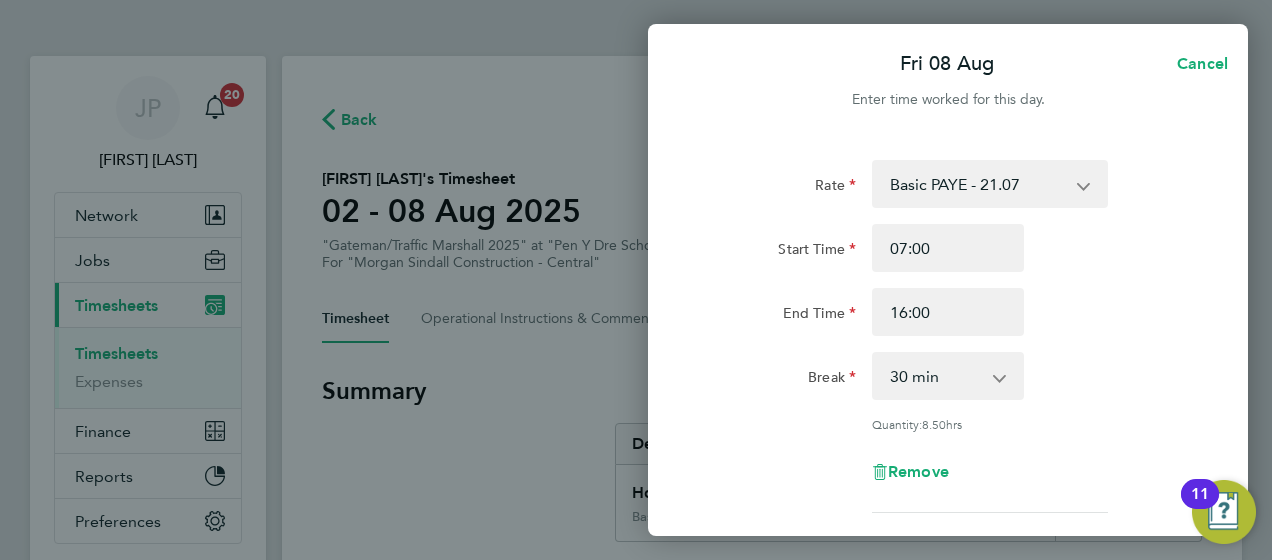click on "Start Time 07:00" 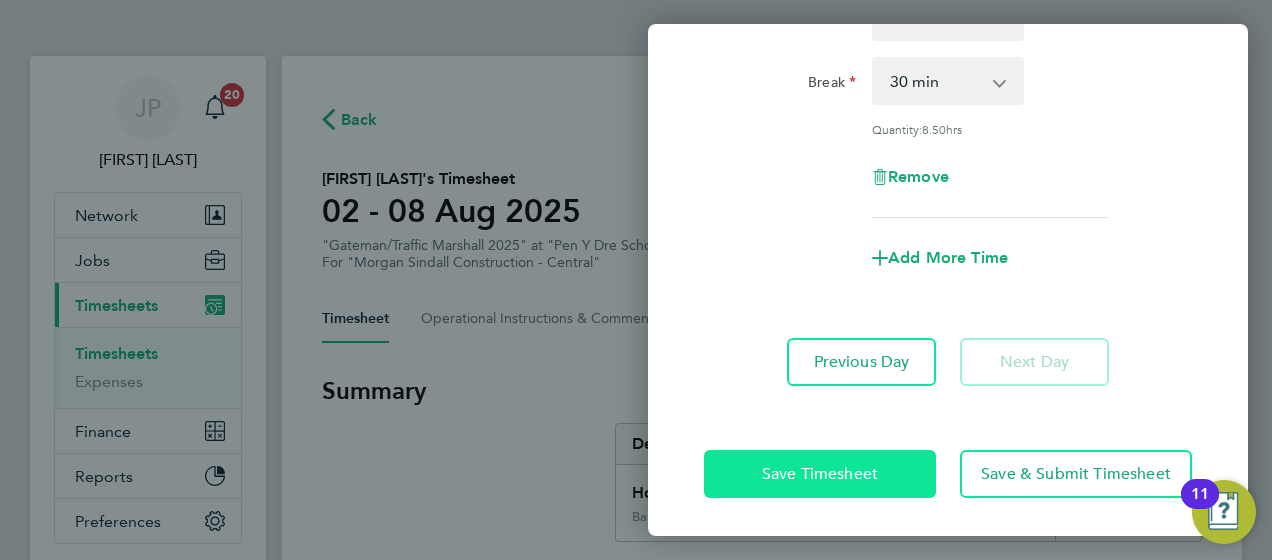 click on "Save Timesheet" 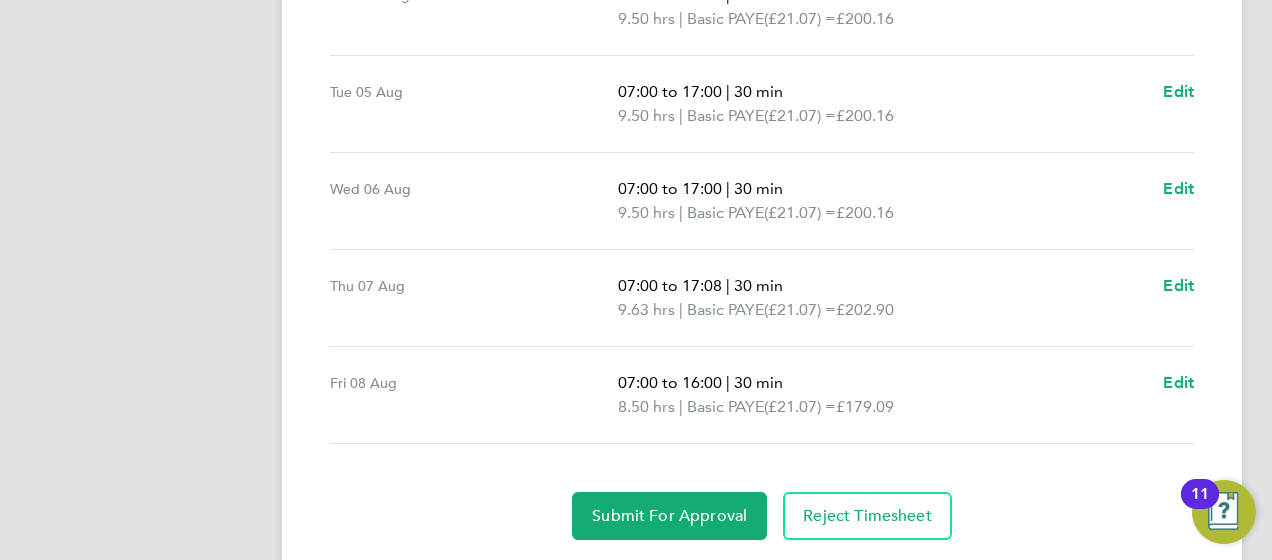 scroll, scrollTop: 881, scrollLeft: 0, axis: vertical 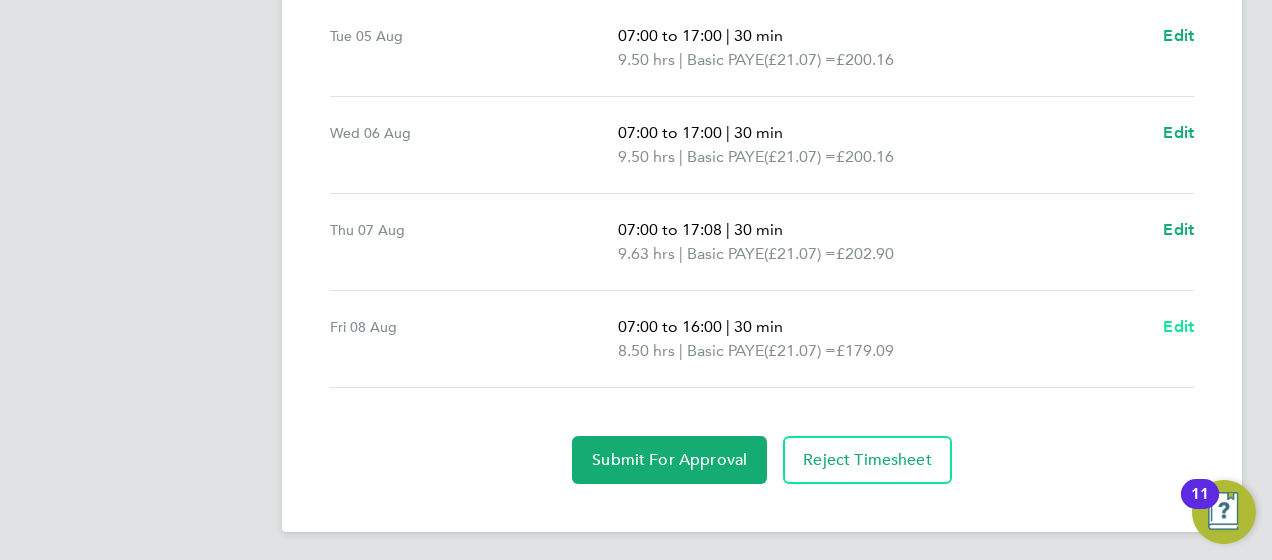 click on "Edit" at bounding box center (1178, 326) 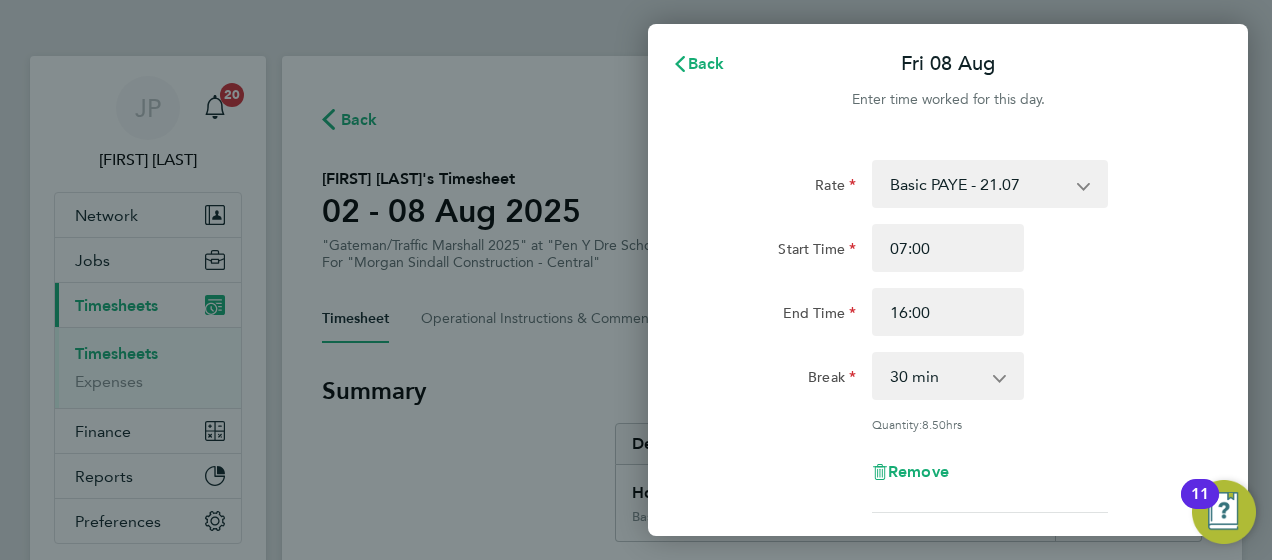 scroll, scrollTop: 0, scrollLeft: 0, axis: both 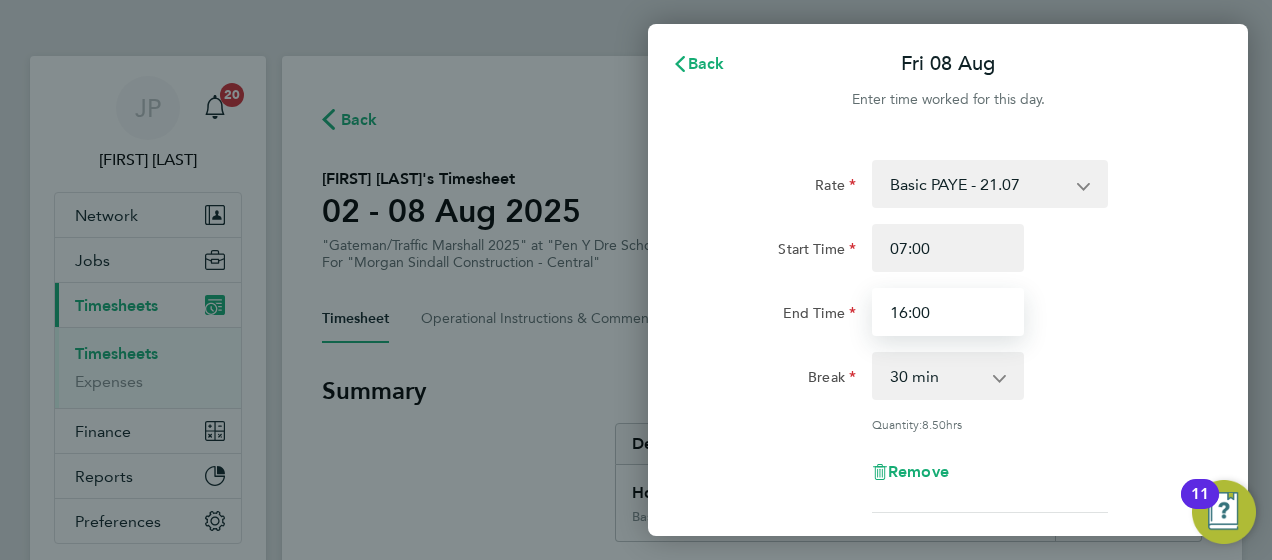 click on "16:00" at bounding box center (948, 312) 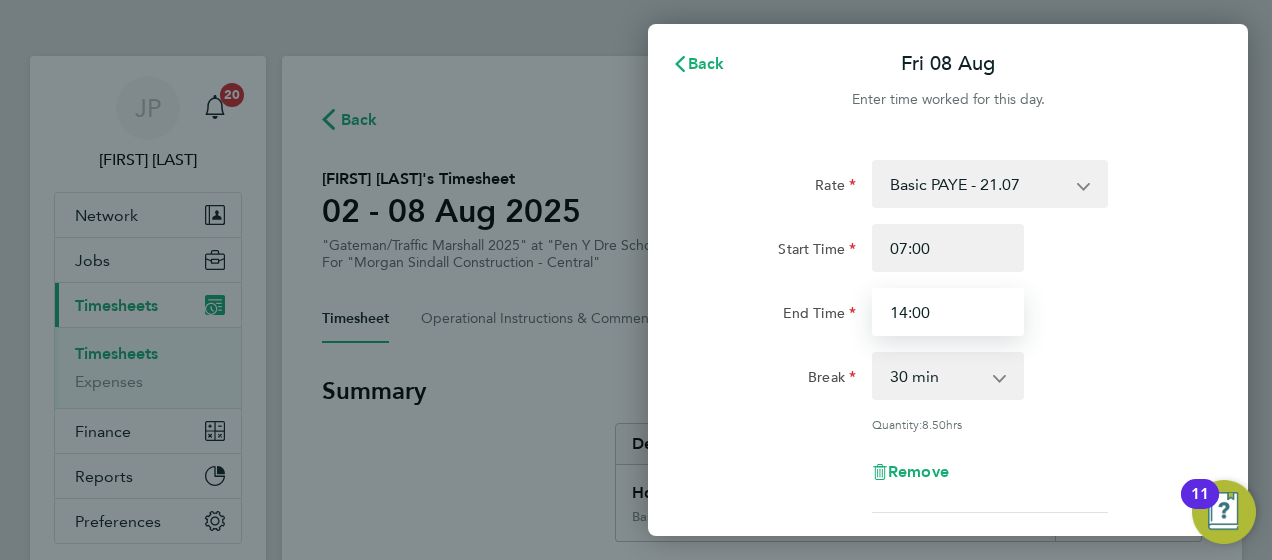 type on "14:00" 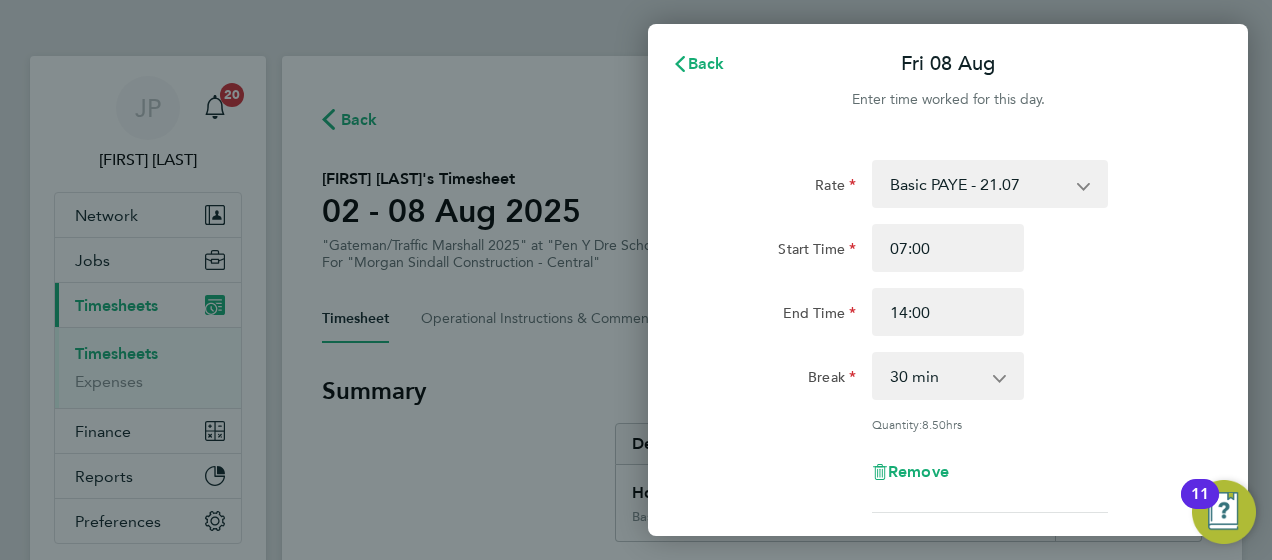 click on "Rate  Basic PAYE - 21.07   Weekday OT 45h+ - 30.79   Sat first 4h - 30.79   Sat after 4h - 40.19
Start Time 07:00 End Time 14:00 Break  0 min   15 min   30 min   45 min   60 min   75 min   90 min
Quantity:  8.50  hrs
Remove" 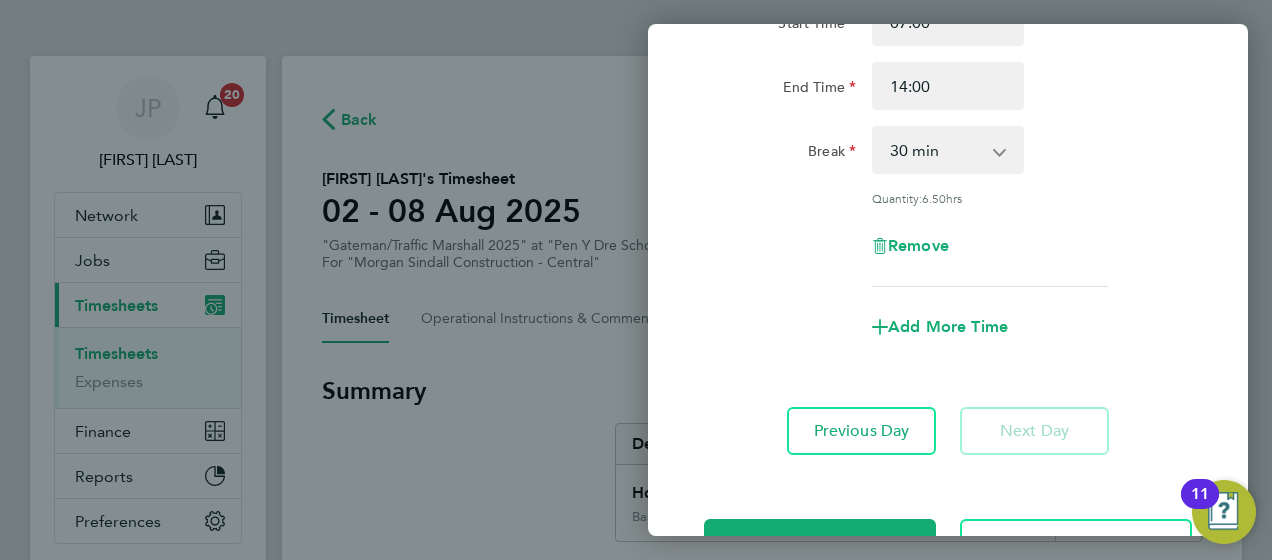 scroll, scrollTop: 227, scrollLeft: 0, axis: vertical 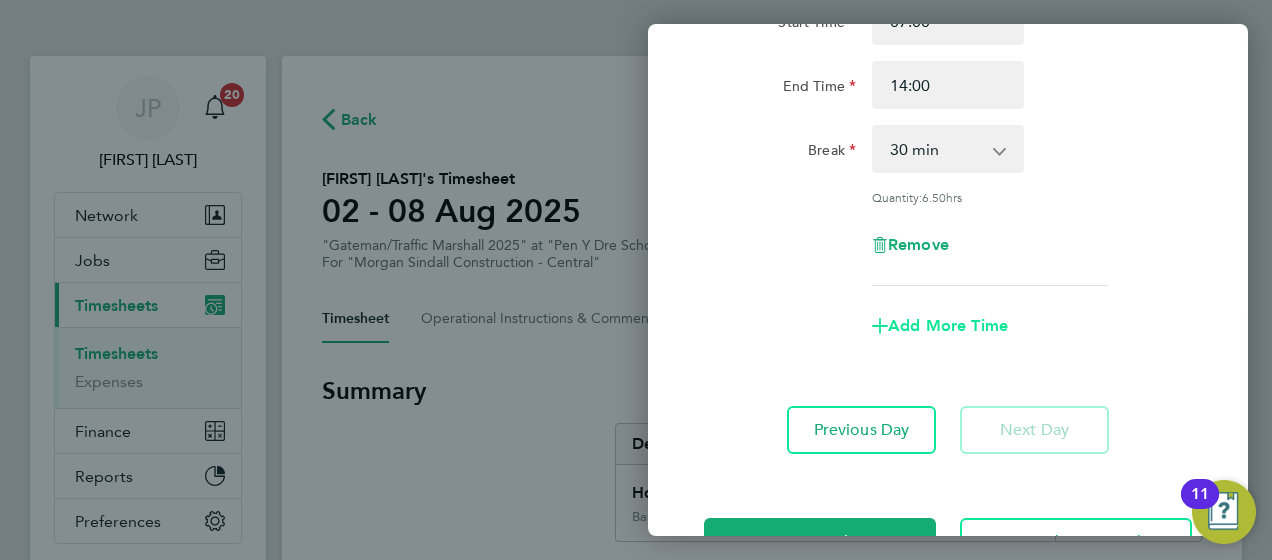 click on "Add More Time" 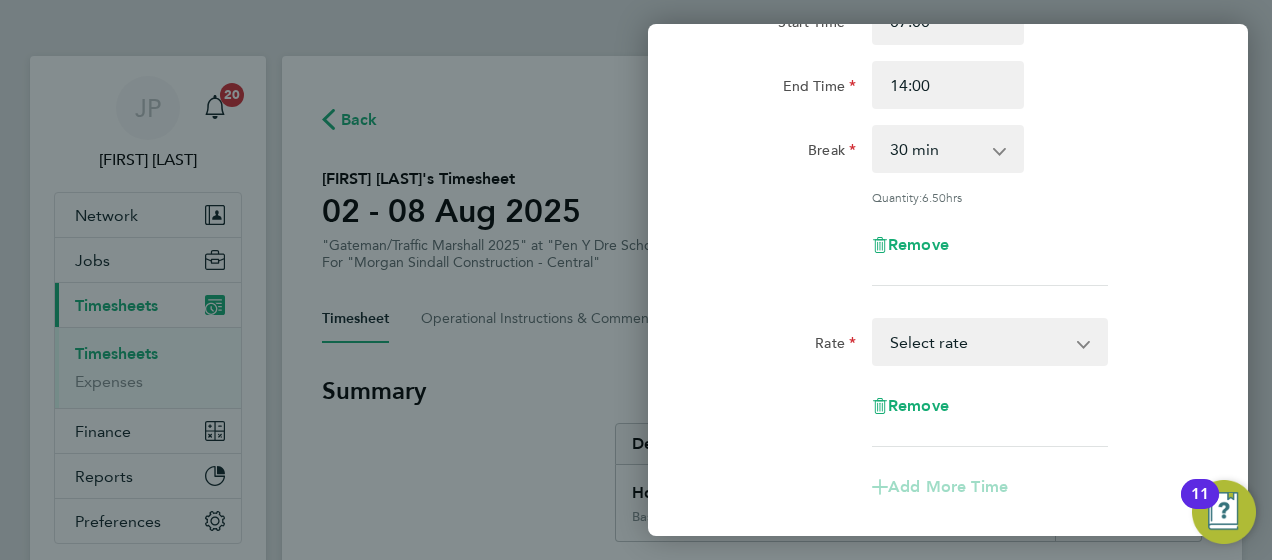 click on "Basic PAYE - 21.07   Weekday OT 45h+ - 30.79   Sat first 4h - 30.79   Sat after 4h - 40.19   Select rate" at bounding box center [978, 342] 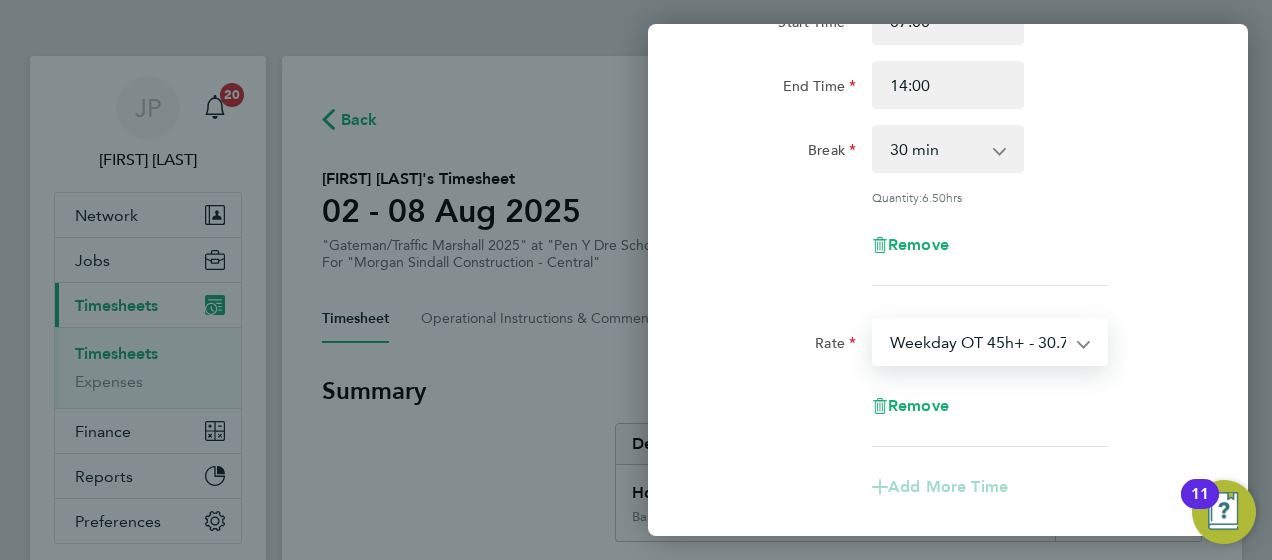 select on "30" 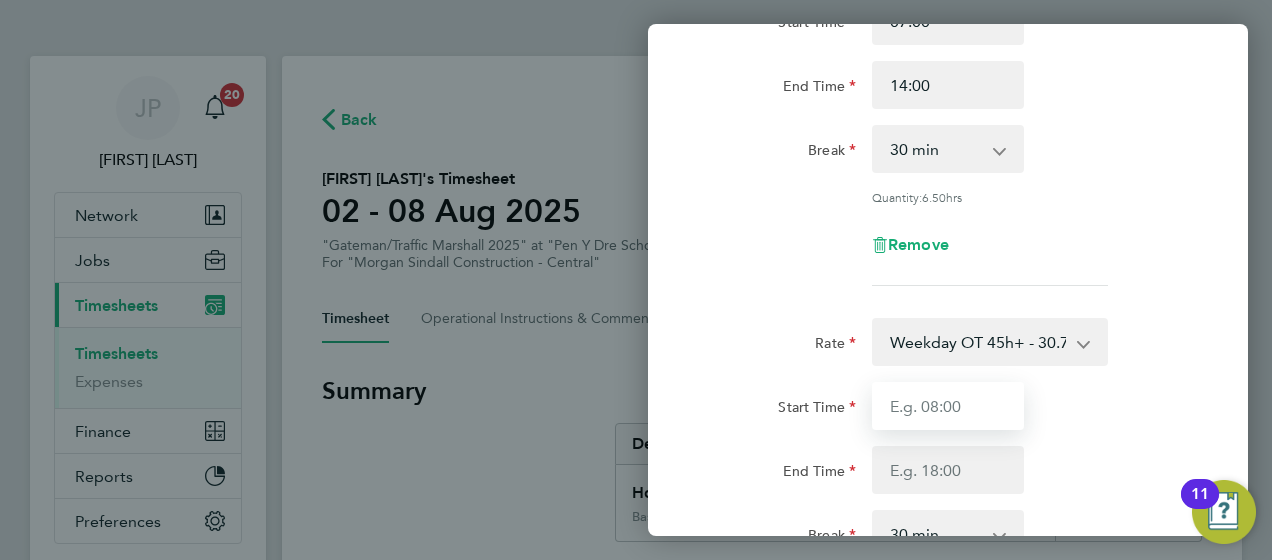 click on "Start Time" at bounding box center [948, 406] 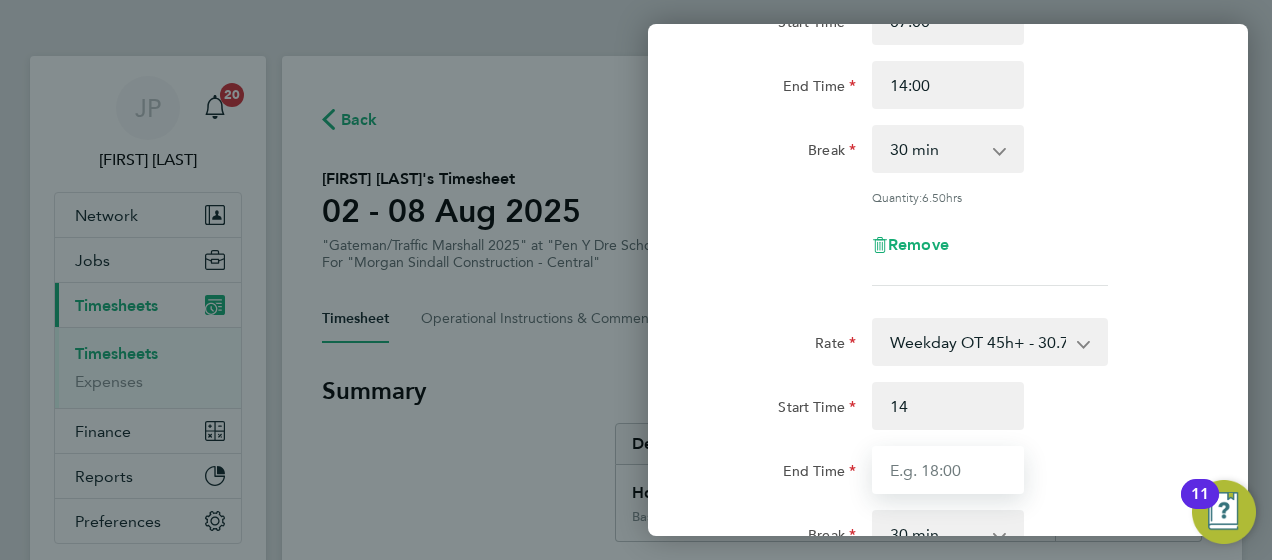 type on "14:00" 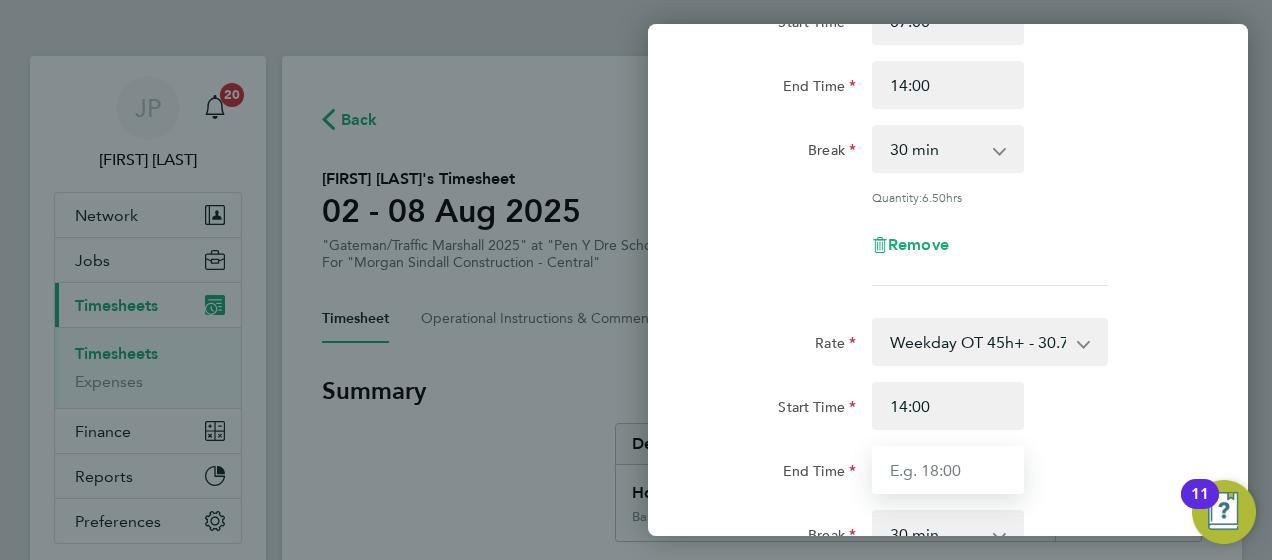 click on "End Time" at bounding box center [948, 470] 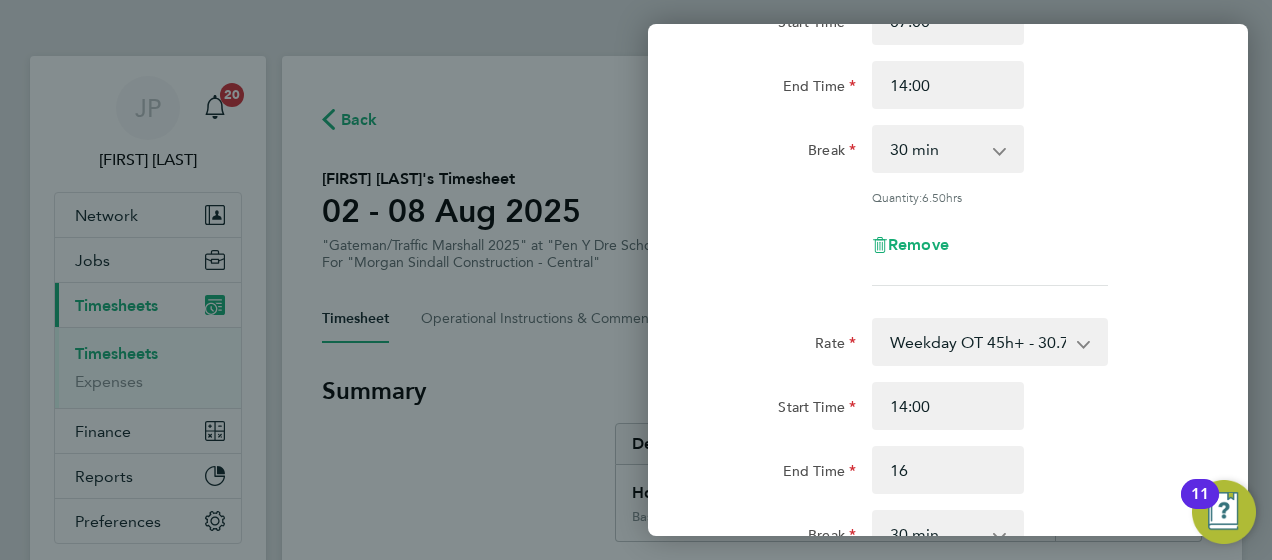 type on "16:00" 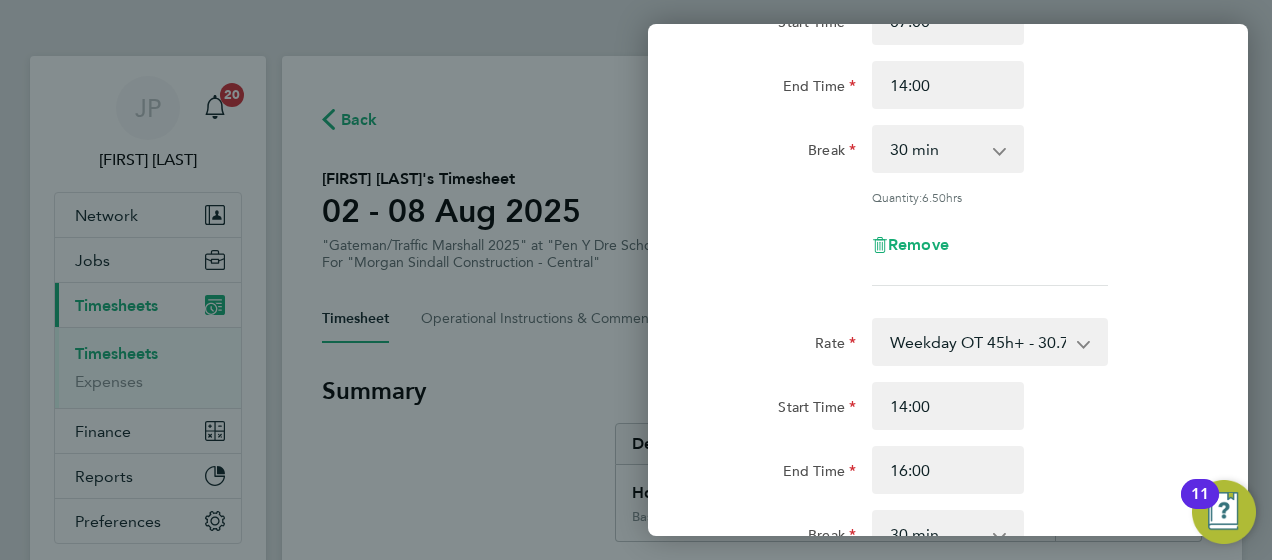 click on "End Time 16:00" 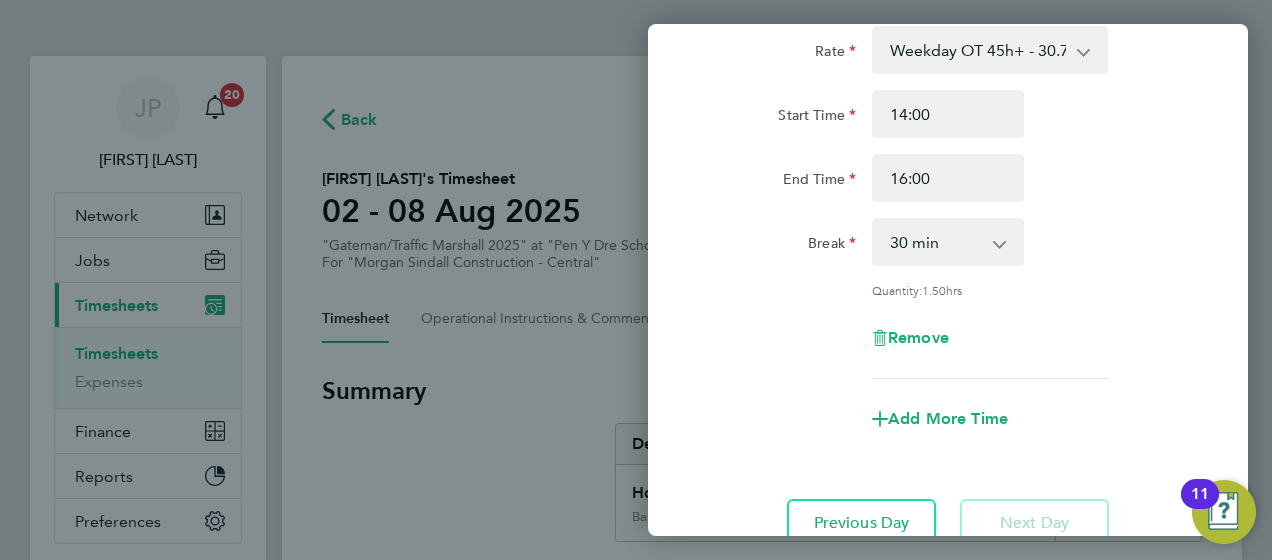scroll, scrollTop: 521, scrollLeft: 0, axis: vertical 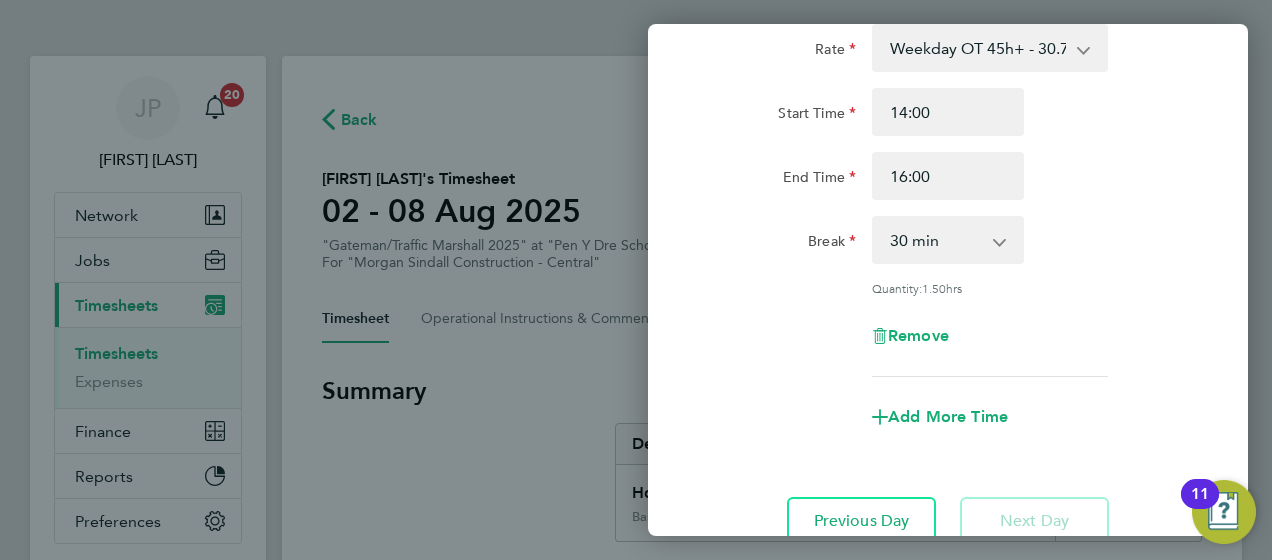 click on "0 min   15 min   30 min   45 min   60 min   75 min   90 min" at bounding box center [936, 240] 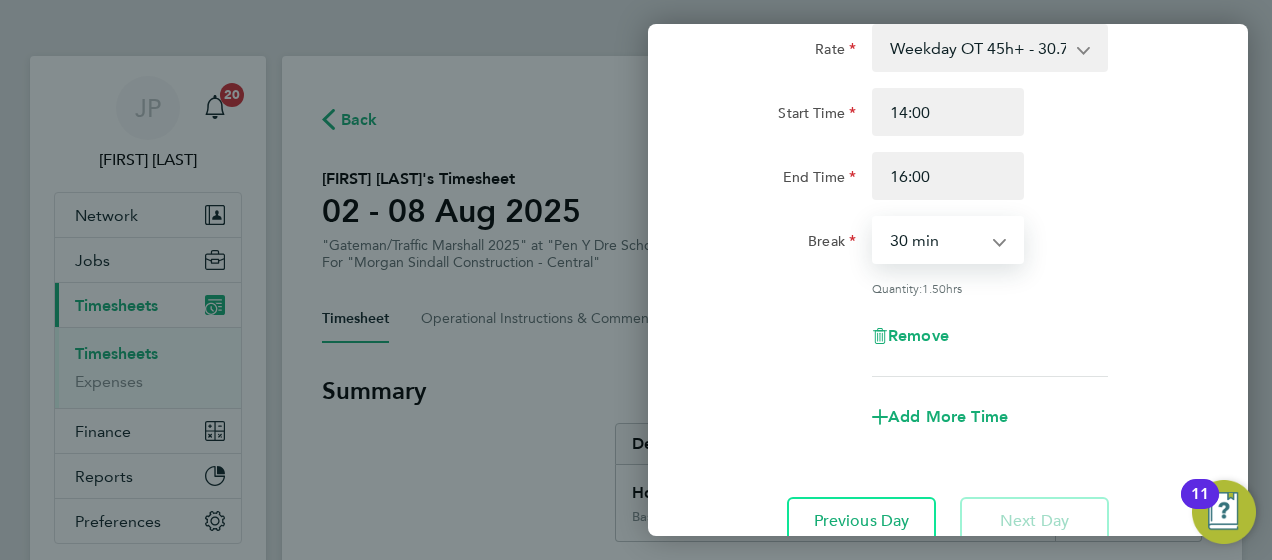 select on "0" 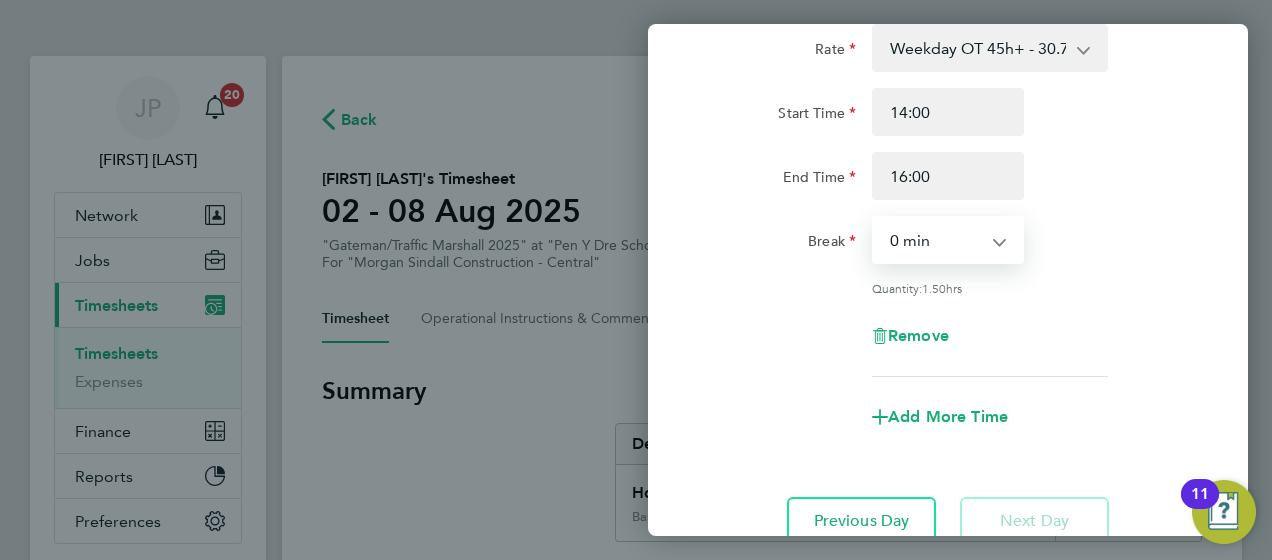 click on "0 min   15 min   30 min   45 min   60 min   75 min   90 min" at bounding box center [936, 240] 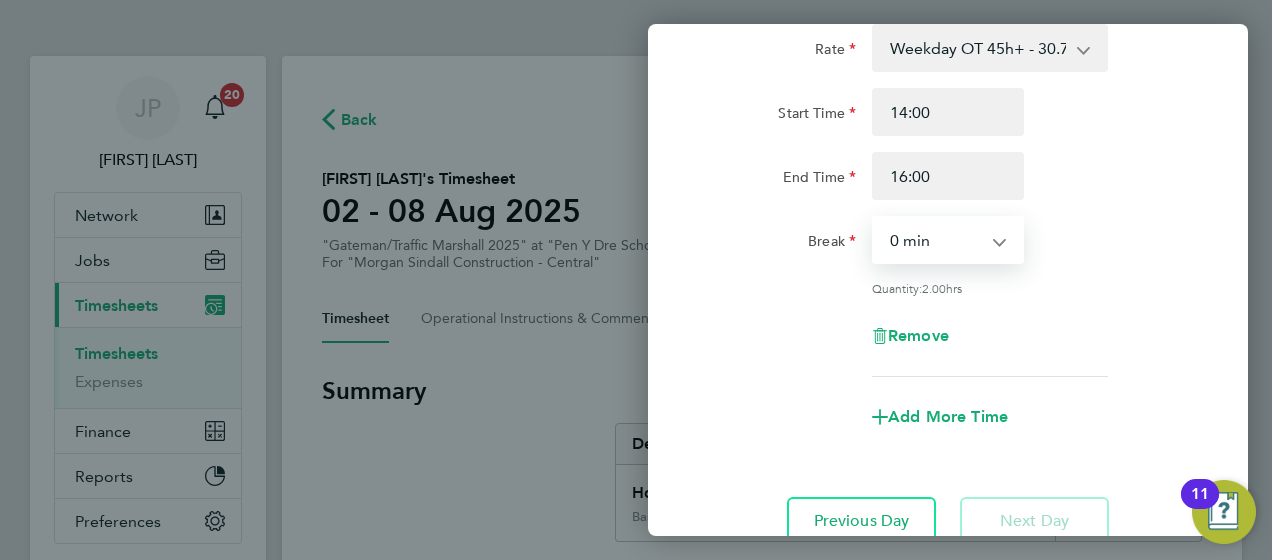 scroll, scrollTop: 678, scrollLeft: 0, axis: vertical 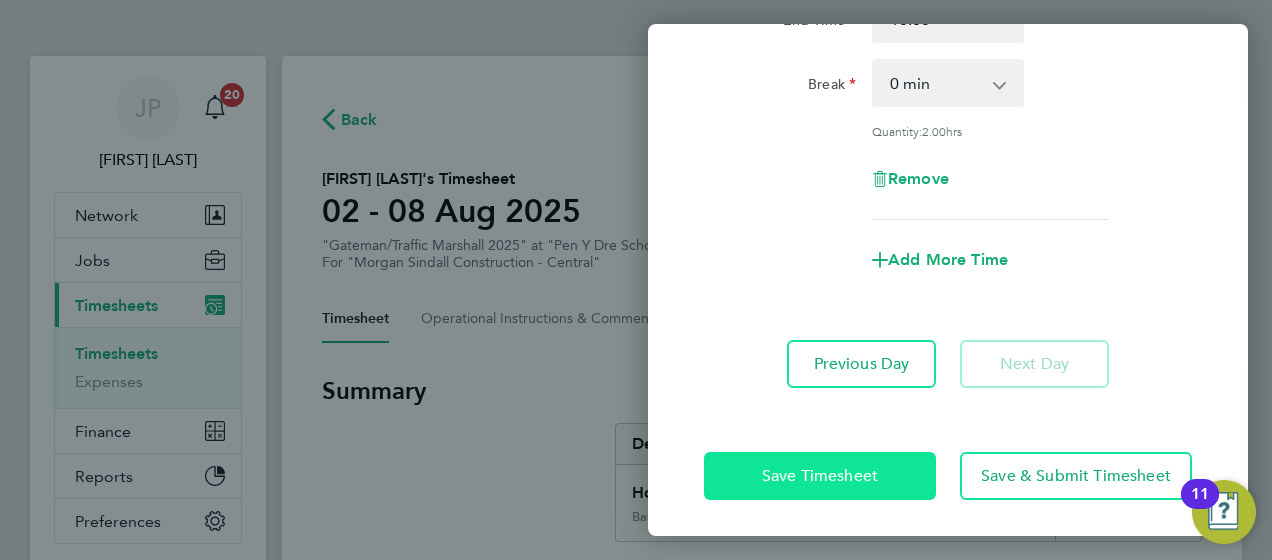 click on "Save Timesheet" 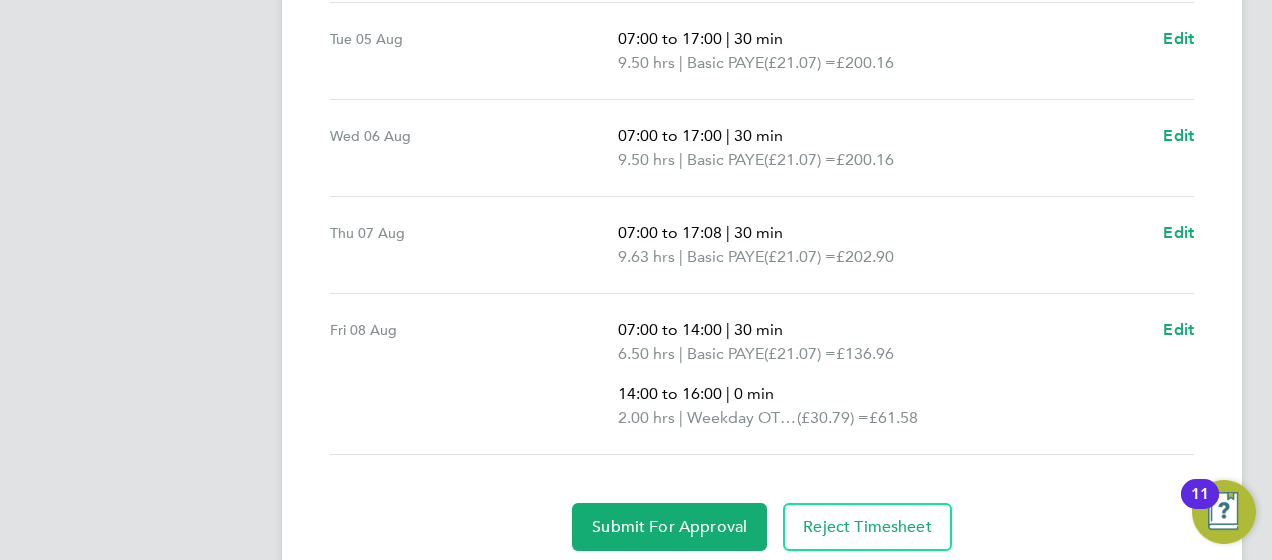 scroll, scrollTop: 965, scrollLeft: 0, axis: vertical 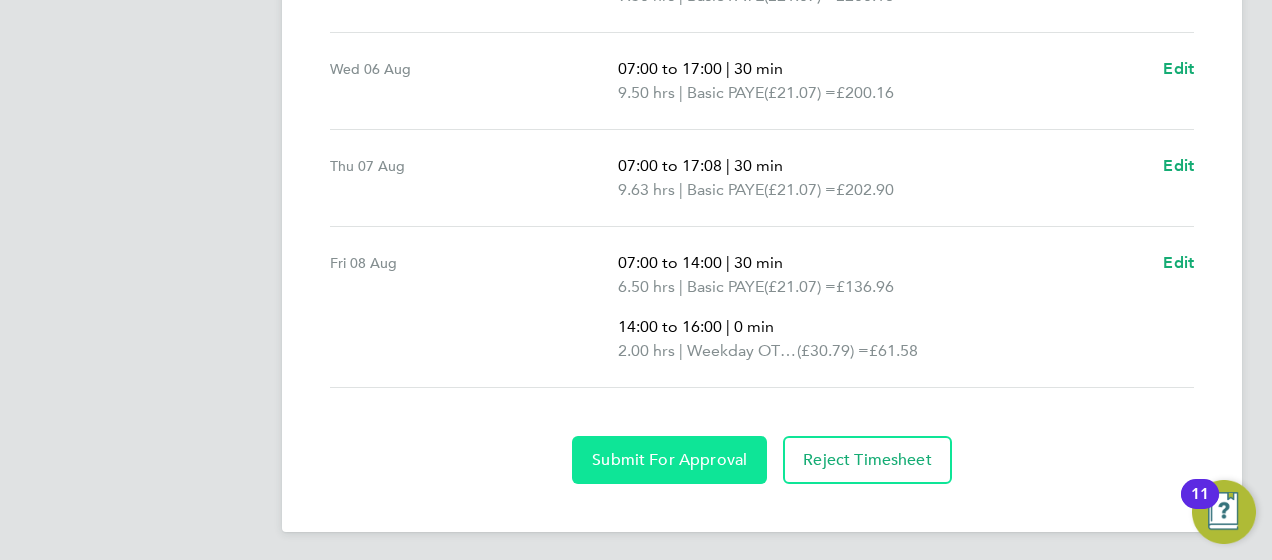click on "Submit For Approval" 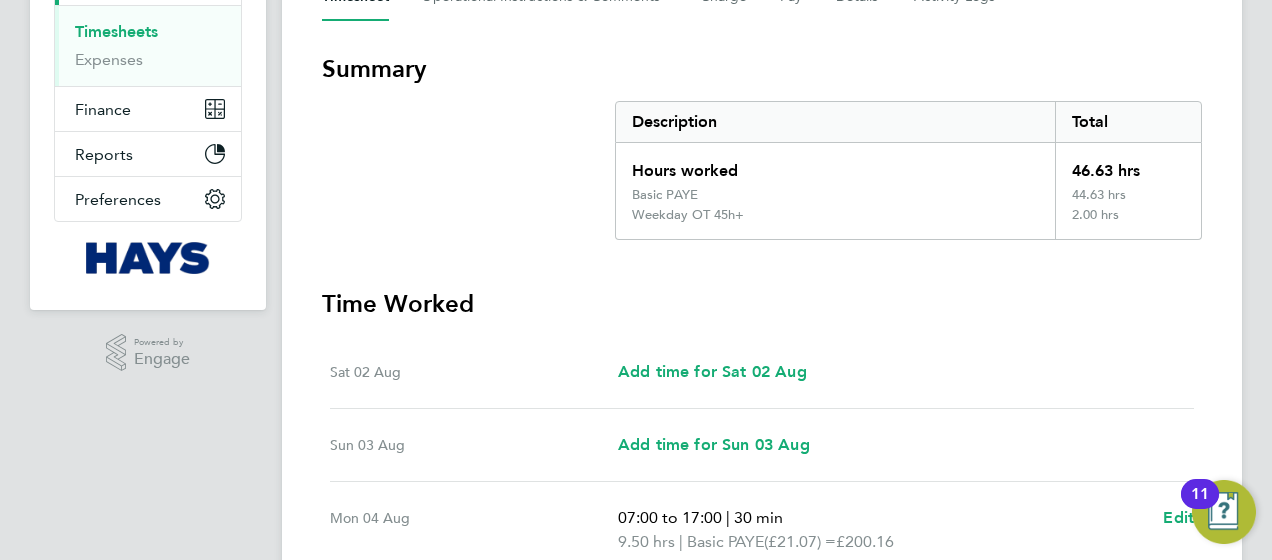 scroll, scrollTop: 0, scrollLeft: 0, axis: both 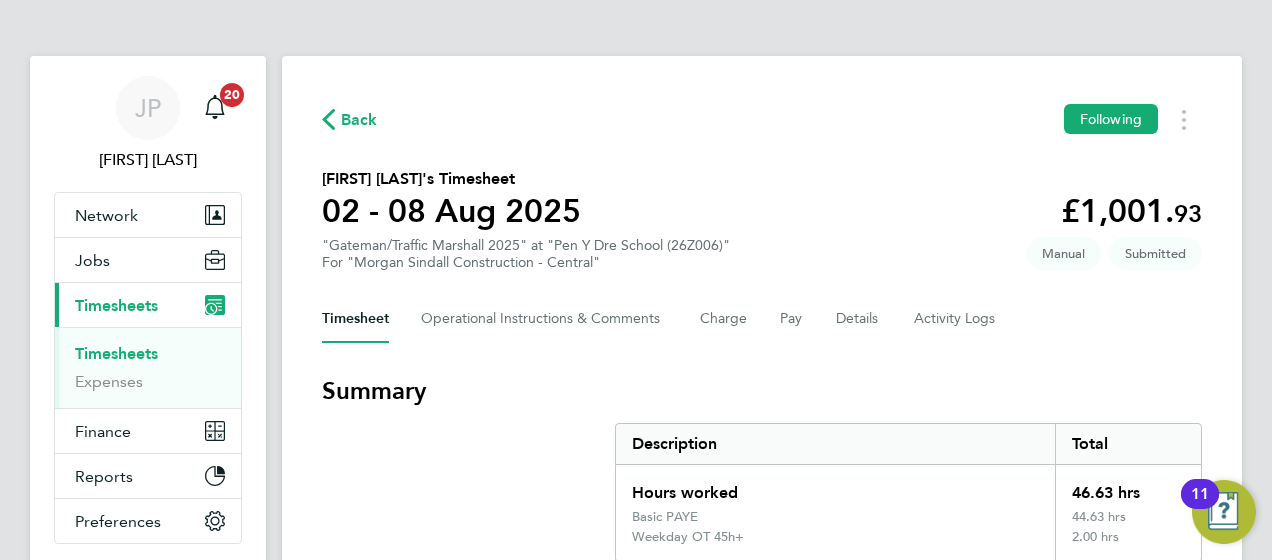 click on "Back" 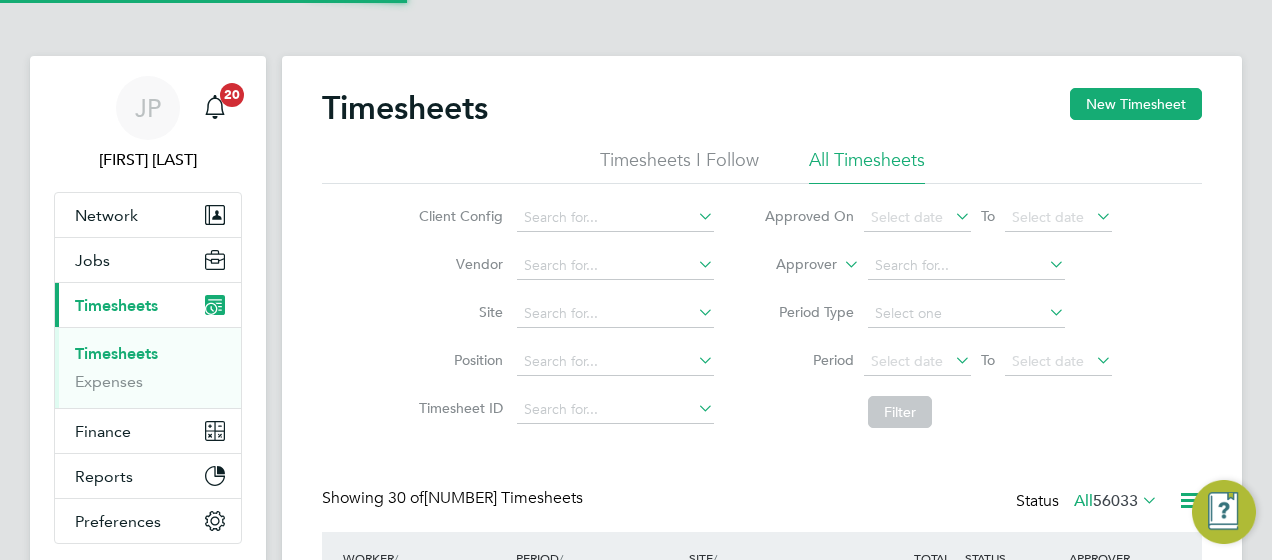 scroll, scrollTop: 10, scrollLeft: 10, axis: both 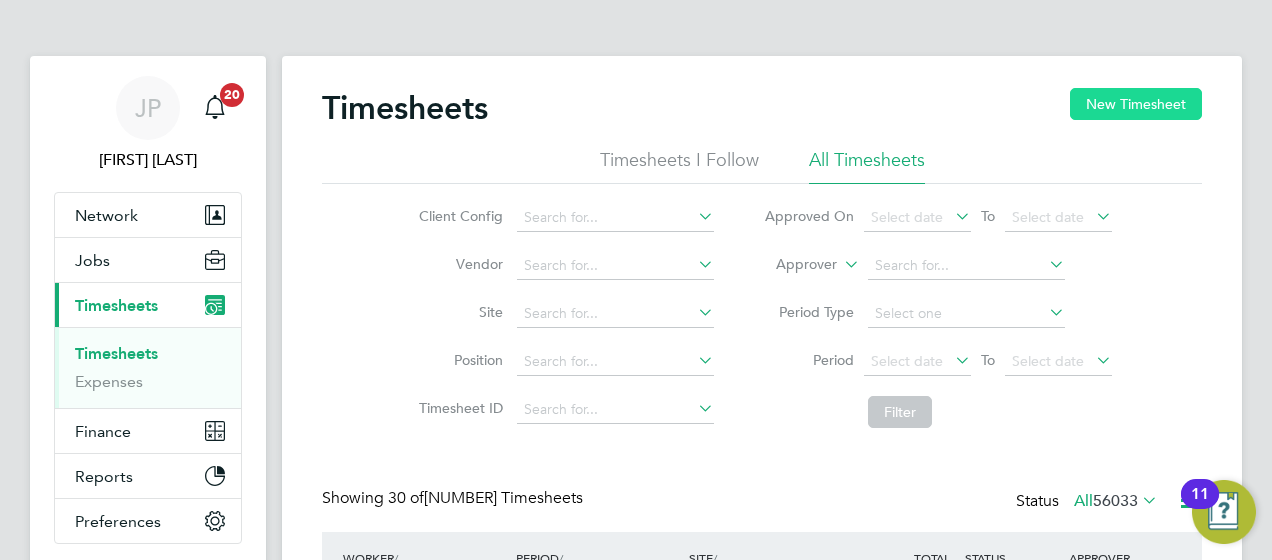 click on "New Timesheet" 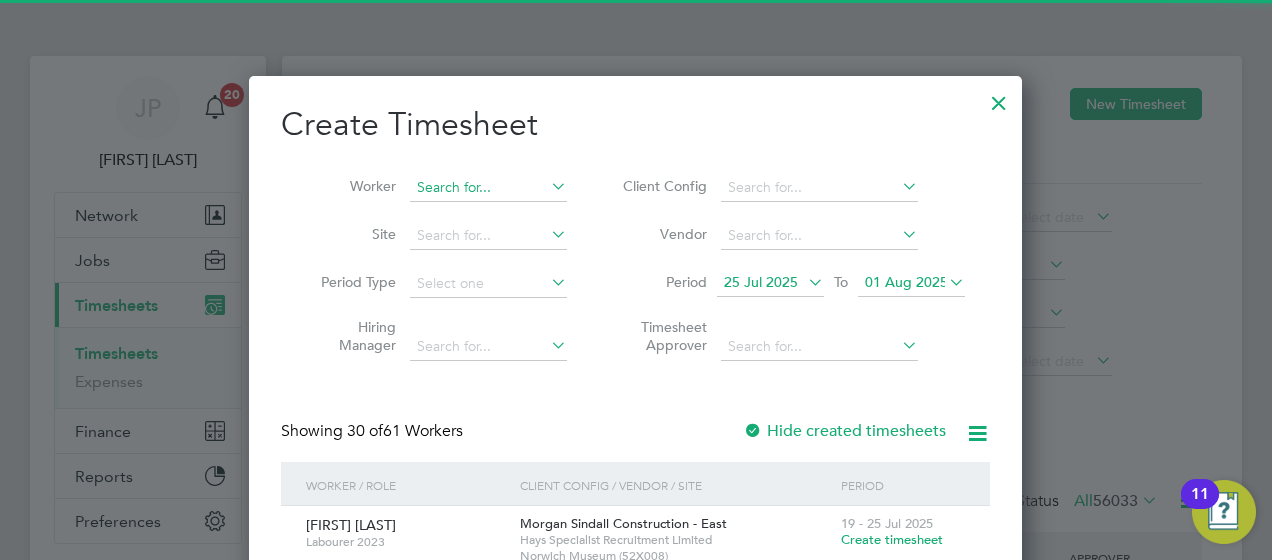 click at bounding box center [488, 188] 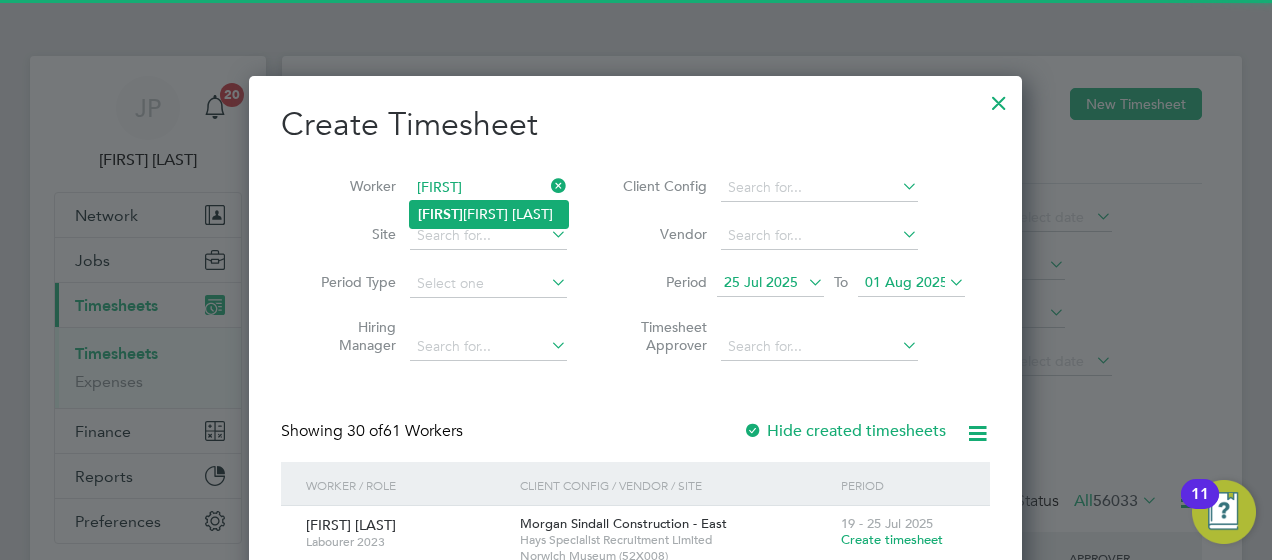 click on "[FIRST] [LAST]" 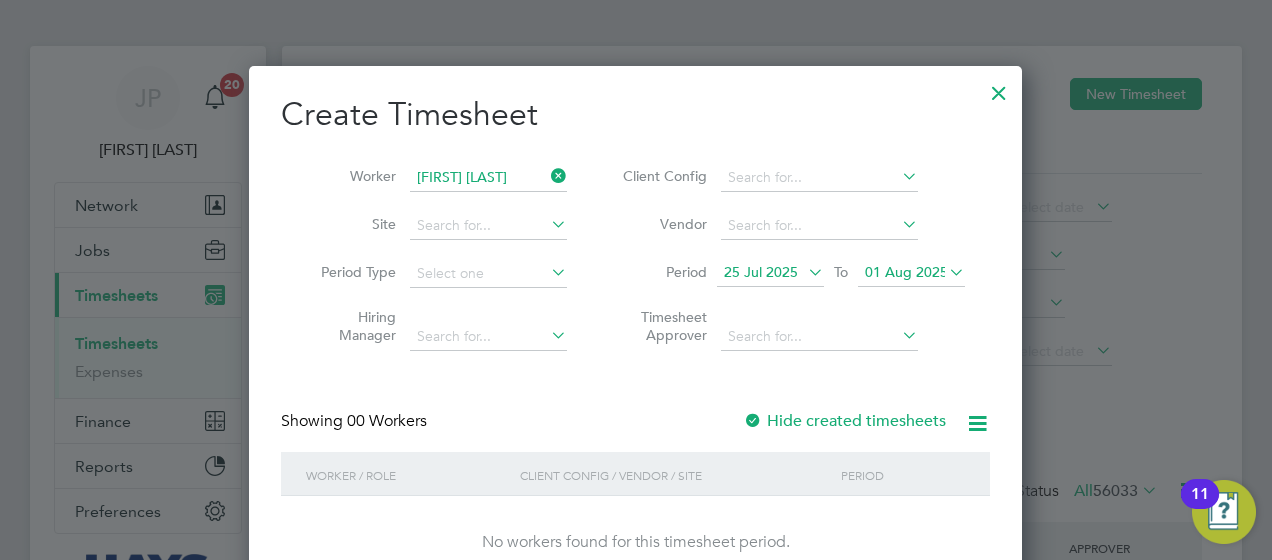 click on "01 Aug 2025" at bounding box center (906, 272) 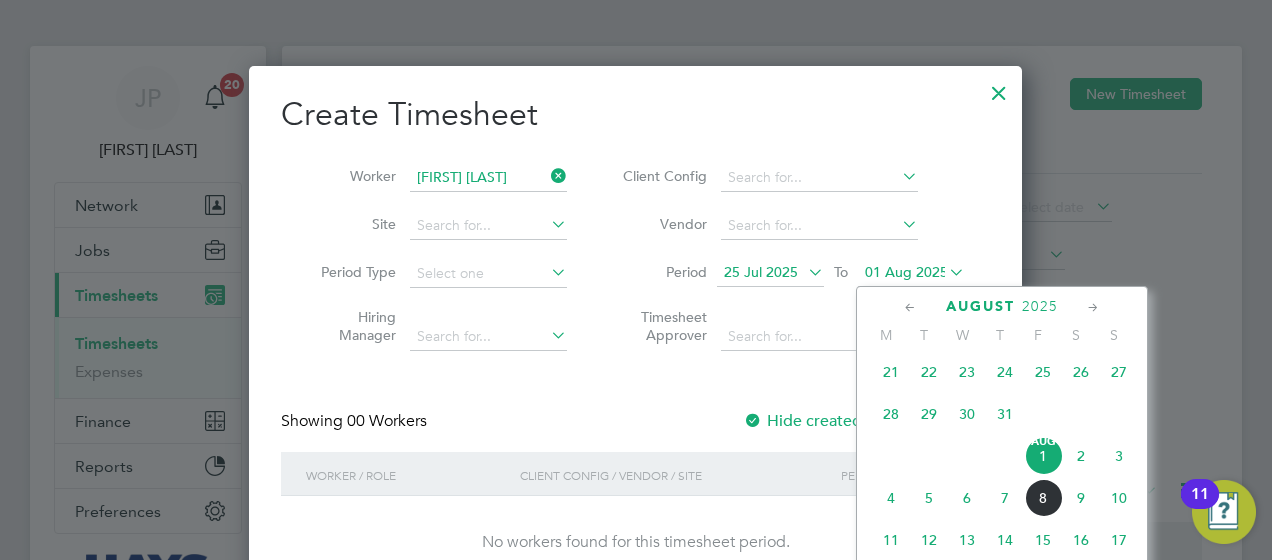 click on "8" 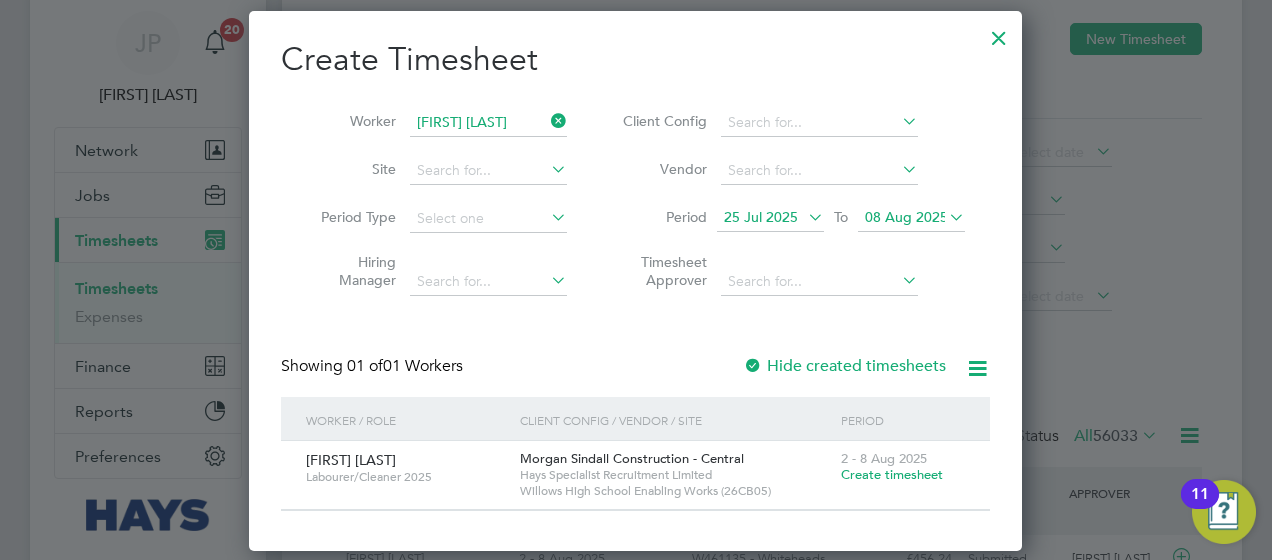 click on "Create timesheet" at bounding box center [892, 474] 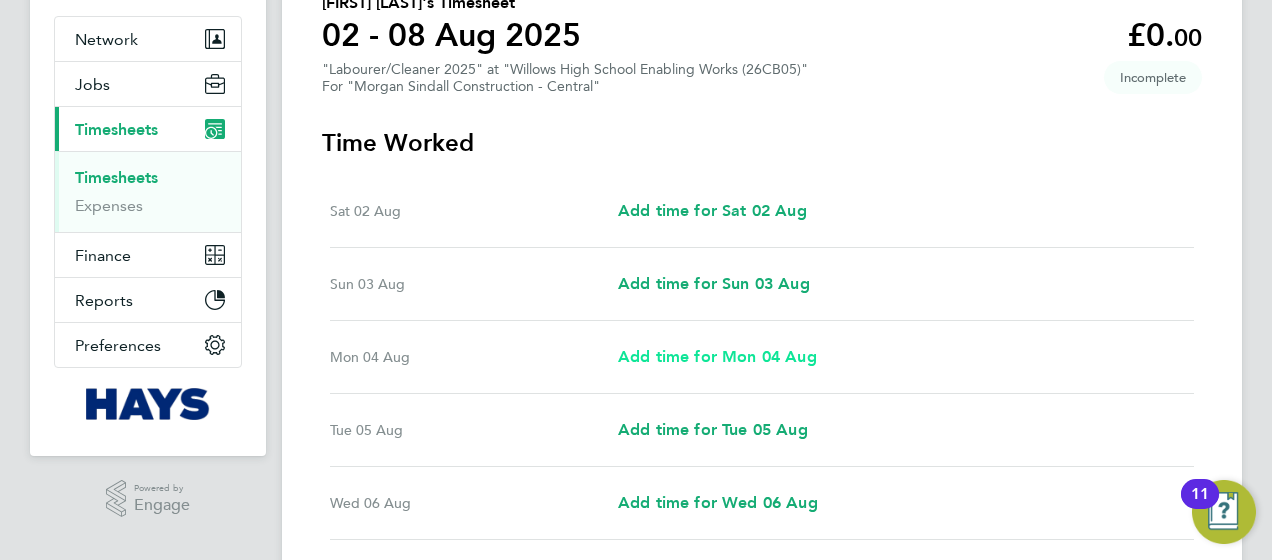 click on "Add time for Mon 04 Aug" at bounding box center (717, 356) 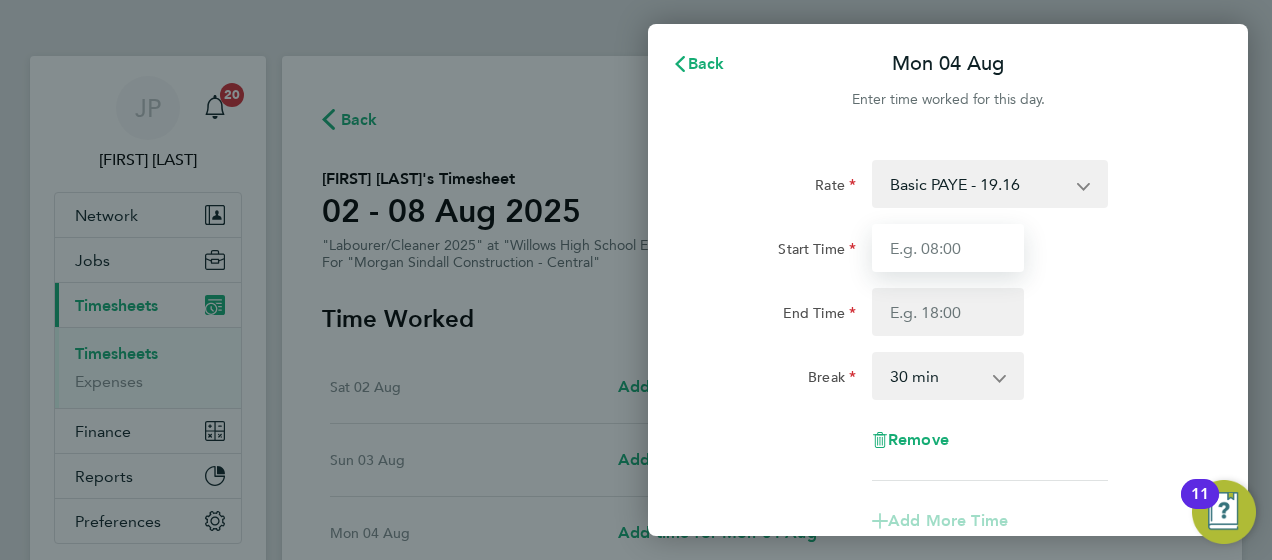 click on "Start Time" at bounding box center (948, 248) 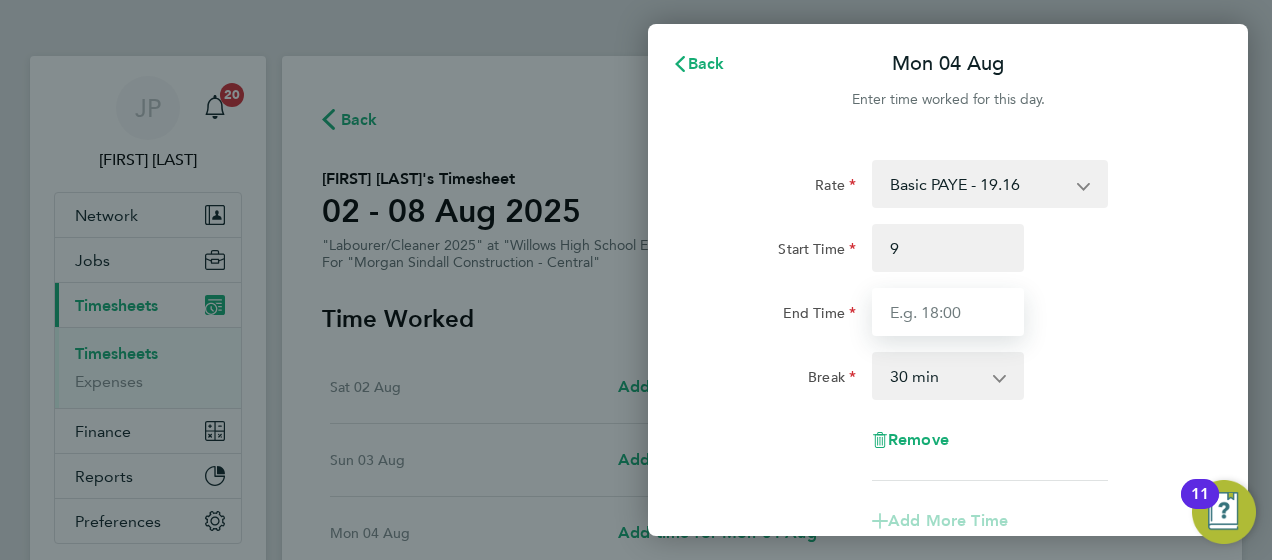 type on "09:00" 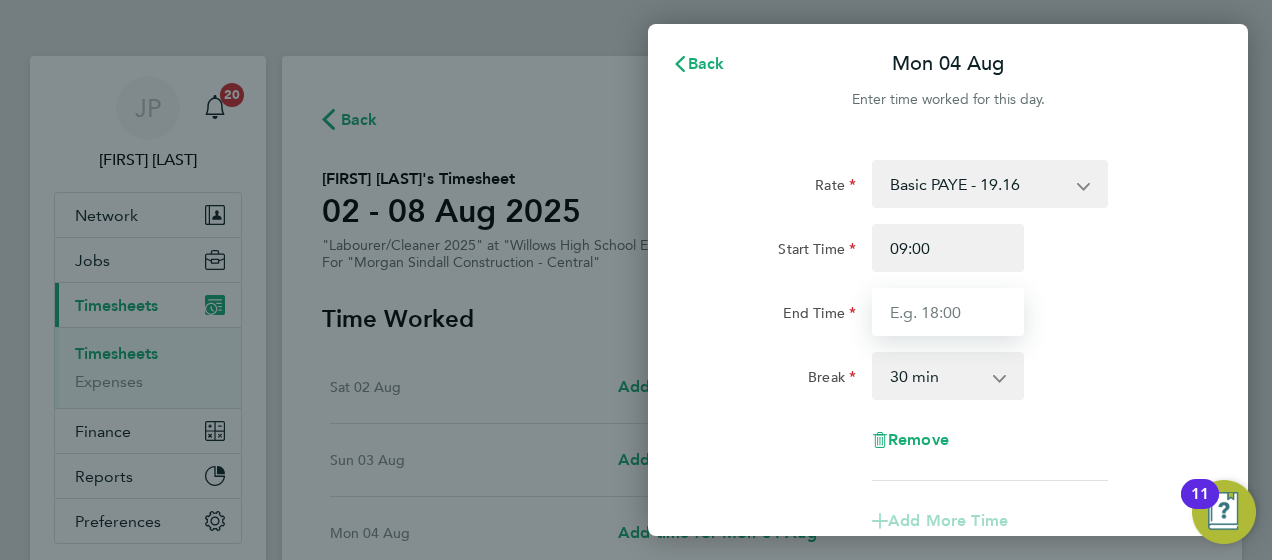 click on "End Time" at bounding box center (948, 312) 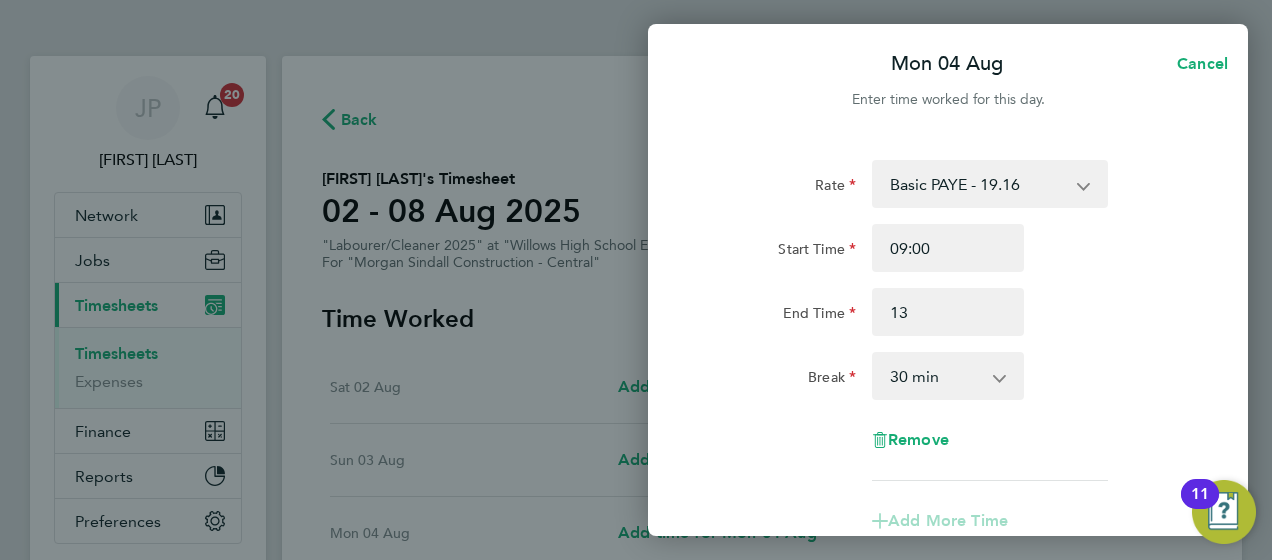 type on "13:00" 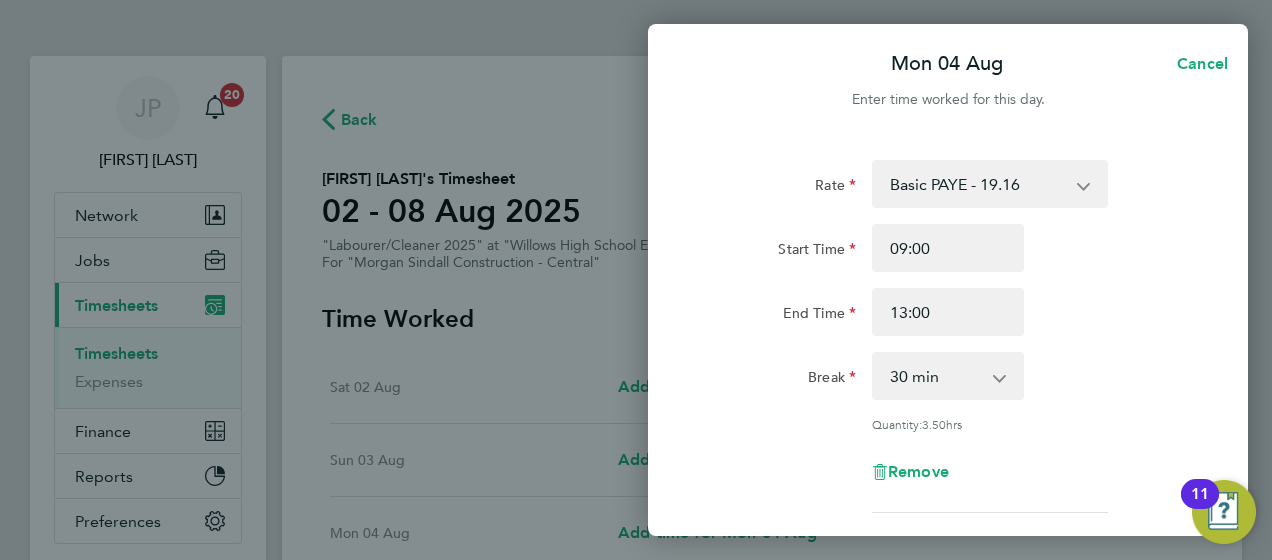 click on "End Time 13:00" 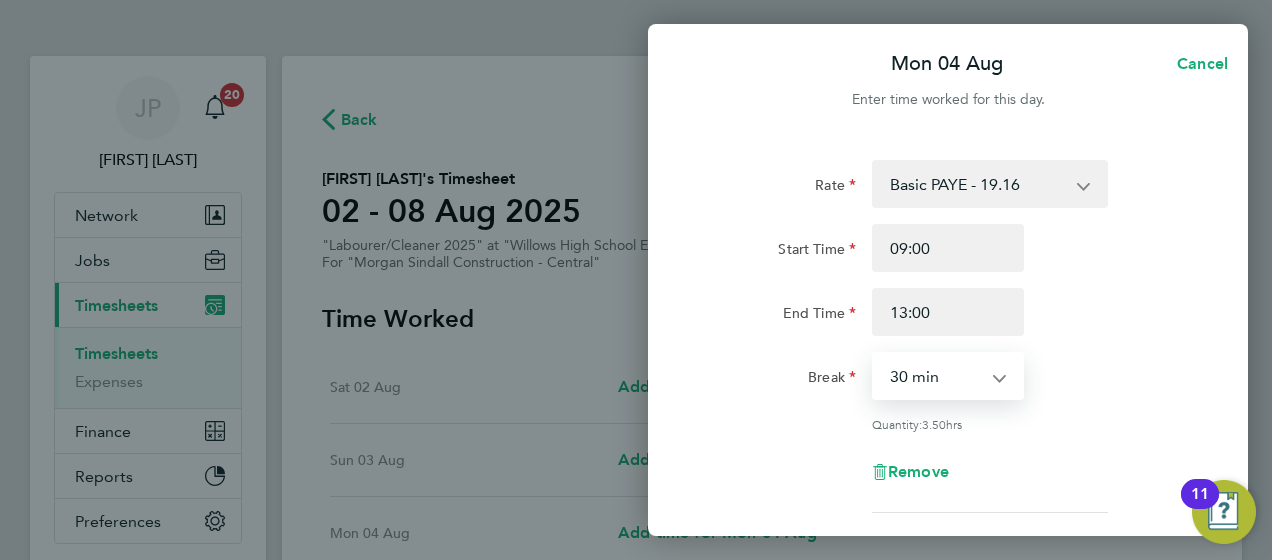 select on "0" 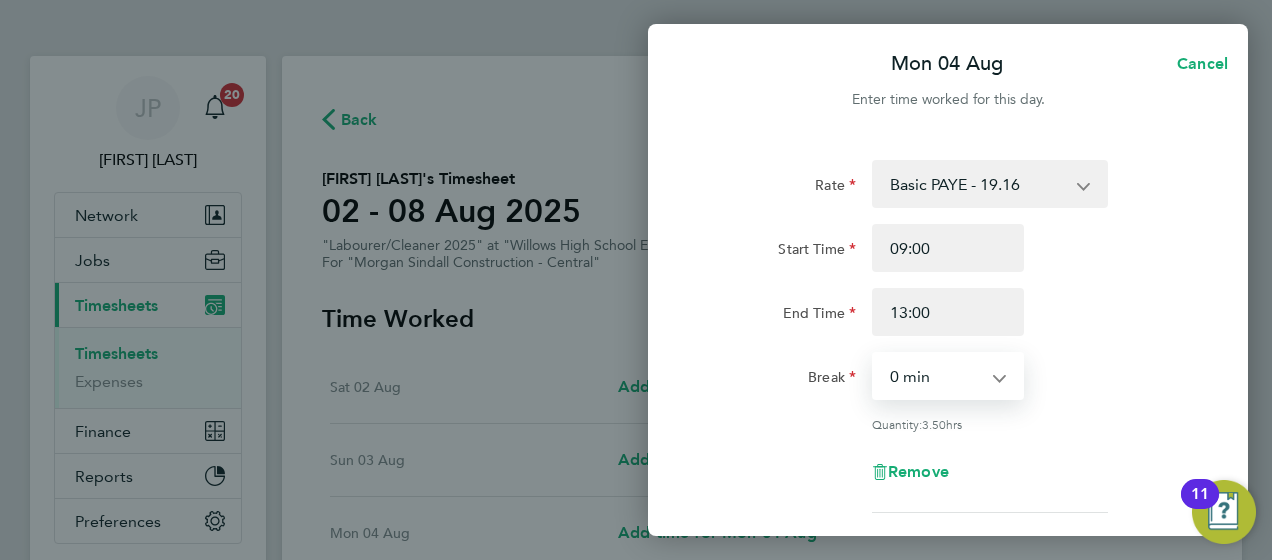 click on "0 min   15 min   30 min   45 min   60 min   75 min   90 min" at bounding box center (936, 376) 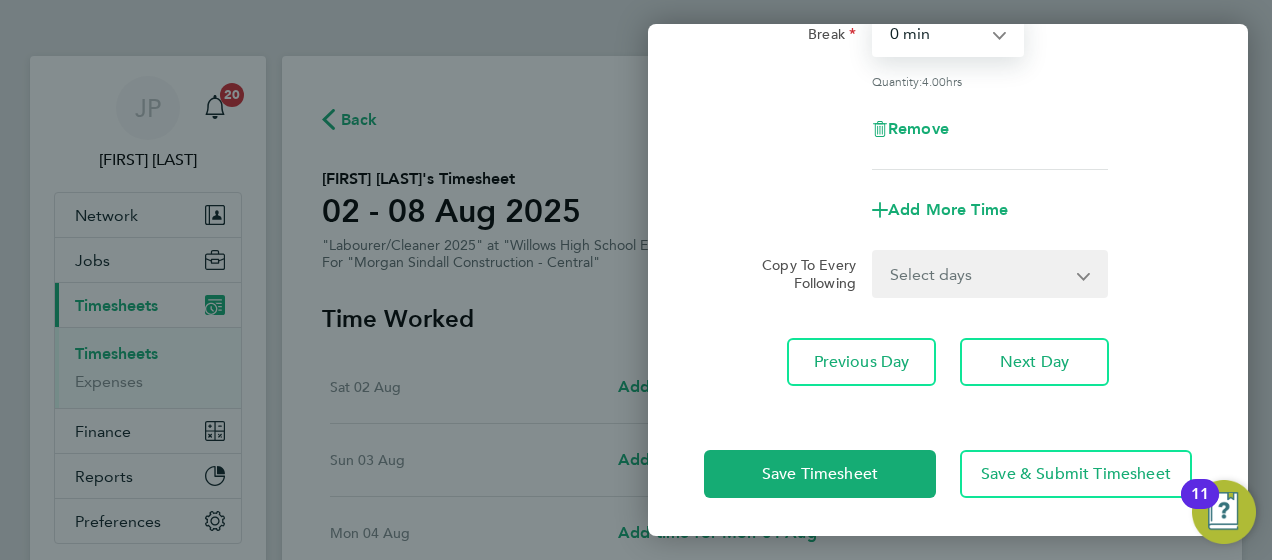 click on "Select days   Day   Tuesday   Wednesday   Thursday   Friday" at bounding box center (979, 274) 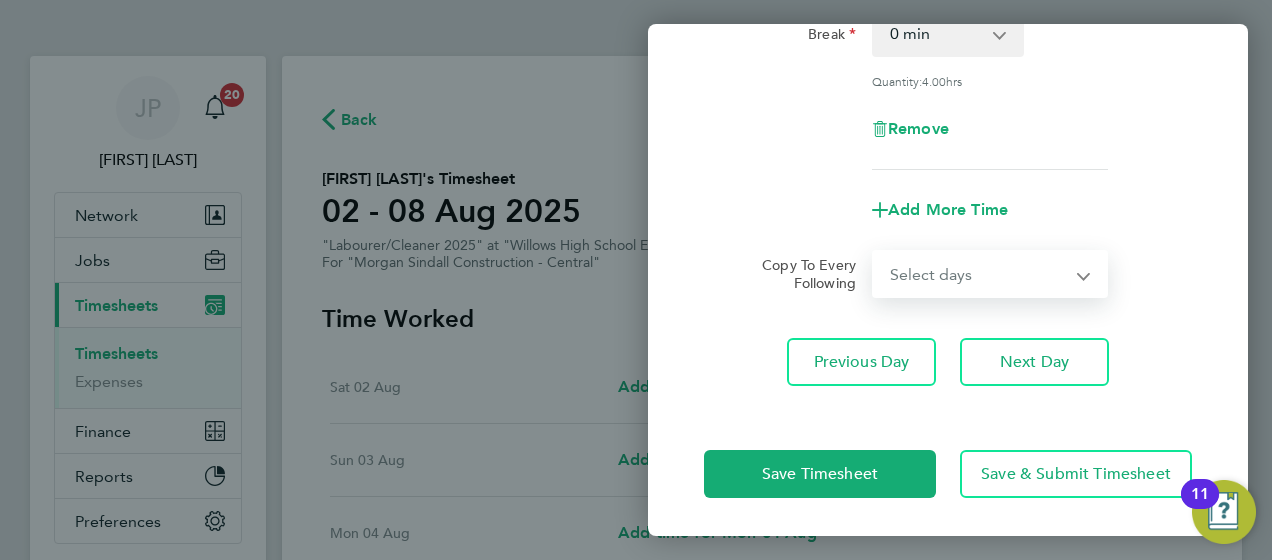 select on "DAY" 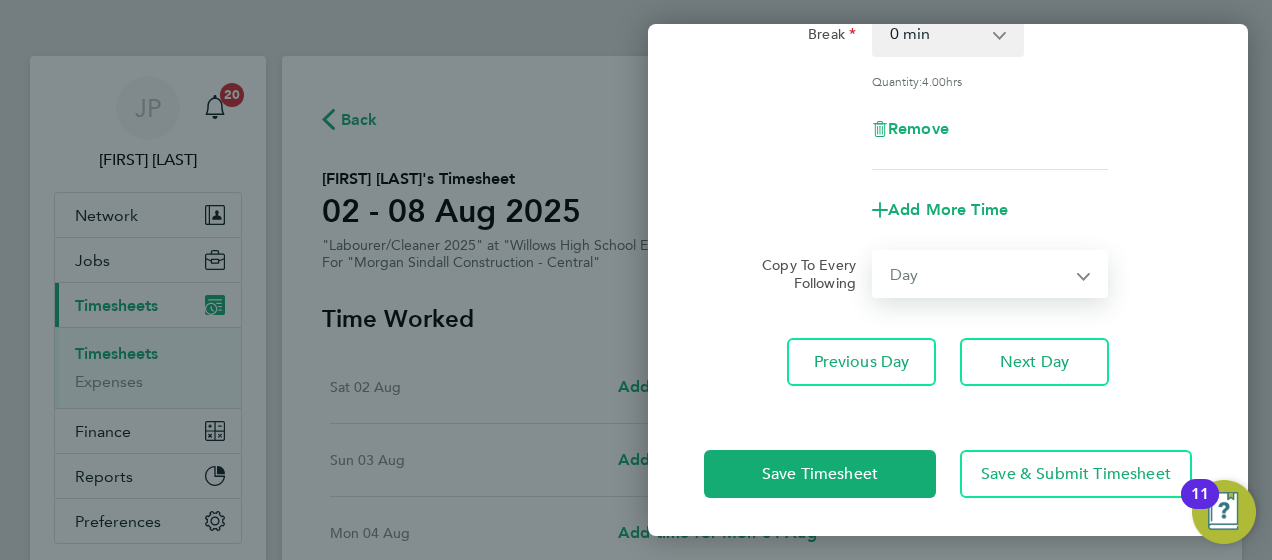 click on "Select days   Day   Tuesday   Wednesday   Thursday   Friday" at bounding box center [979, 274] 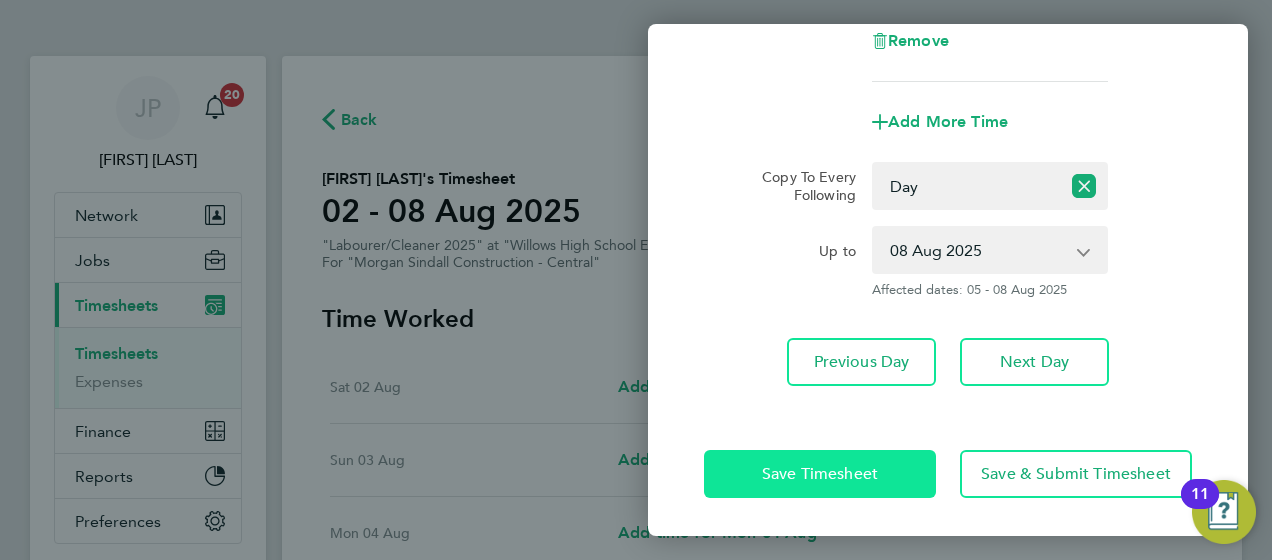 click on "Save Timesheet" 